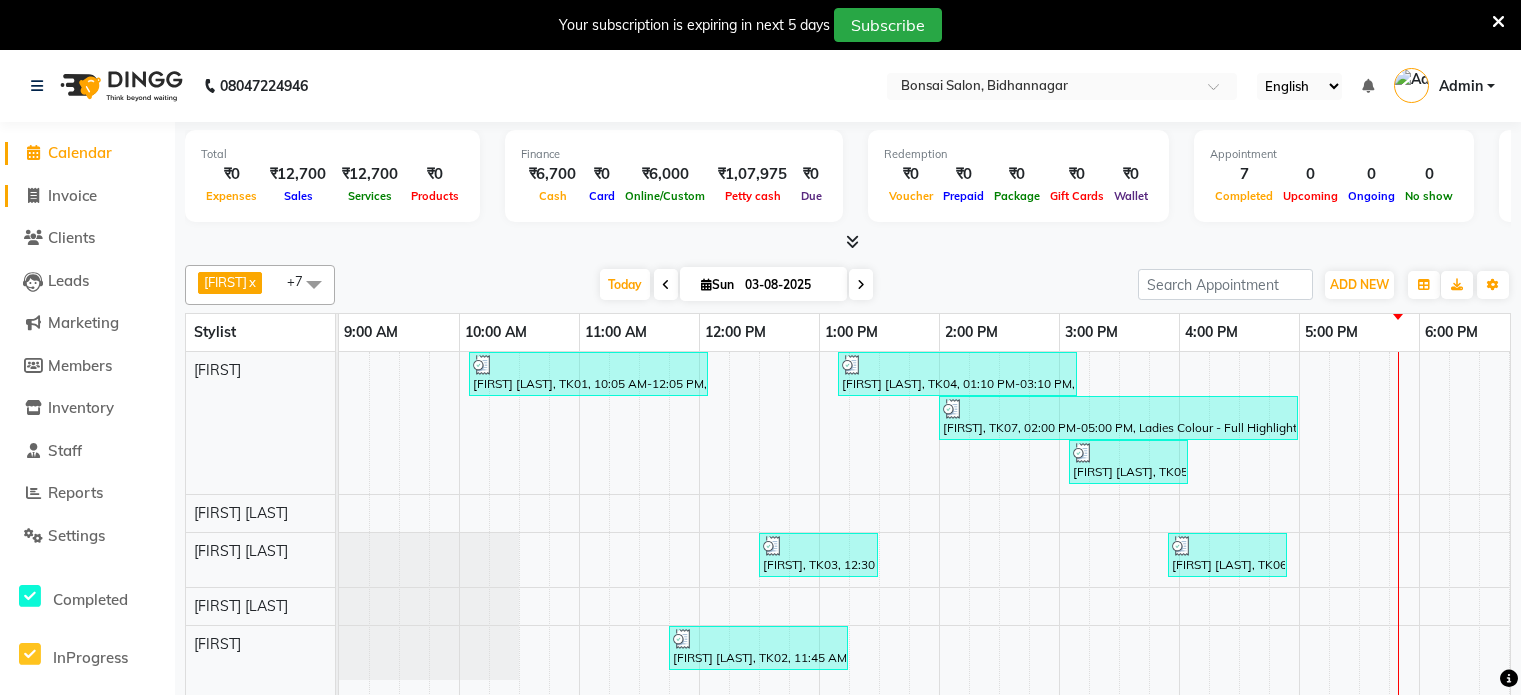 scroll, scrollTop: 0, scrollLeft: 0, axis: both 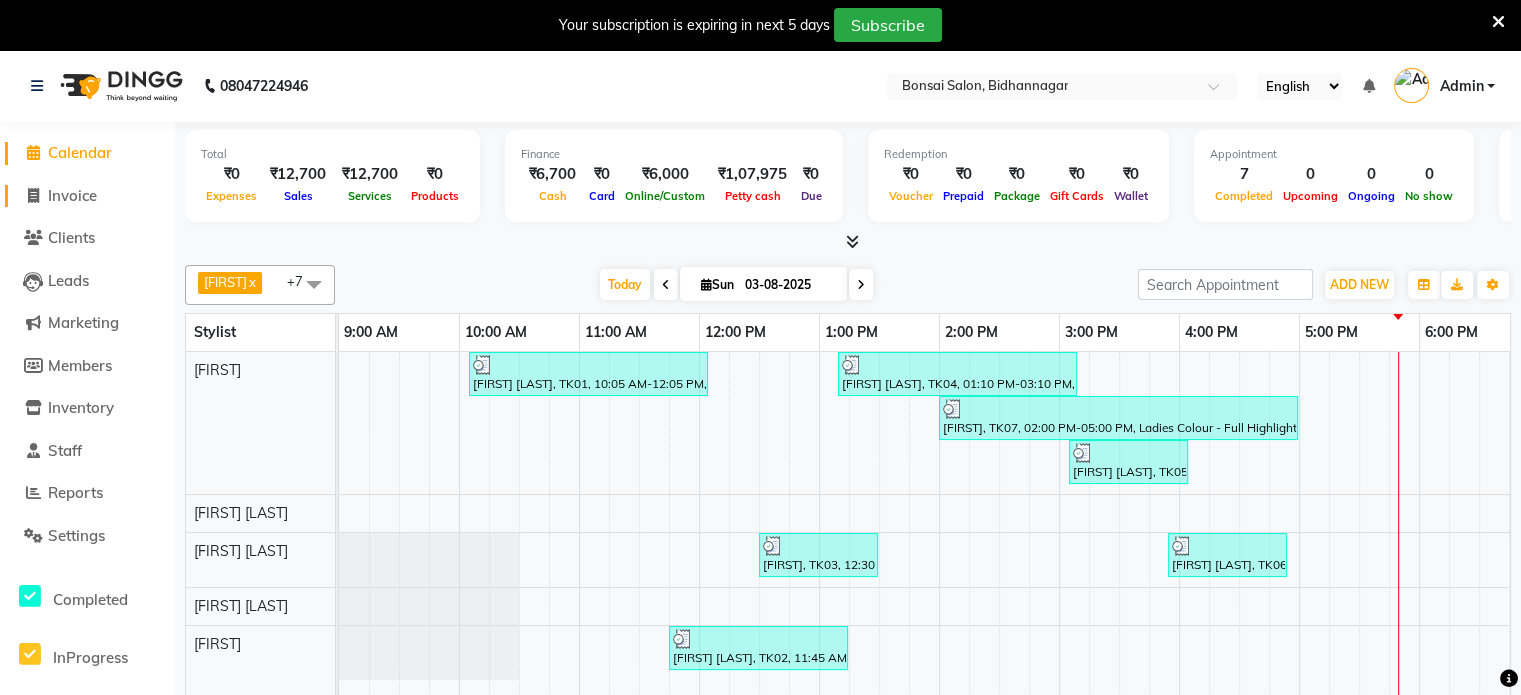 click on "Invoice" 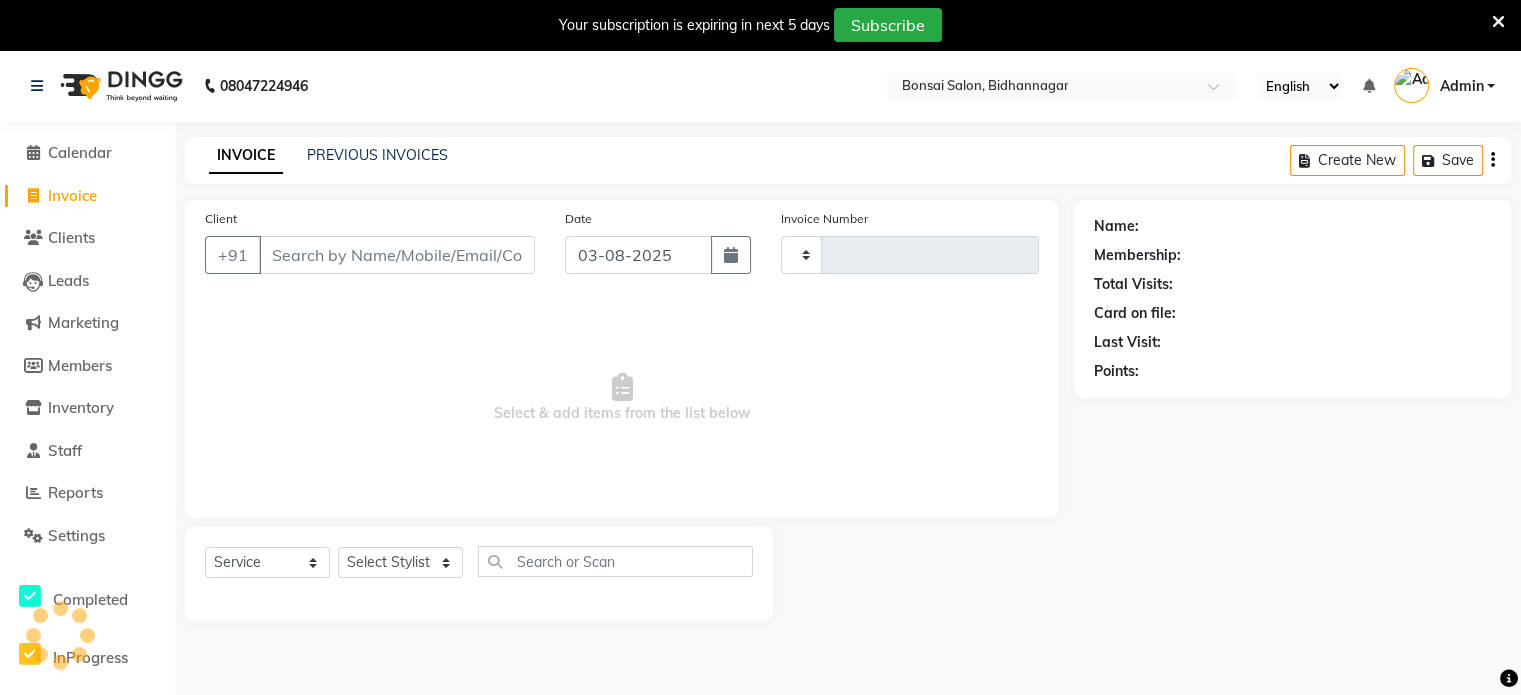 type on "0634" 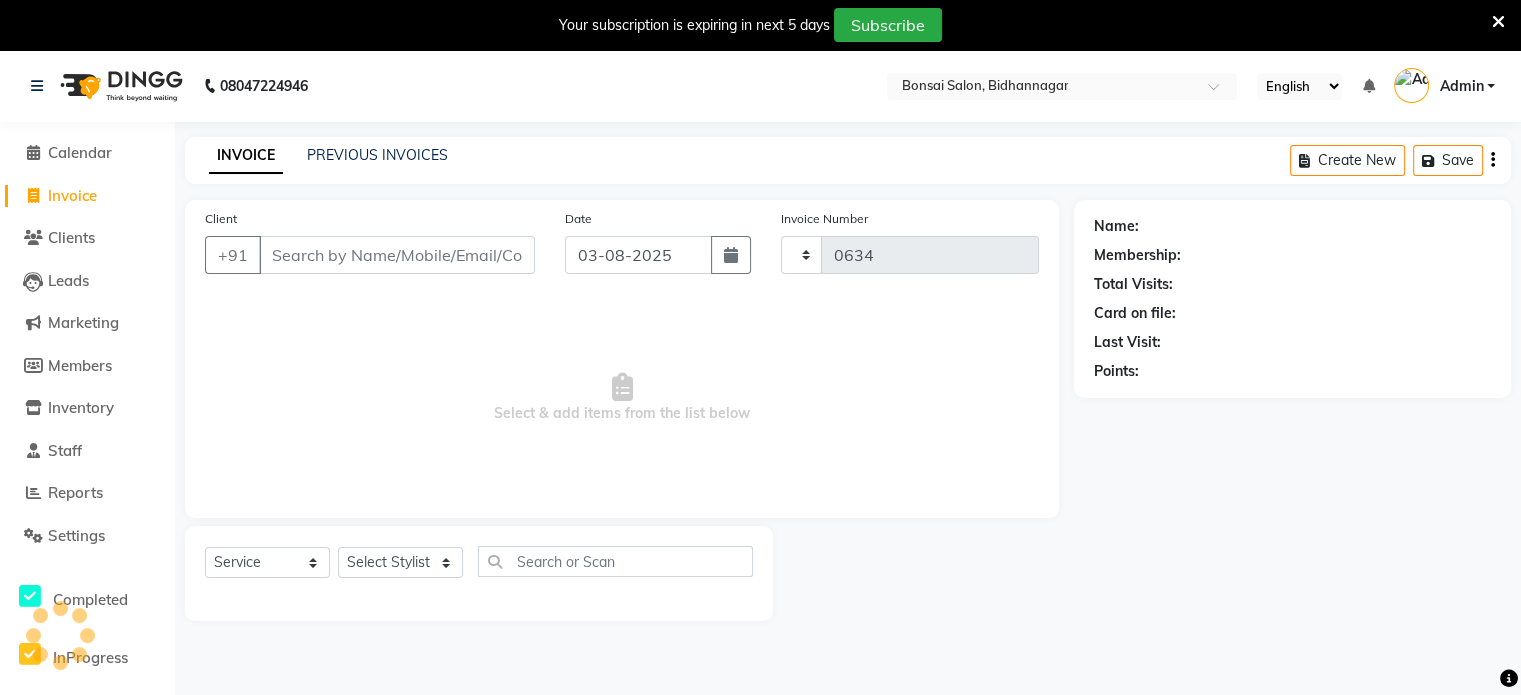 select on "6719" 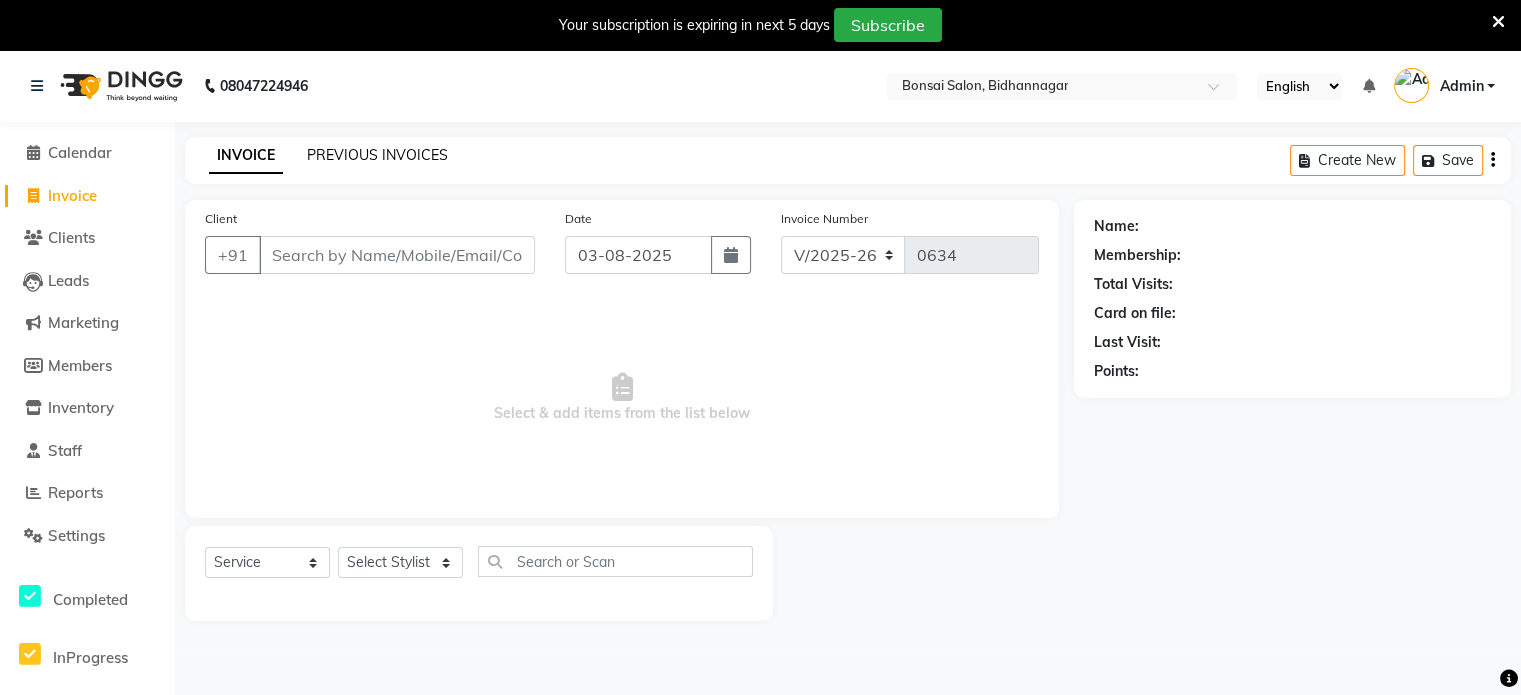 click on "PREVIOUS INVOICES" 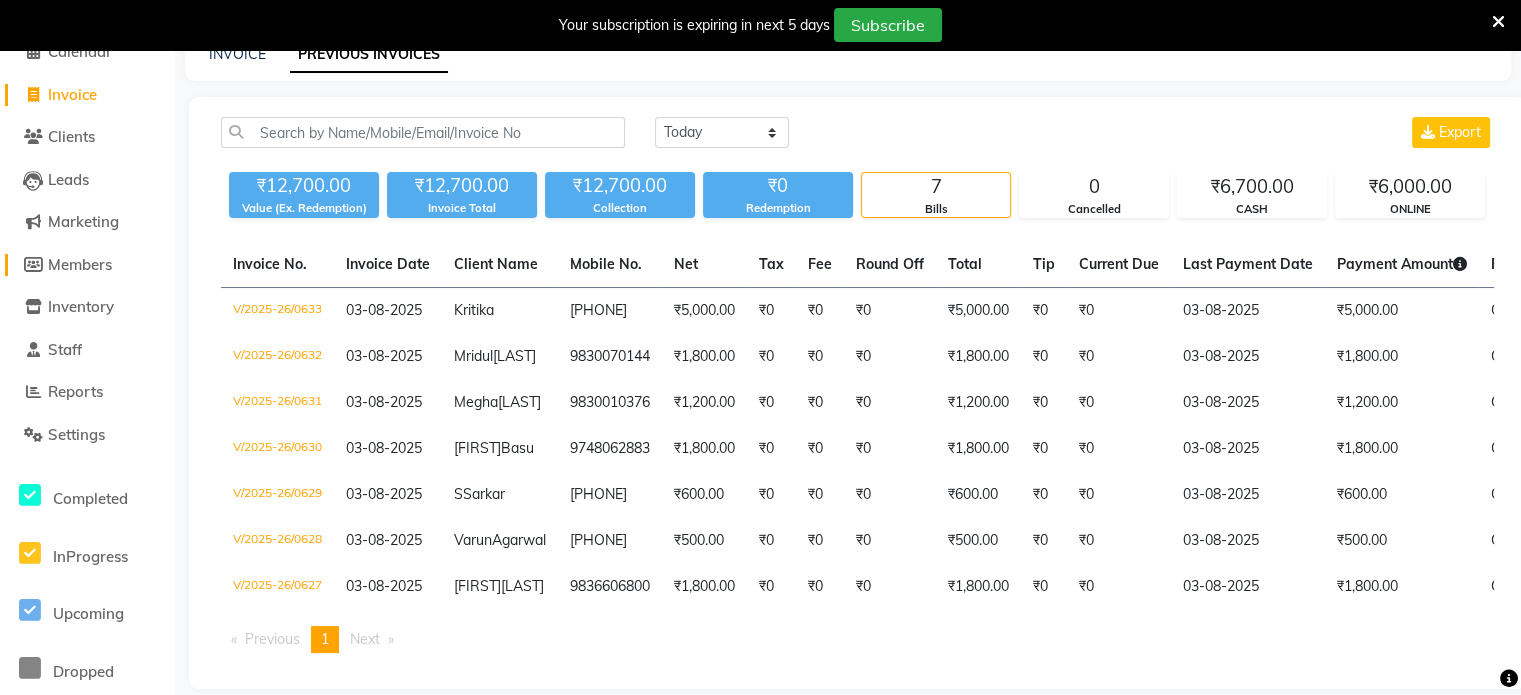 scroll, scrollTop: 0, scrollLeft: 0, axis: both 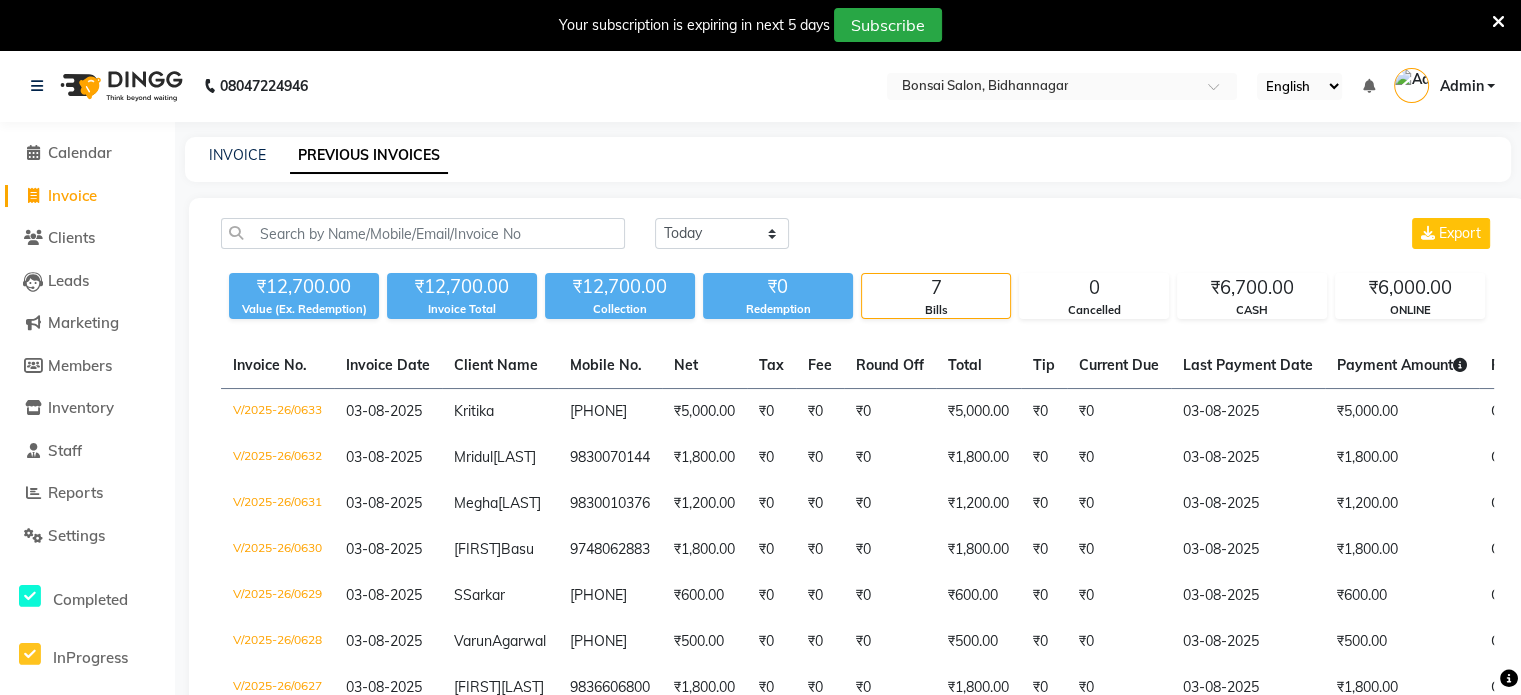 click on "Invoice" 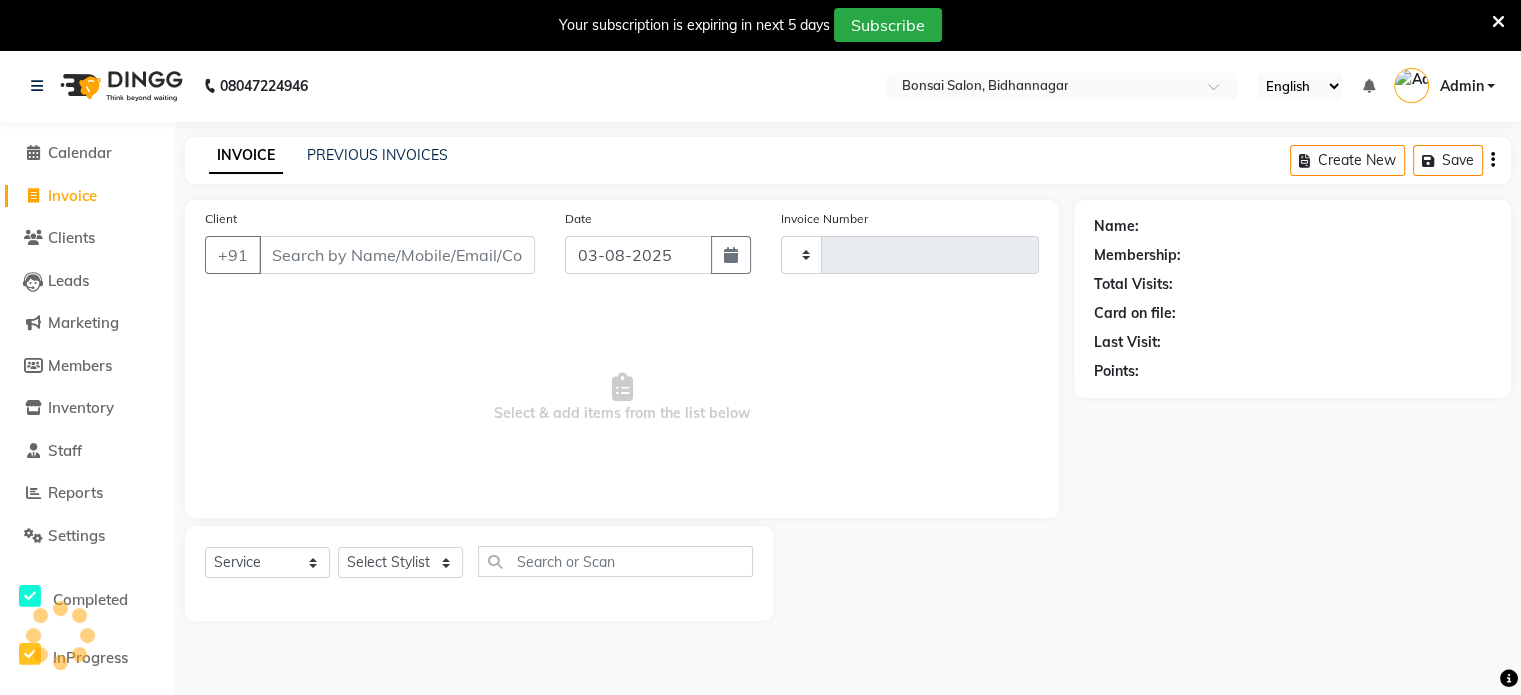 scroll, scrollTop: 50, scrollLeft: 0, axis: vertical 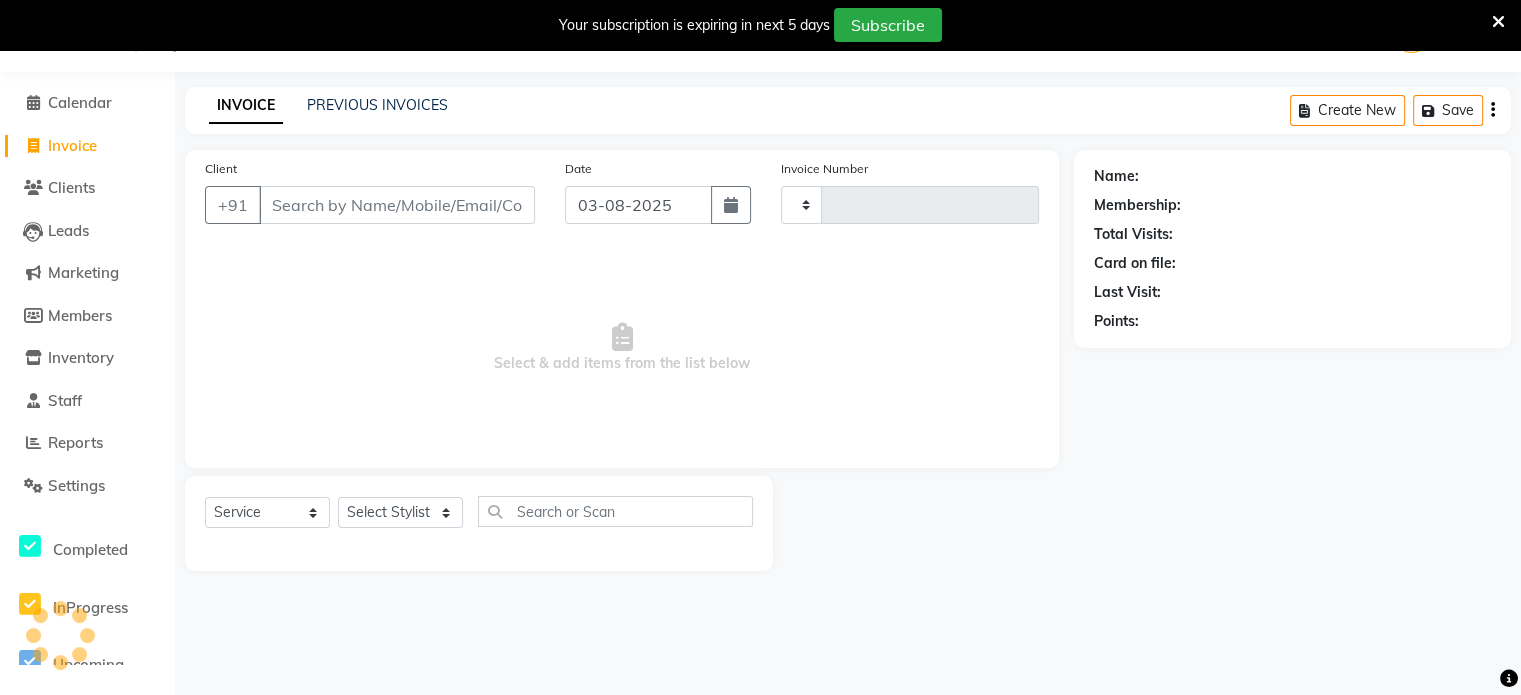 type on "0634" 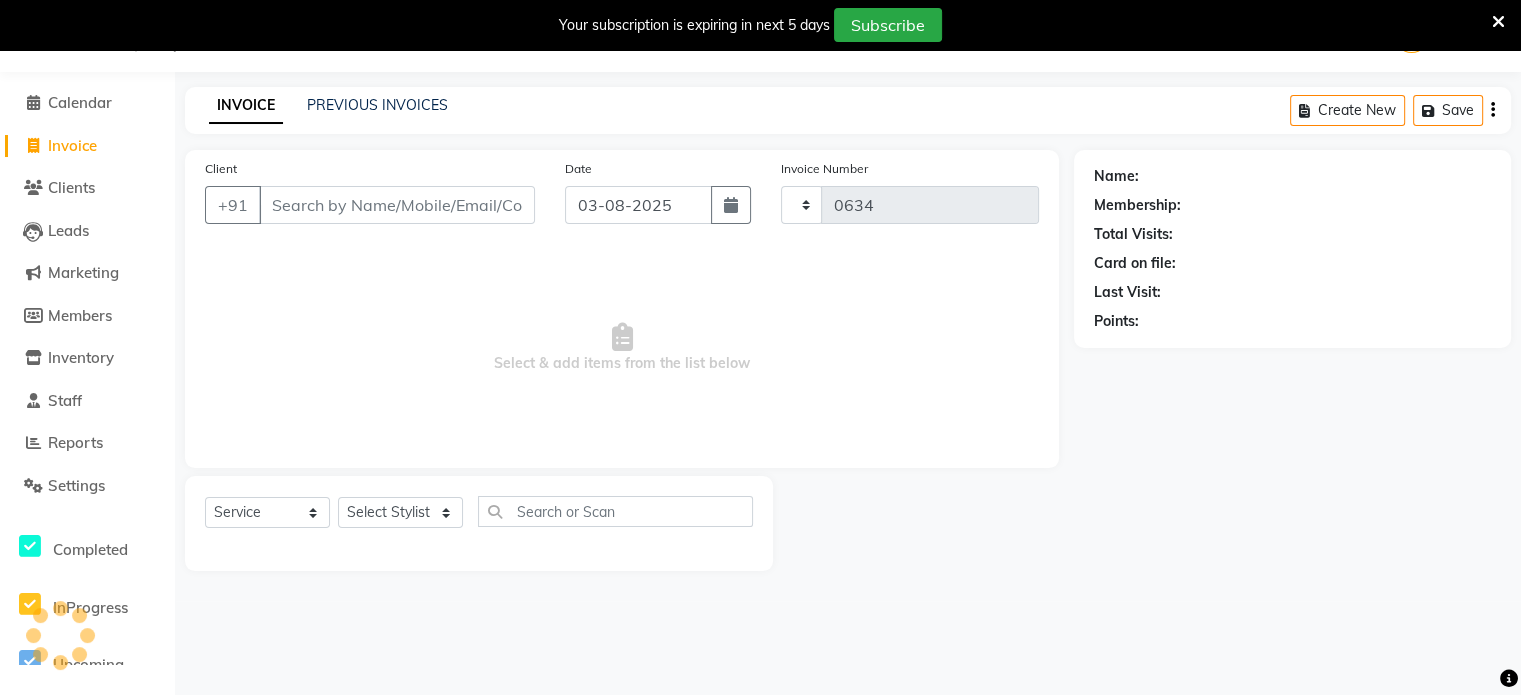 select on "6719" 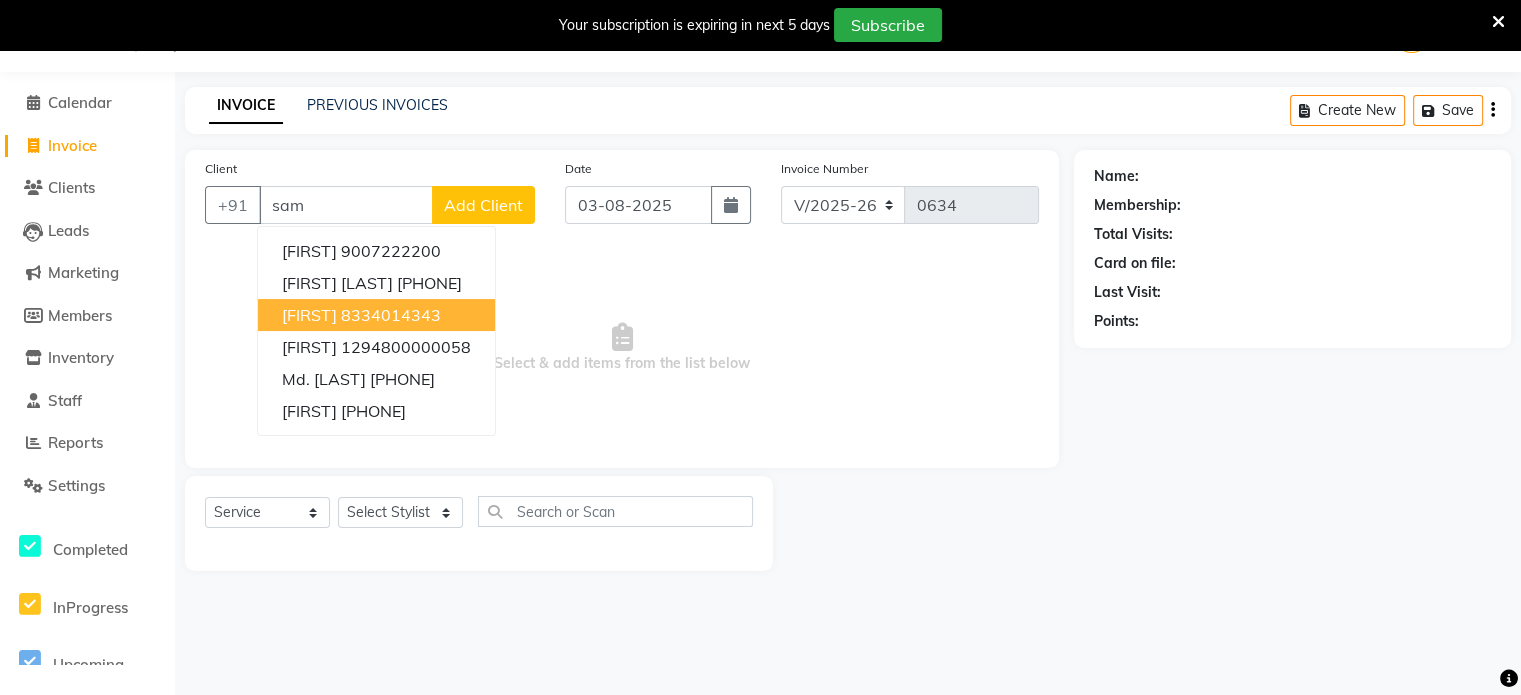 click on "[BUSINESS_NAME]" at bounding box center [309, 315] 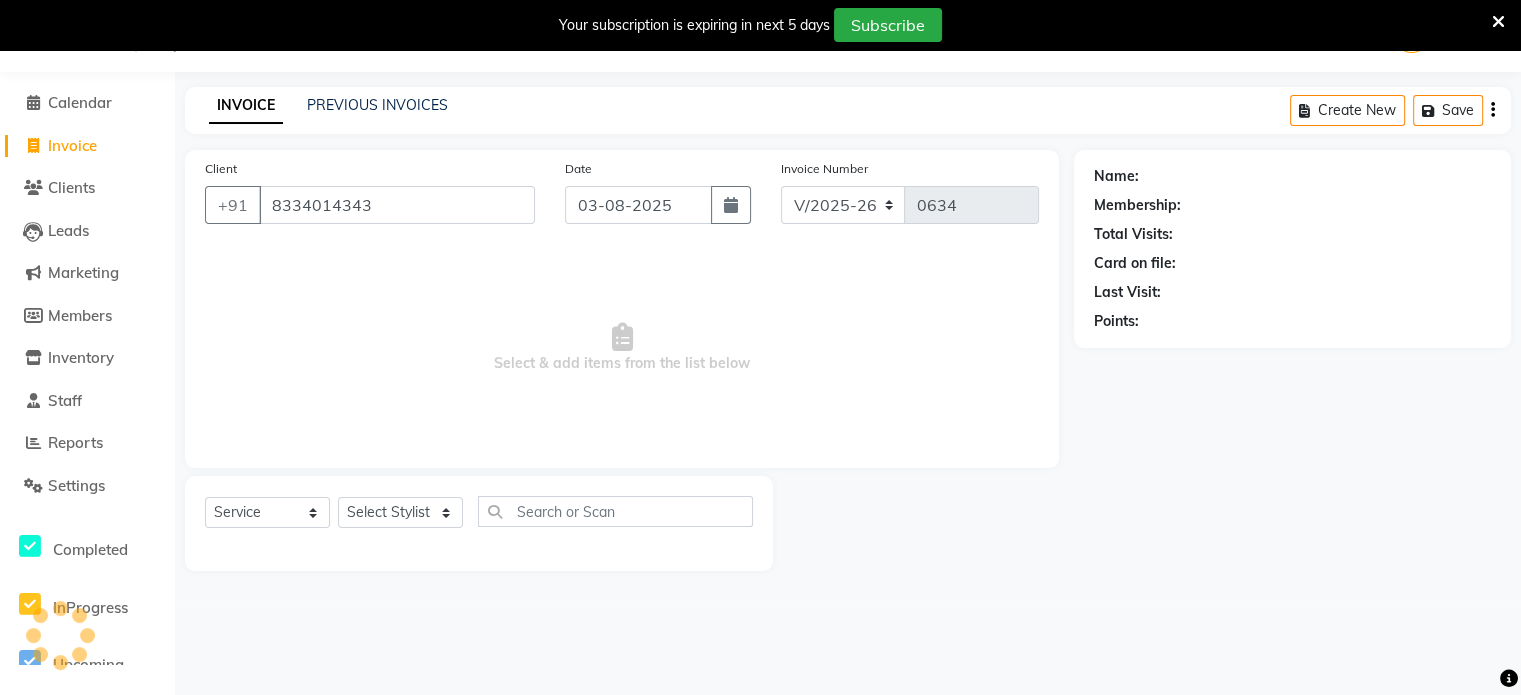 type on "8334014343" 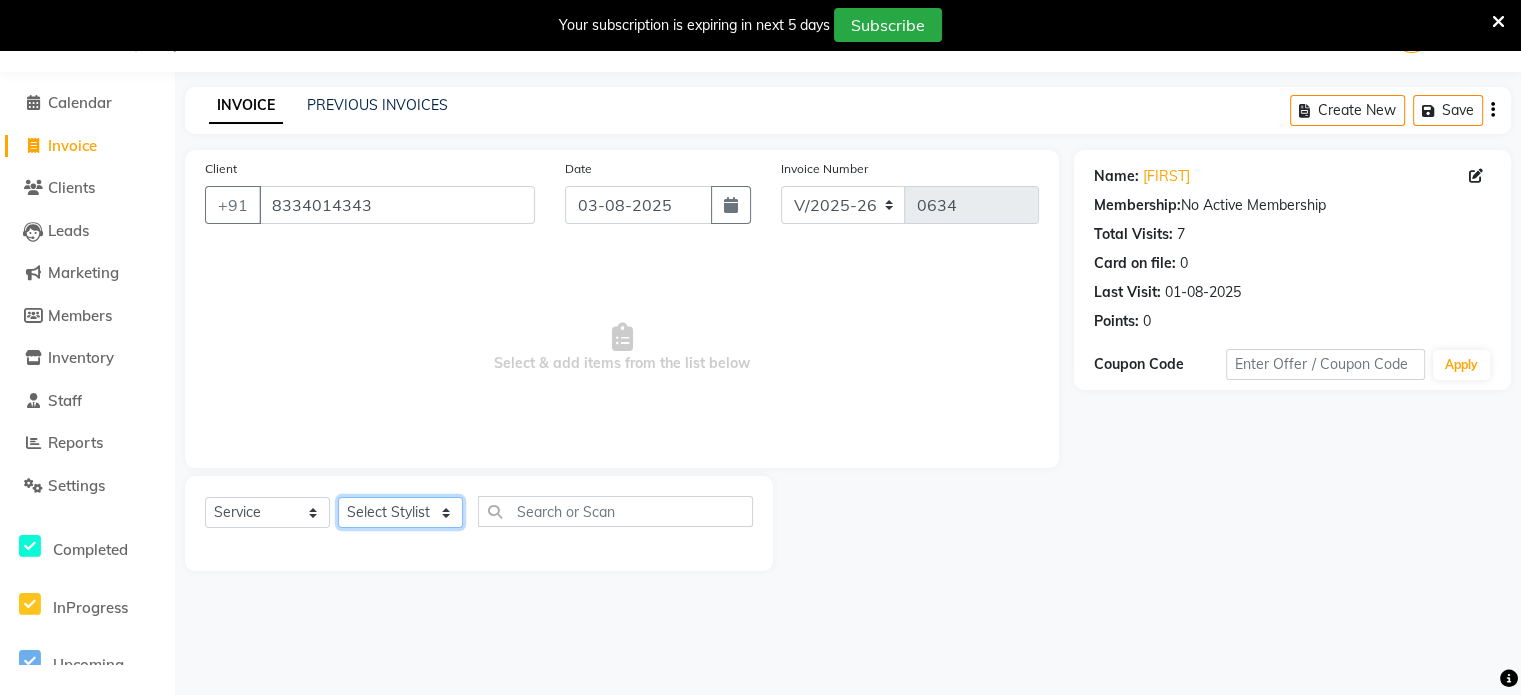 click on "Select Stylist Erik Kathy Rahmat Ali Rohit Pradhan Shoiab Sujata Ghosh" 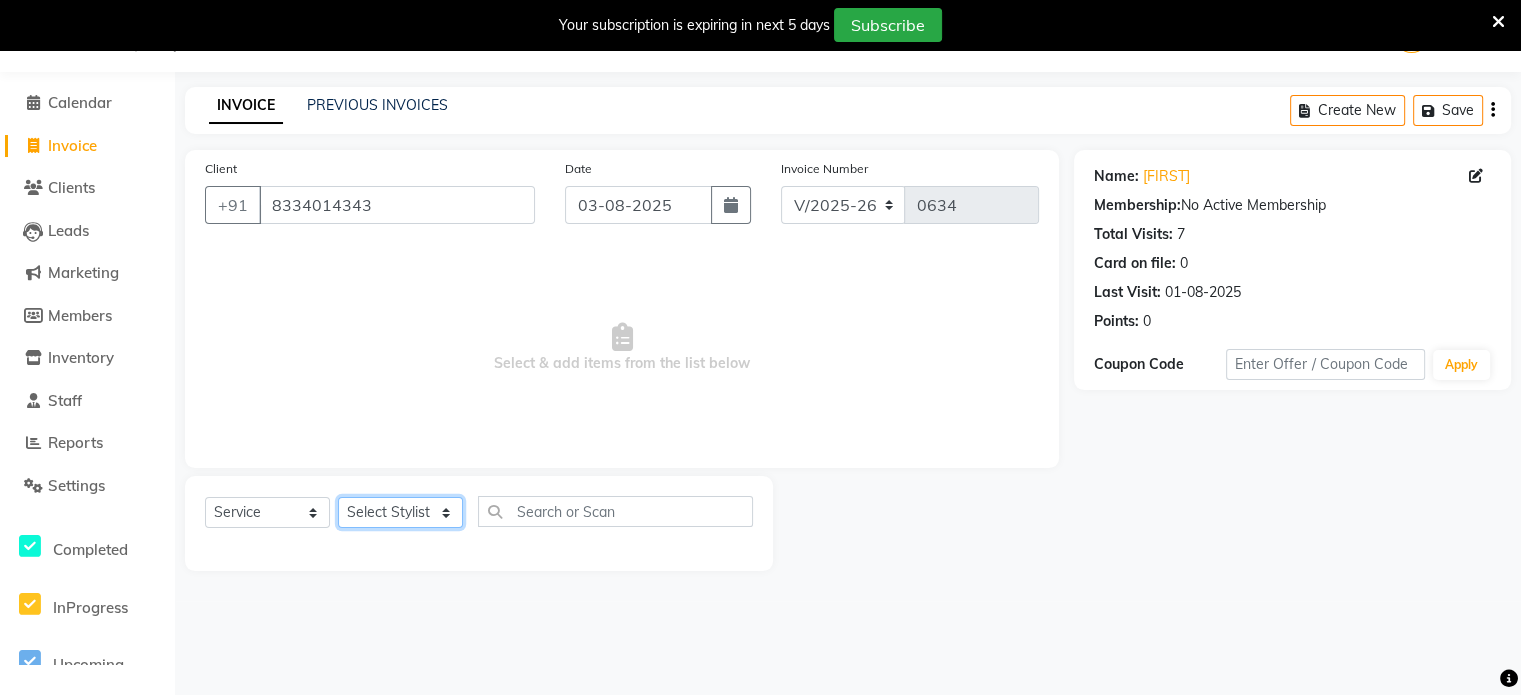 select on "87757" 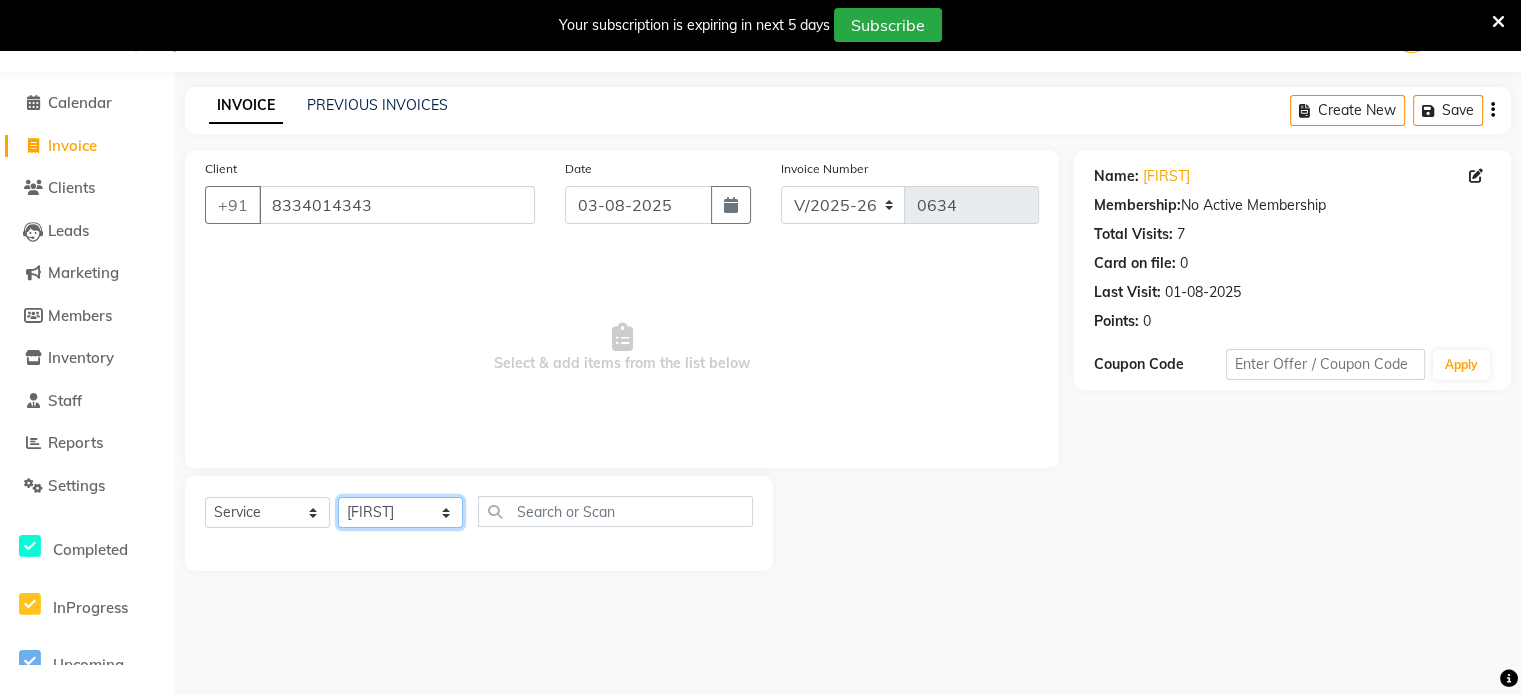 click on "Select Stylist Erik Kathy Rahmat Ali Rohit Pradhan Shoiab Sujata Ghosh" 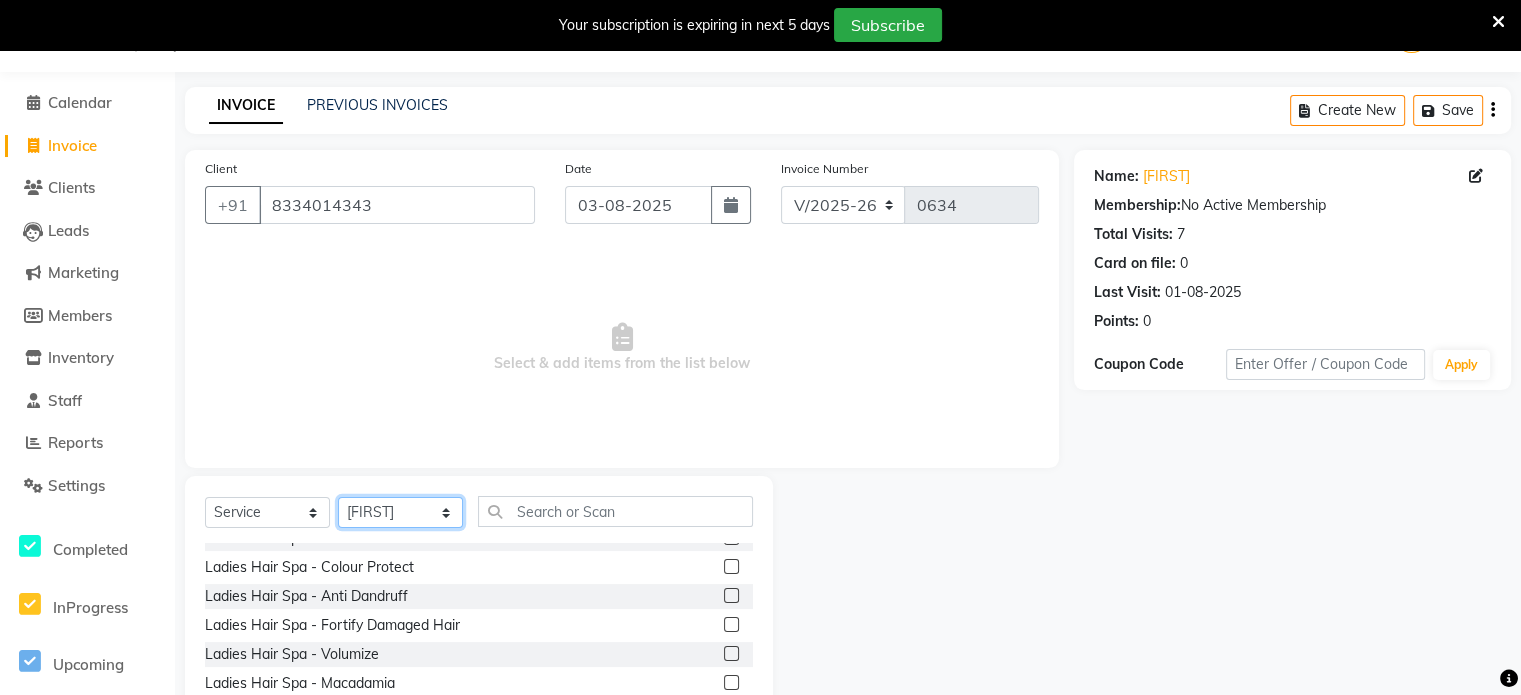 scroll, scrollTop: 600, scrollLeft: 0, axis: vertical 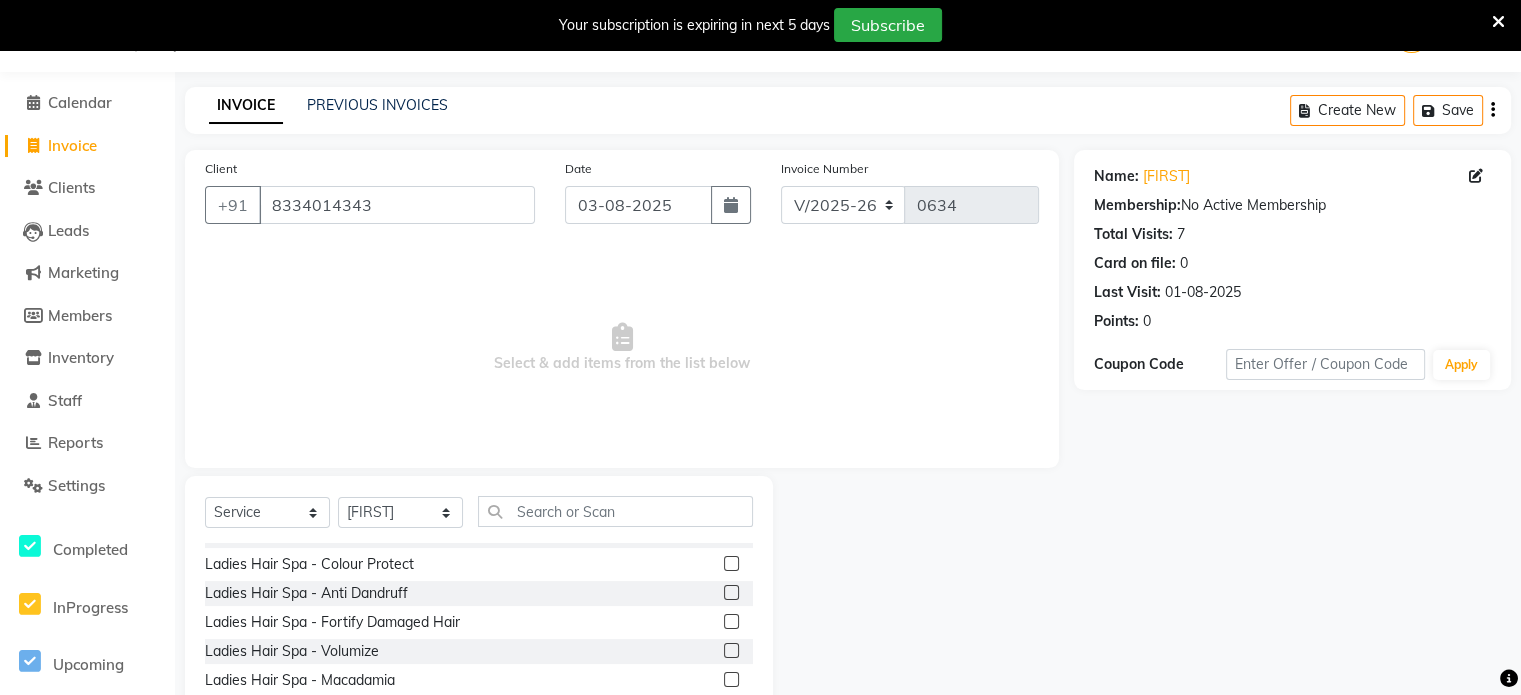 click 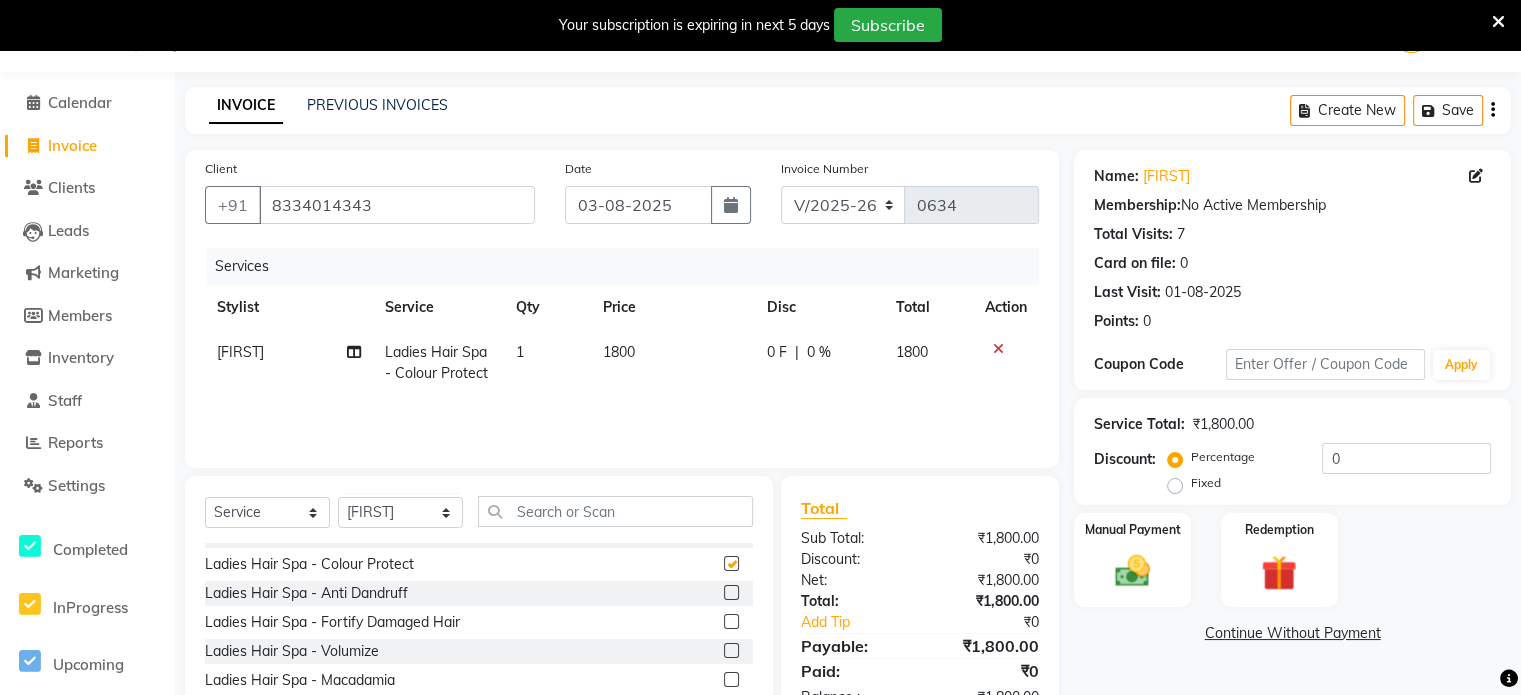 checkbox on "false" 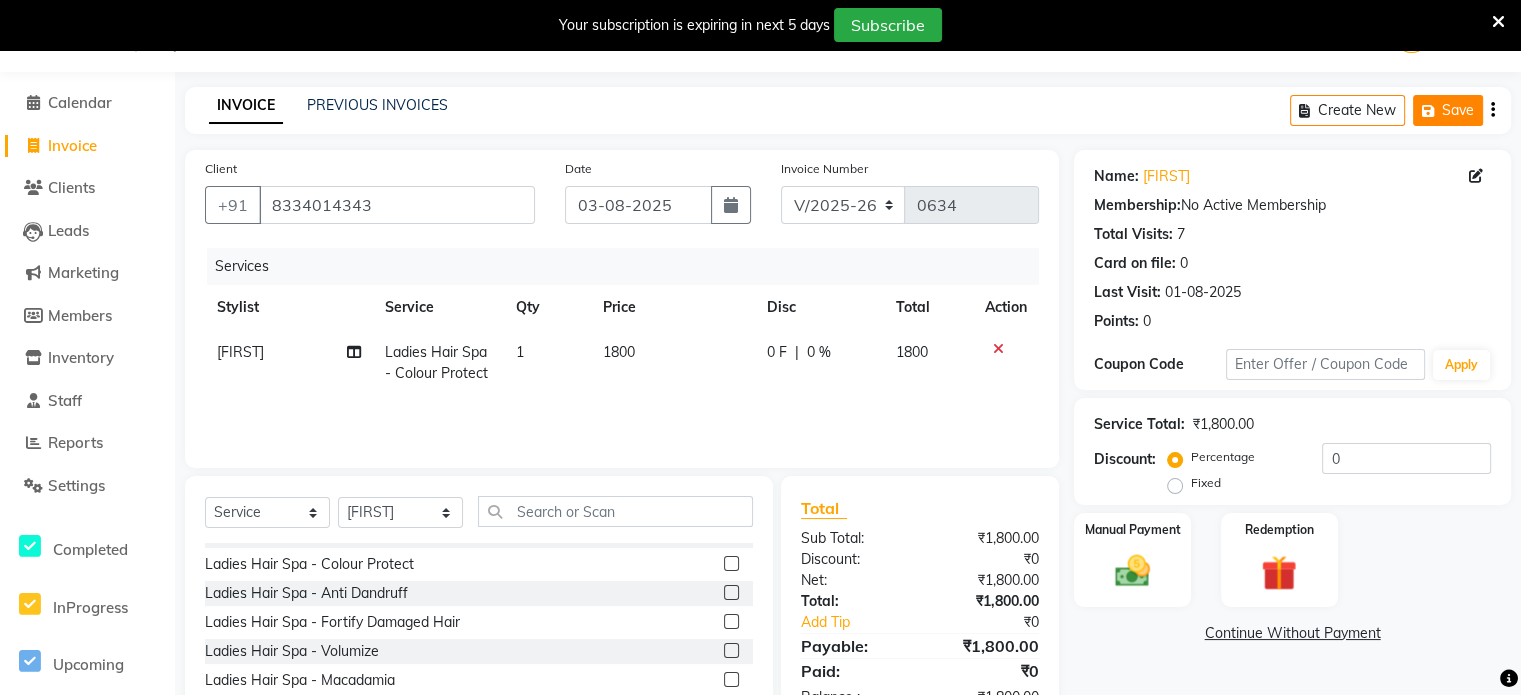click 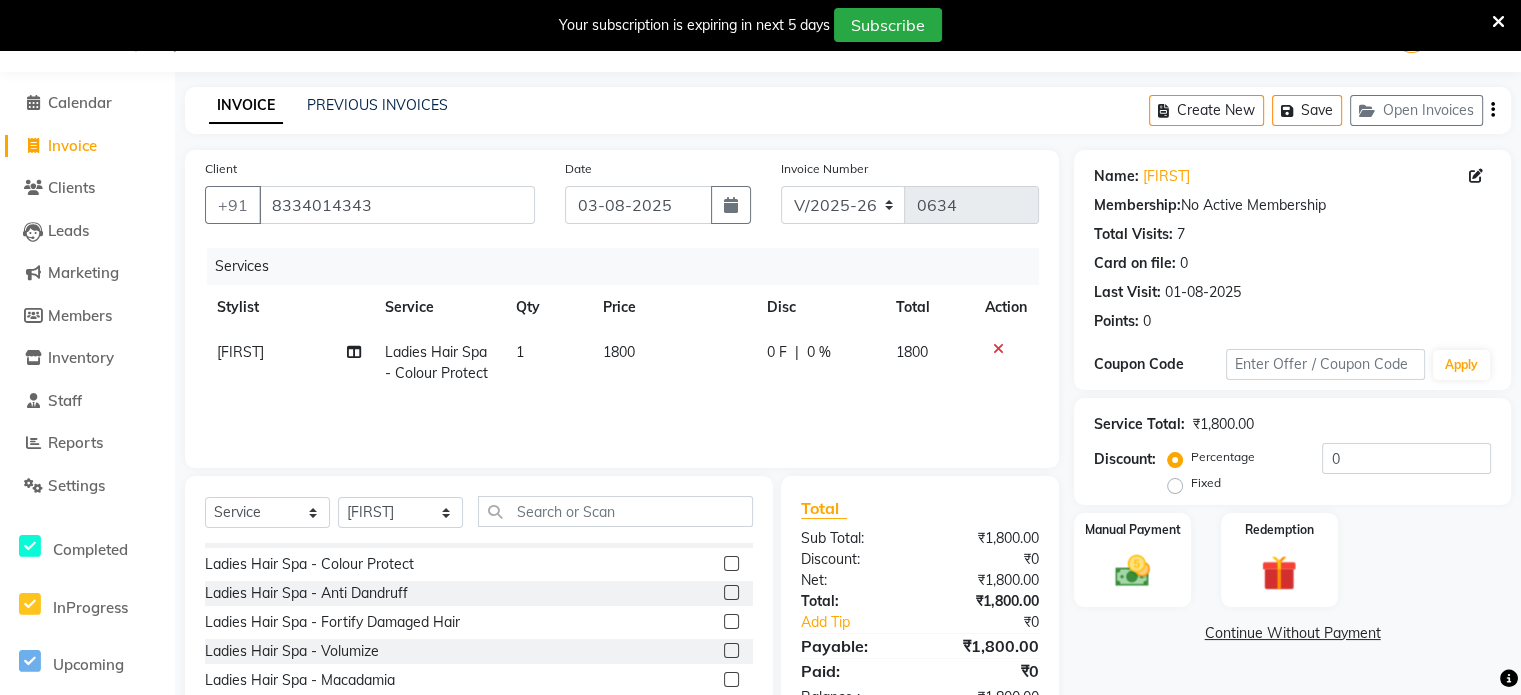 click on "Calendar  Invoice  Clients  Leads   Marketing  Members  Inventory  Staff  Reports  Settings Completed InProgress Upcoming Dropped Tentative Check-In Confirm Bookings Generate Report Segments Page Builder" 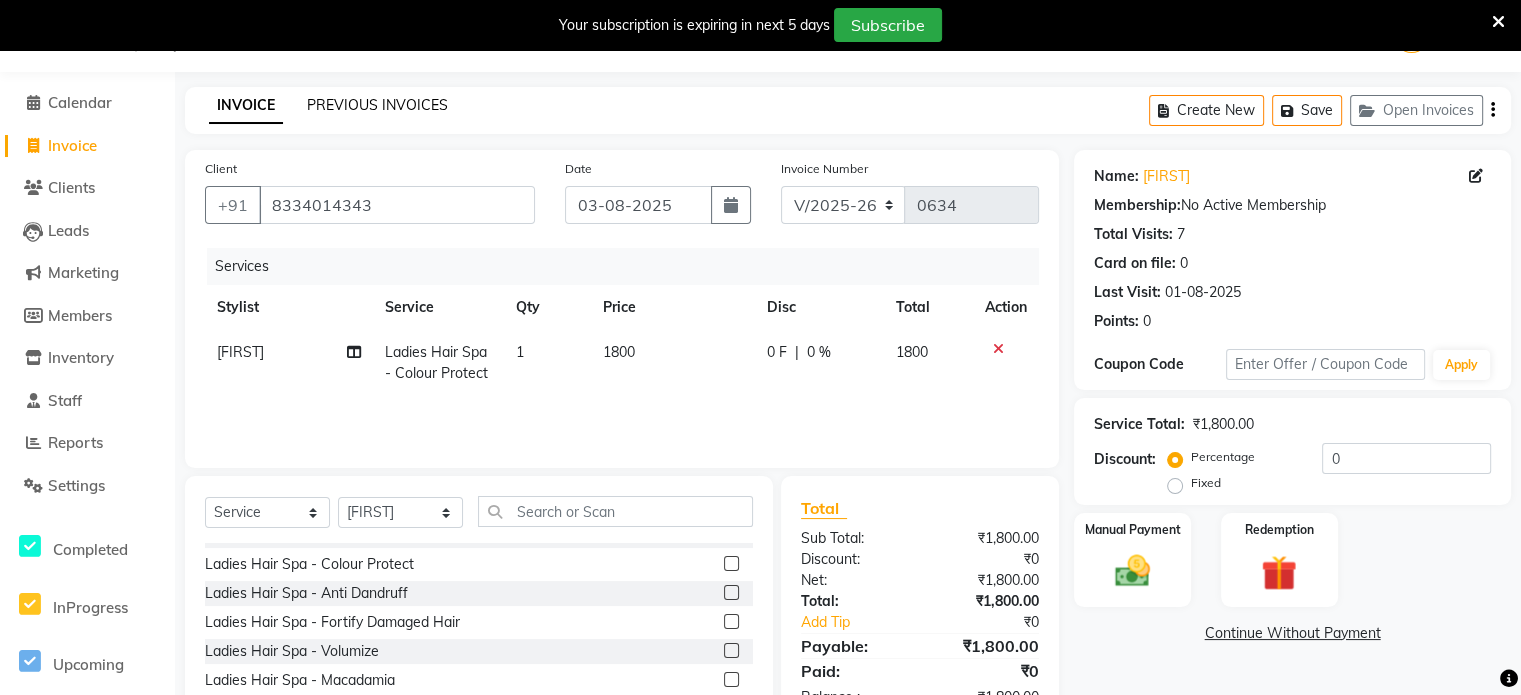 click on "PREVIOUS INVOICES" 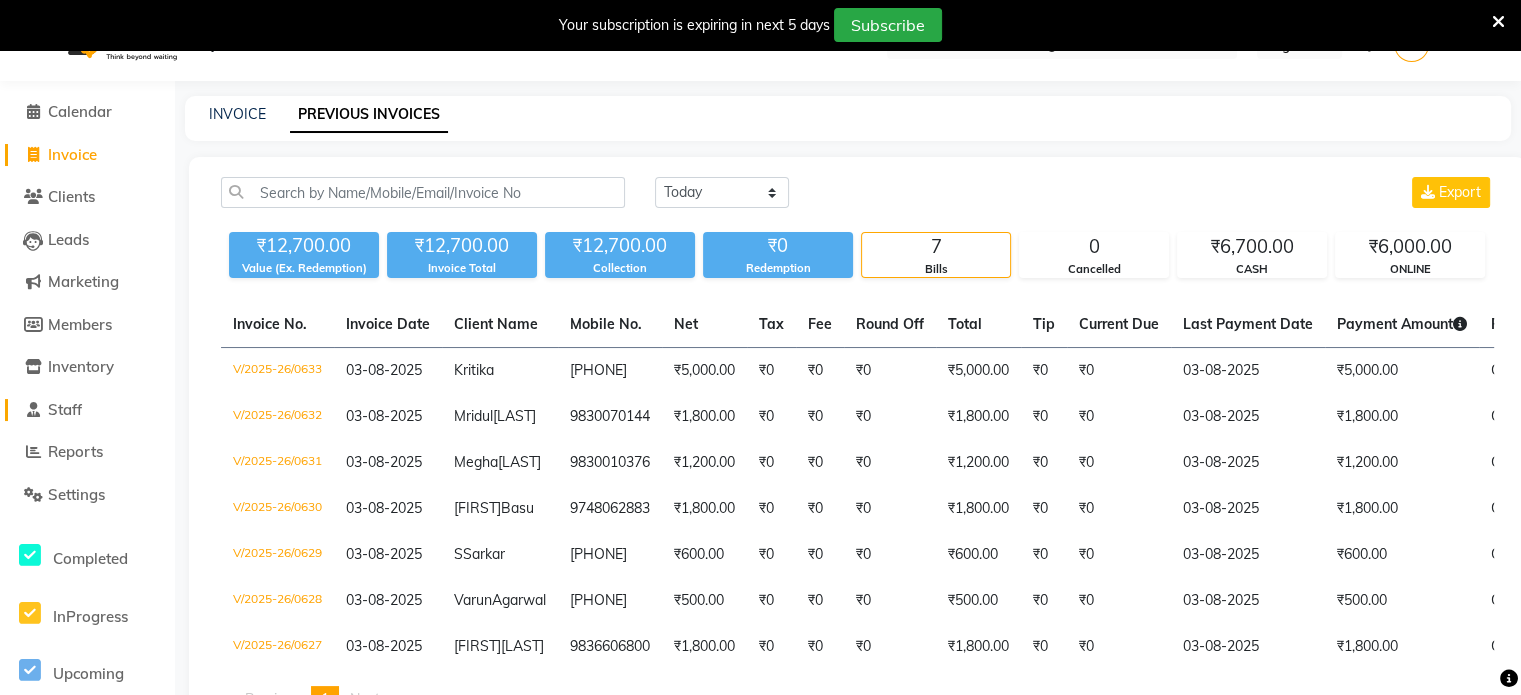 scroll, scrollTop: 0, scrollLeft: 0, axis: both 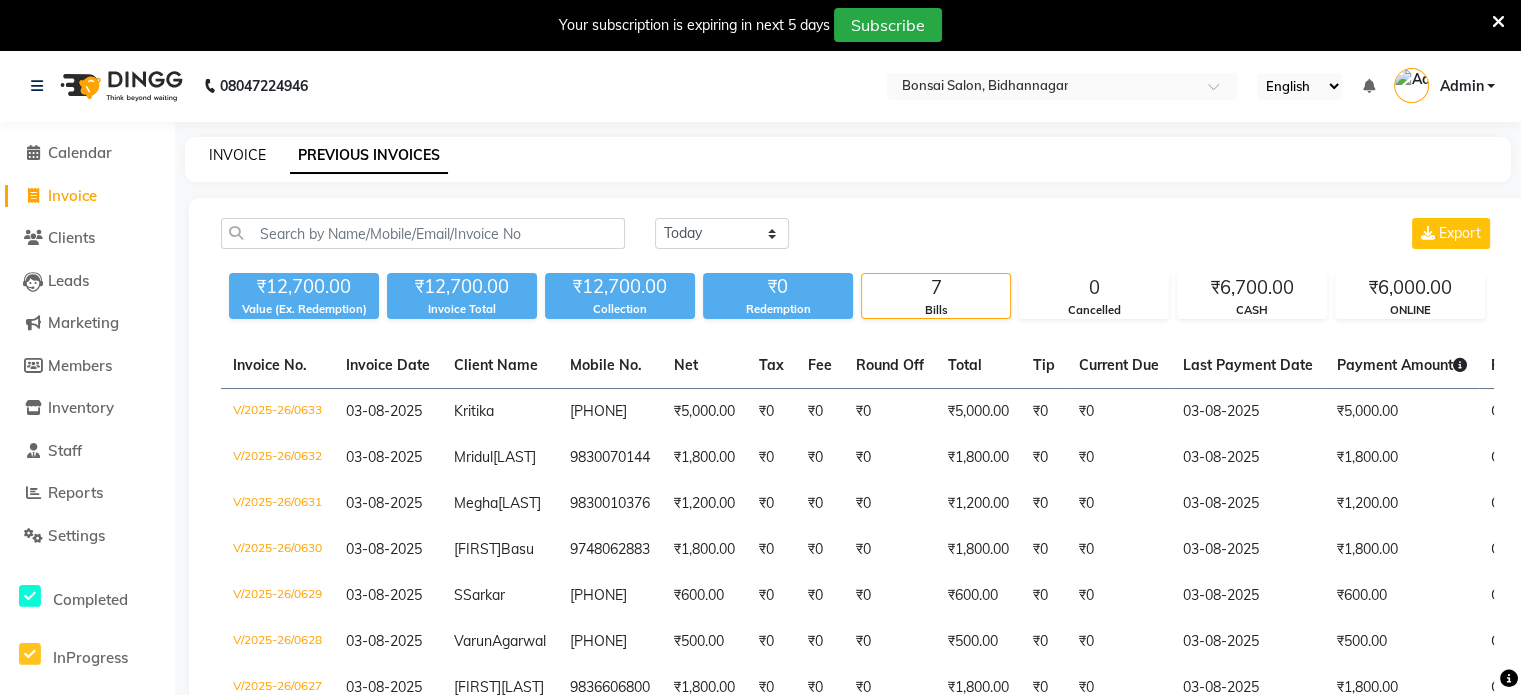 click on "INVOICE" 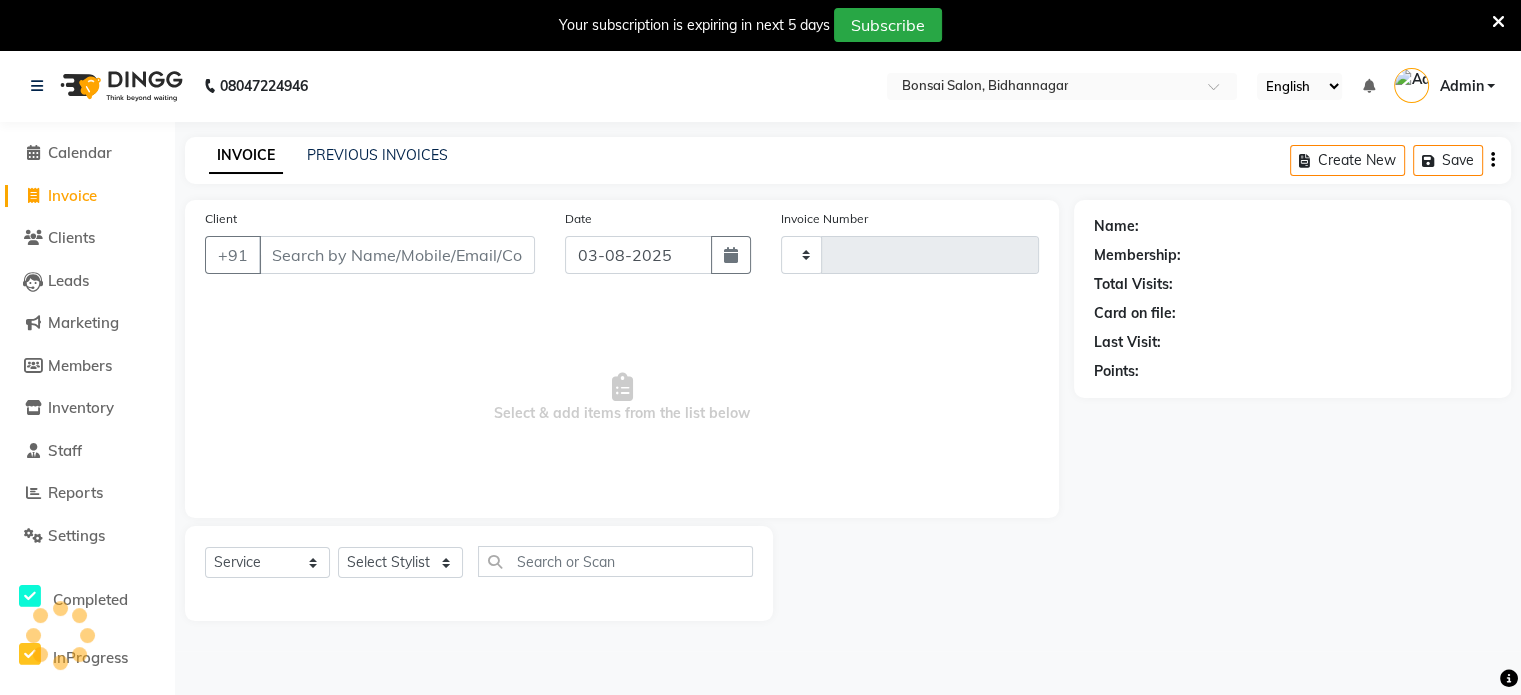 scroll, scrollTop: 50, scrollLeft: 0, axis: vertical 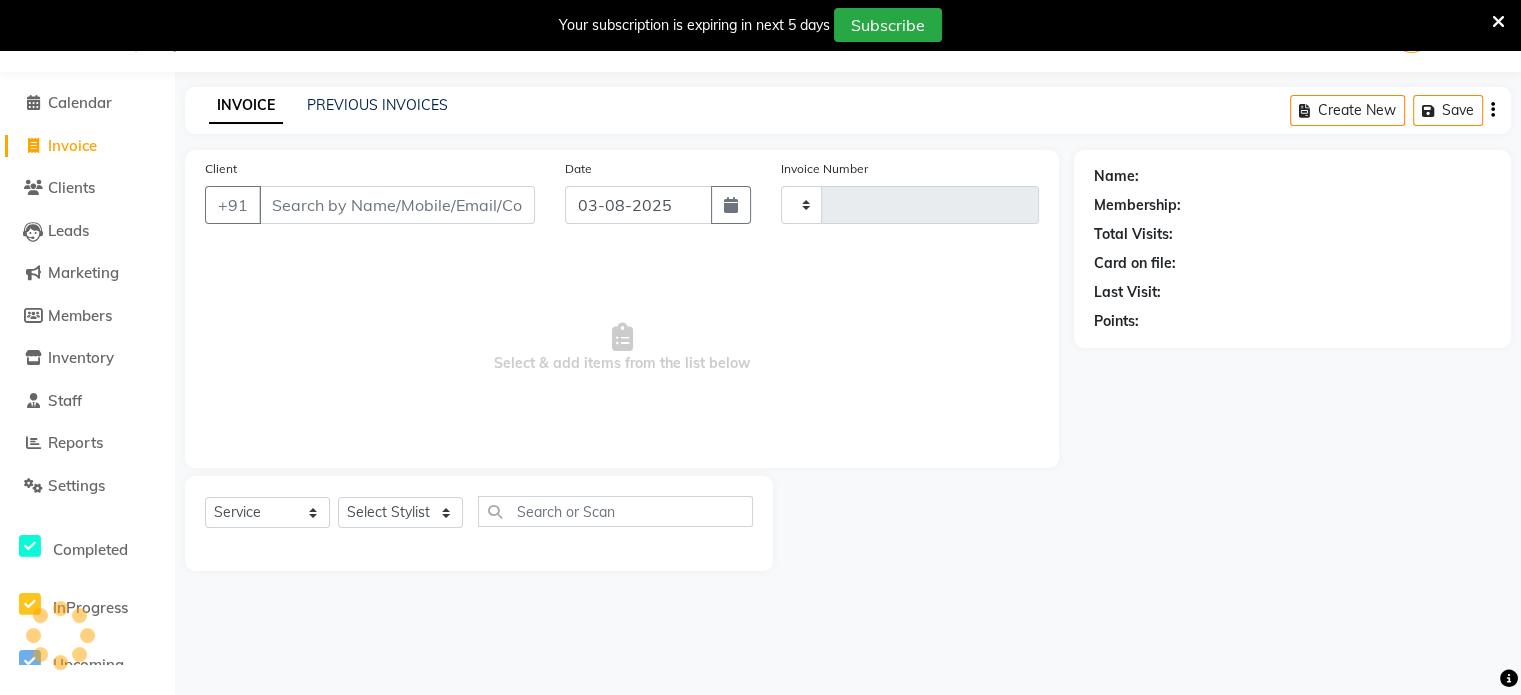 type on "0634" 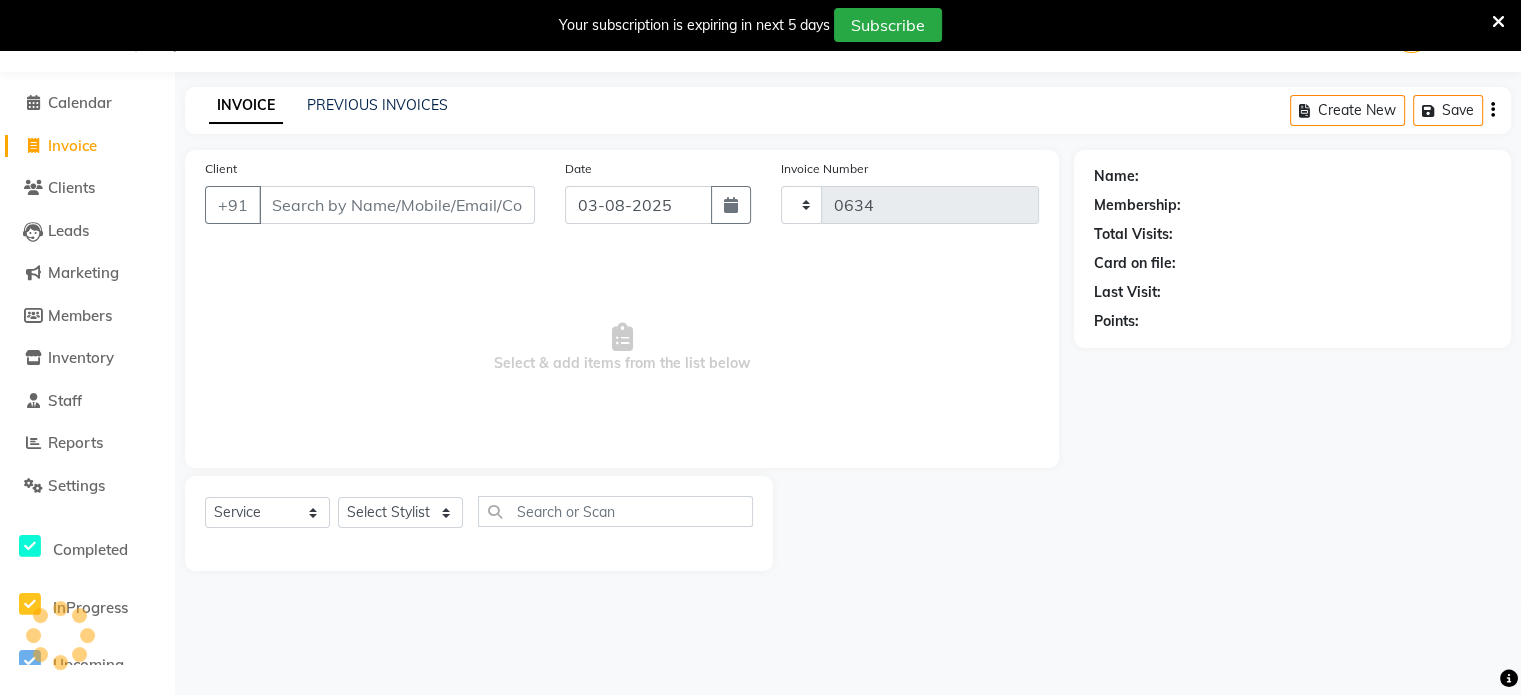 select on "6719" 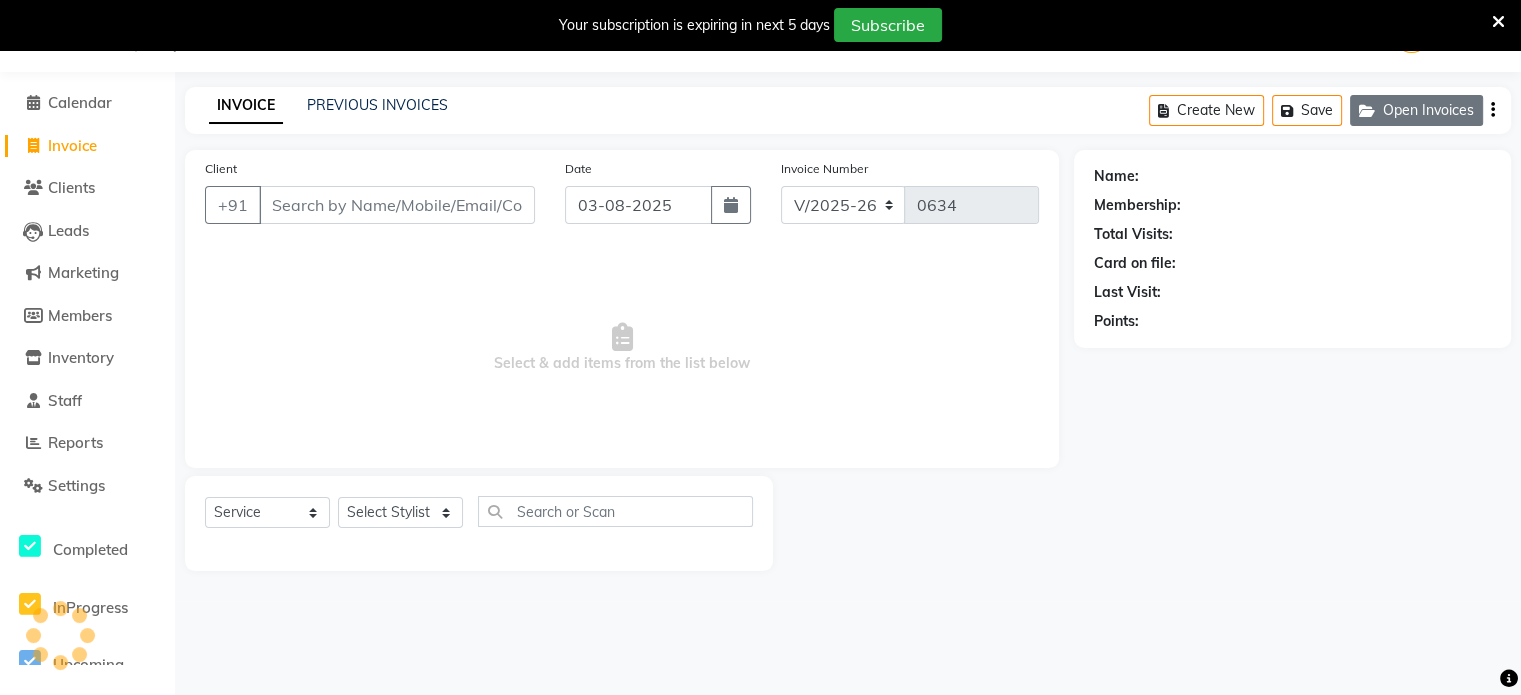 click on "Open Invoices" 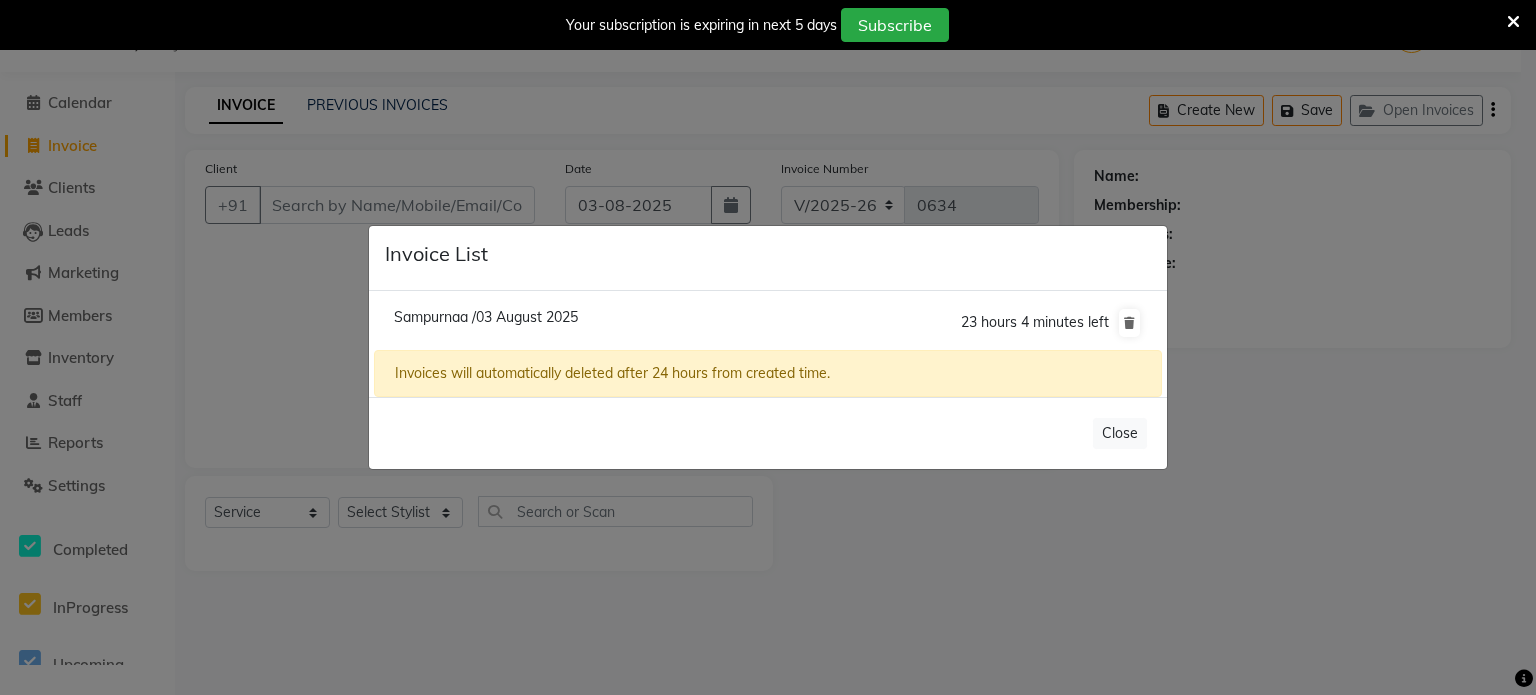 click on "Sampurnaa /03 August 2025" 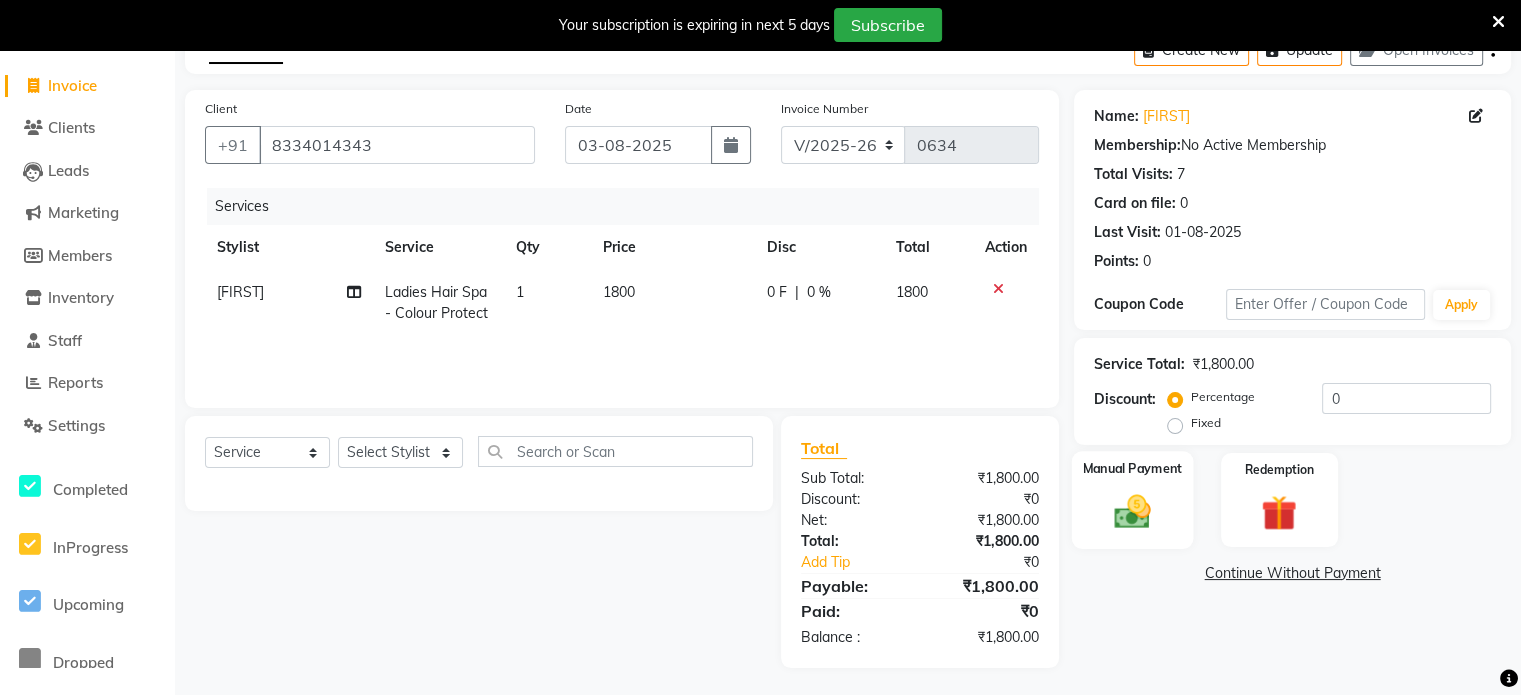 scroll, scrollTop: 113, scrollLeft: 0, axis: vertical 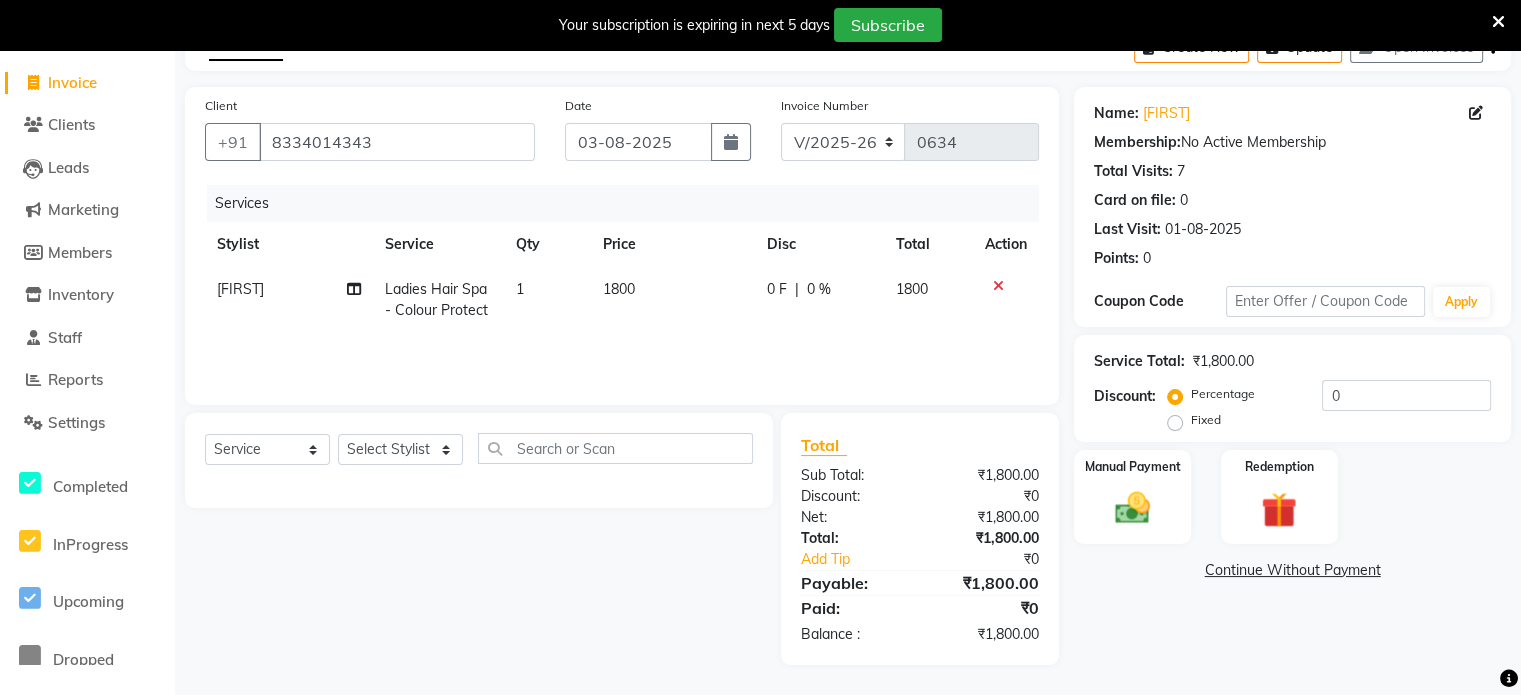 click on "Your subscription is expiring in next 5 days   Subscribe" at bounding box center [760, 25] 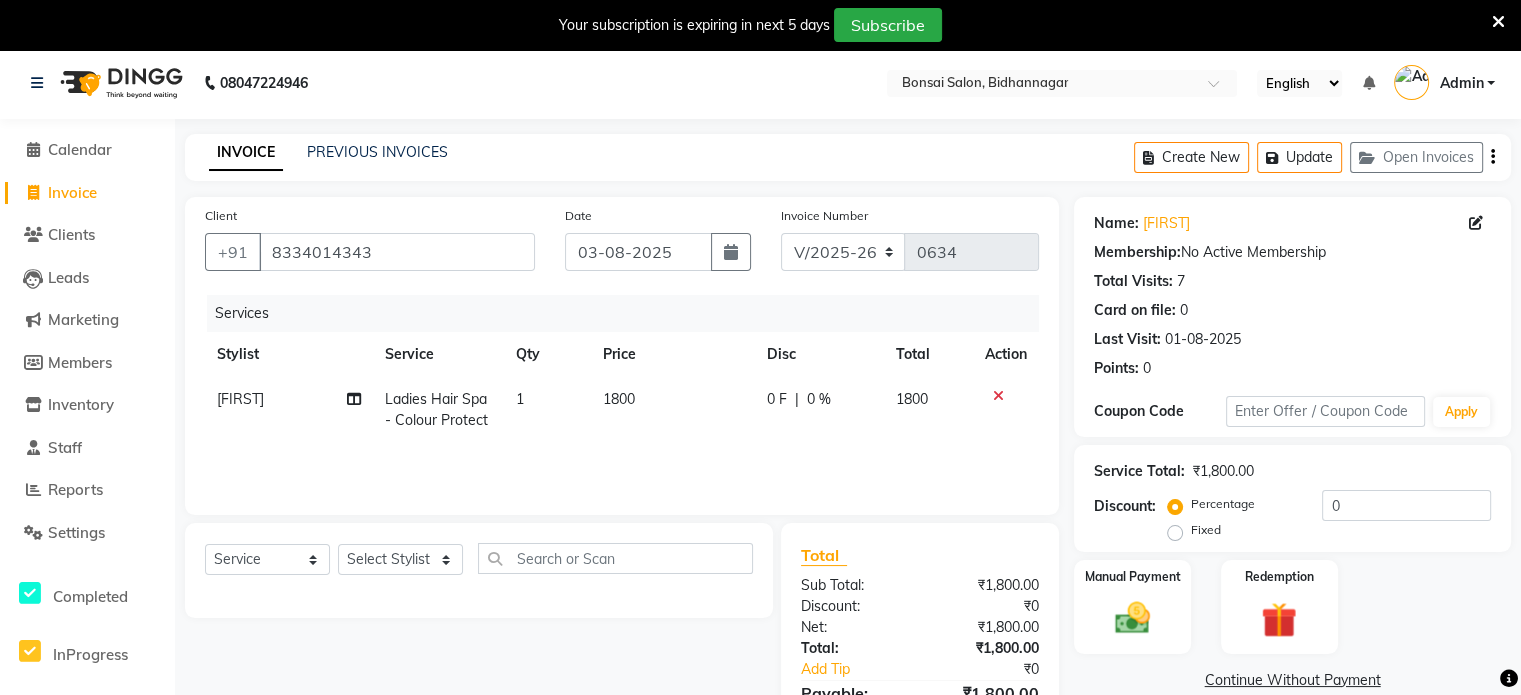 scroll, scrollTop: 0, scrollLeft: 0, axis: both 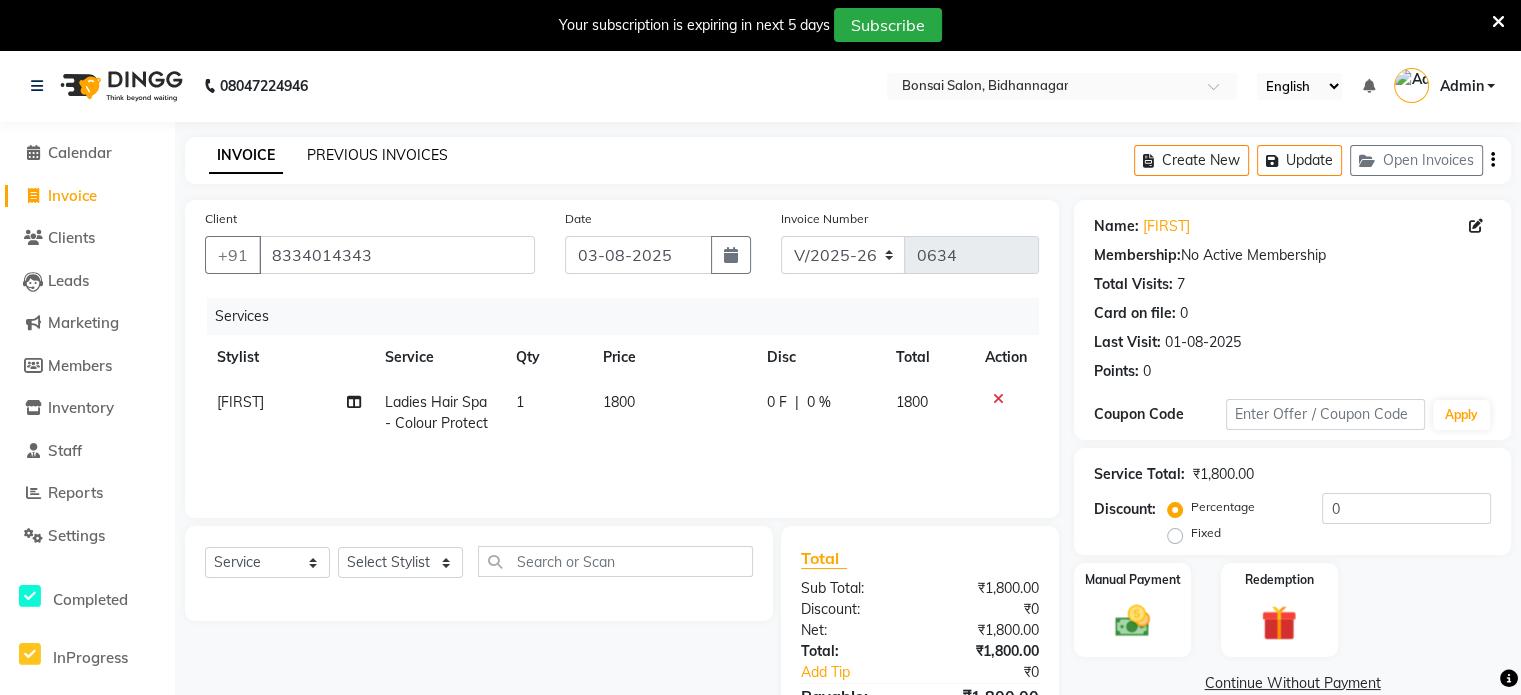 click on "PREVIOUS INVOICES" 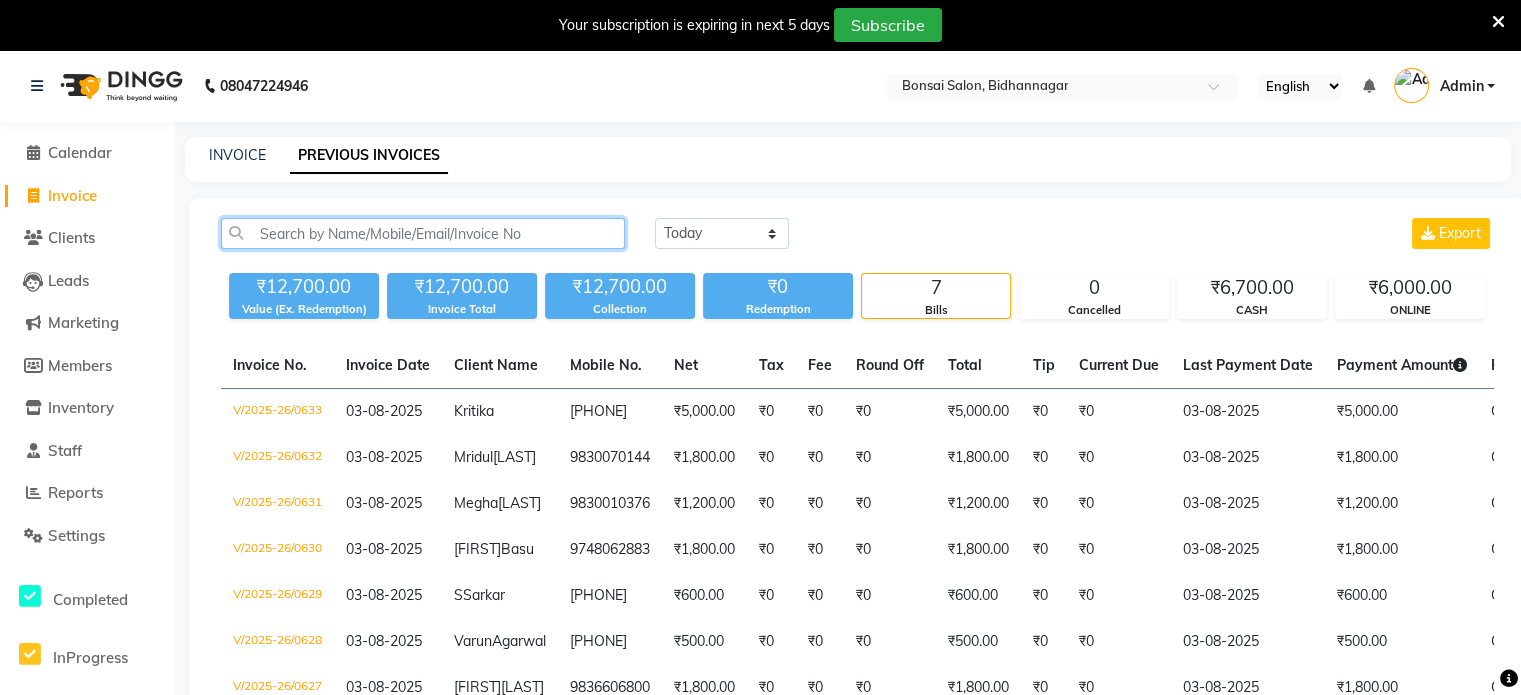 click 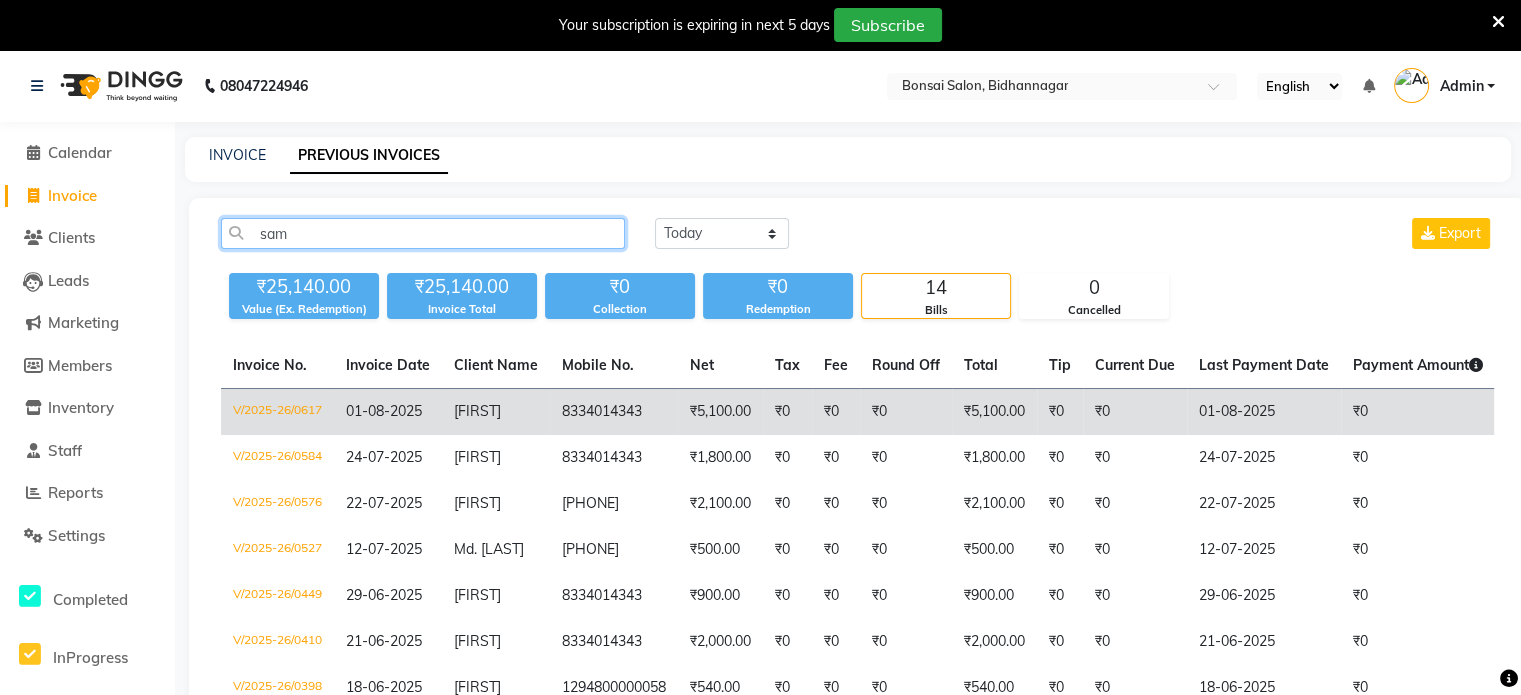 type on "sam" 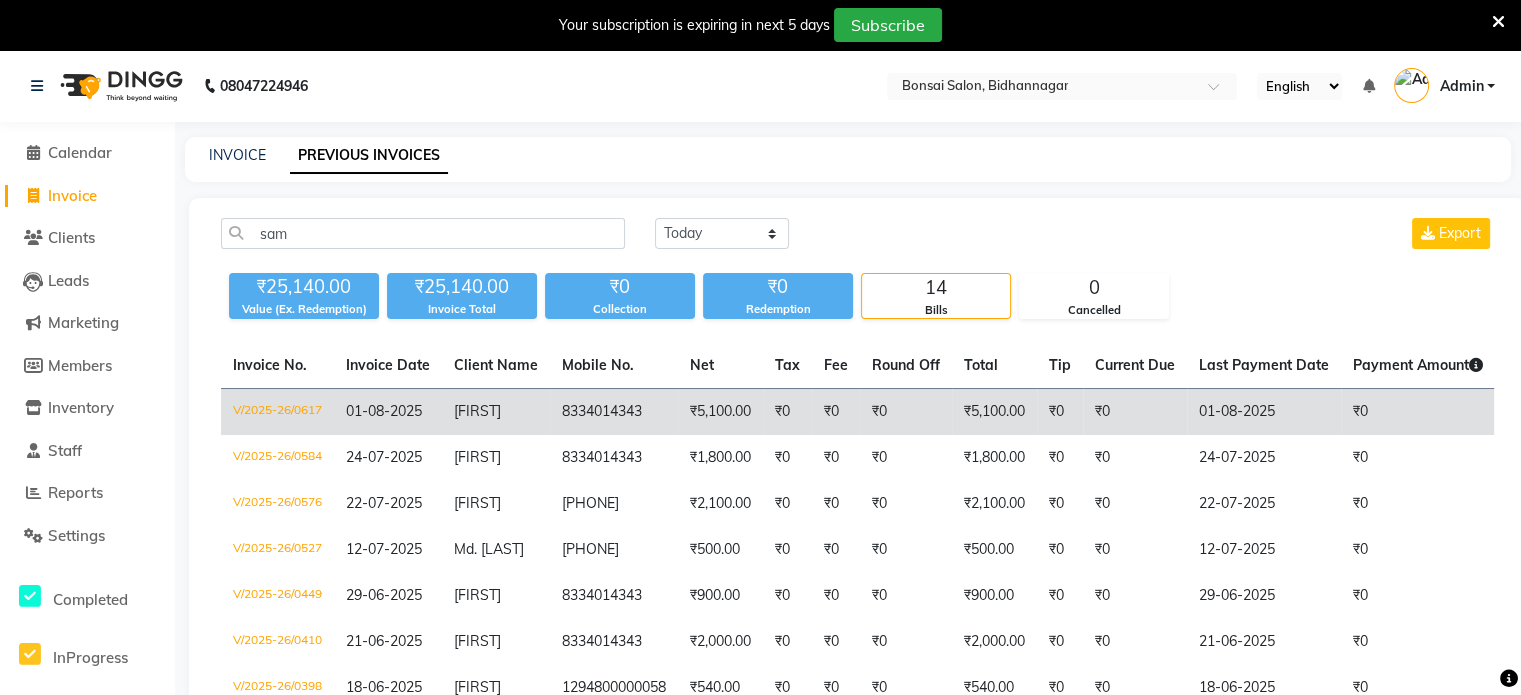 click on "[BUSINESS_NAME]" 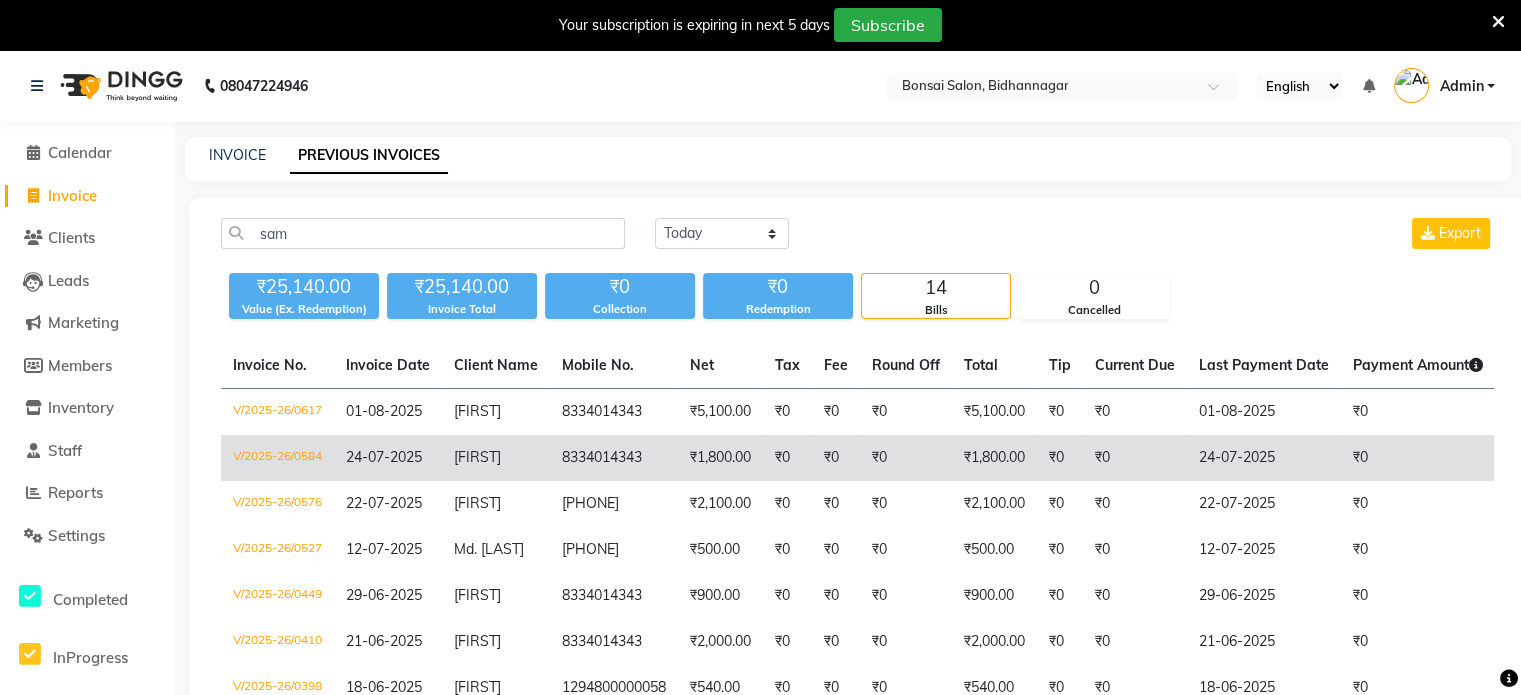 click on "24-07-2025" 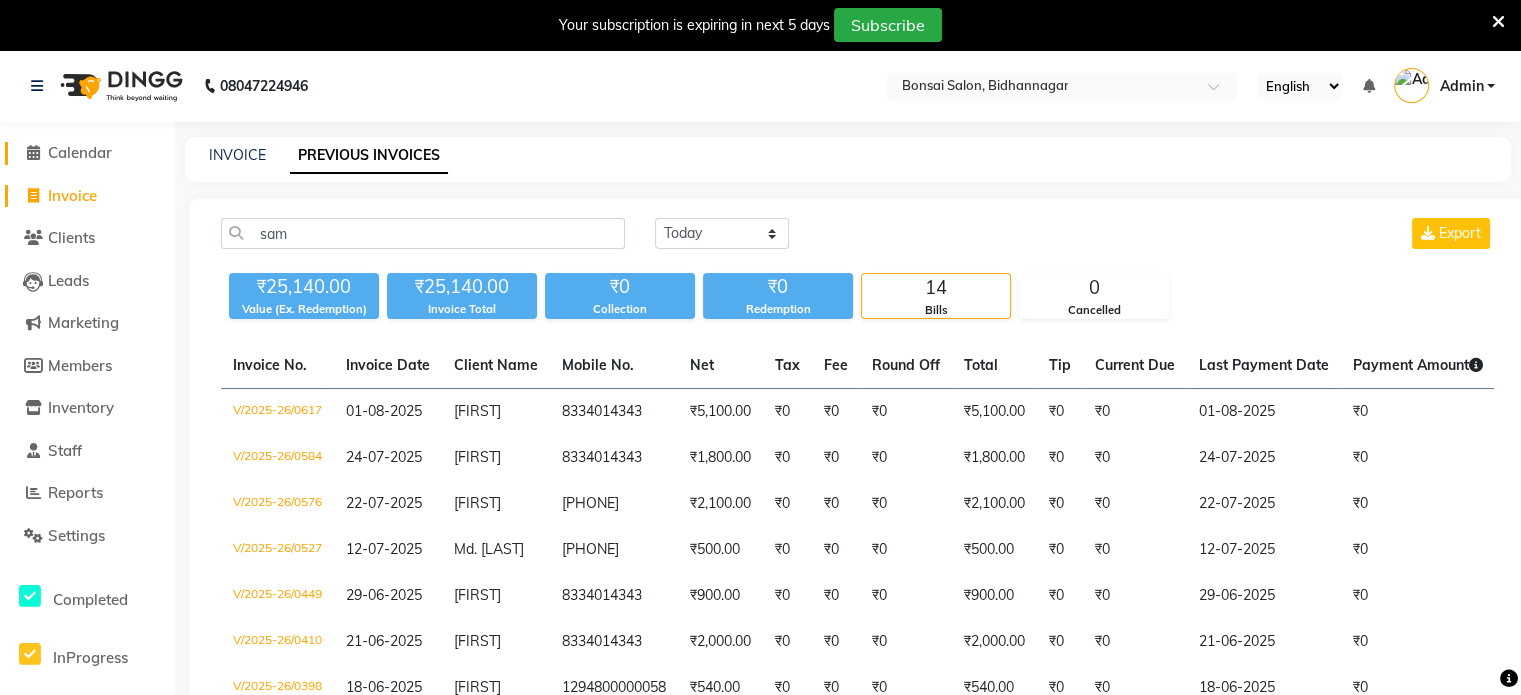 click on "Calendar" 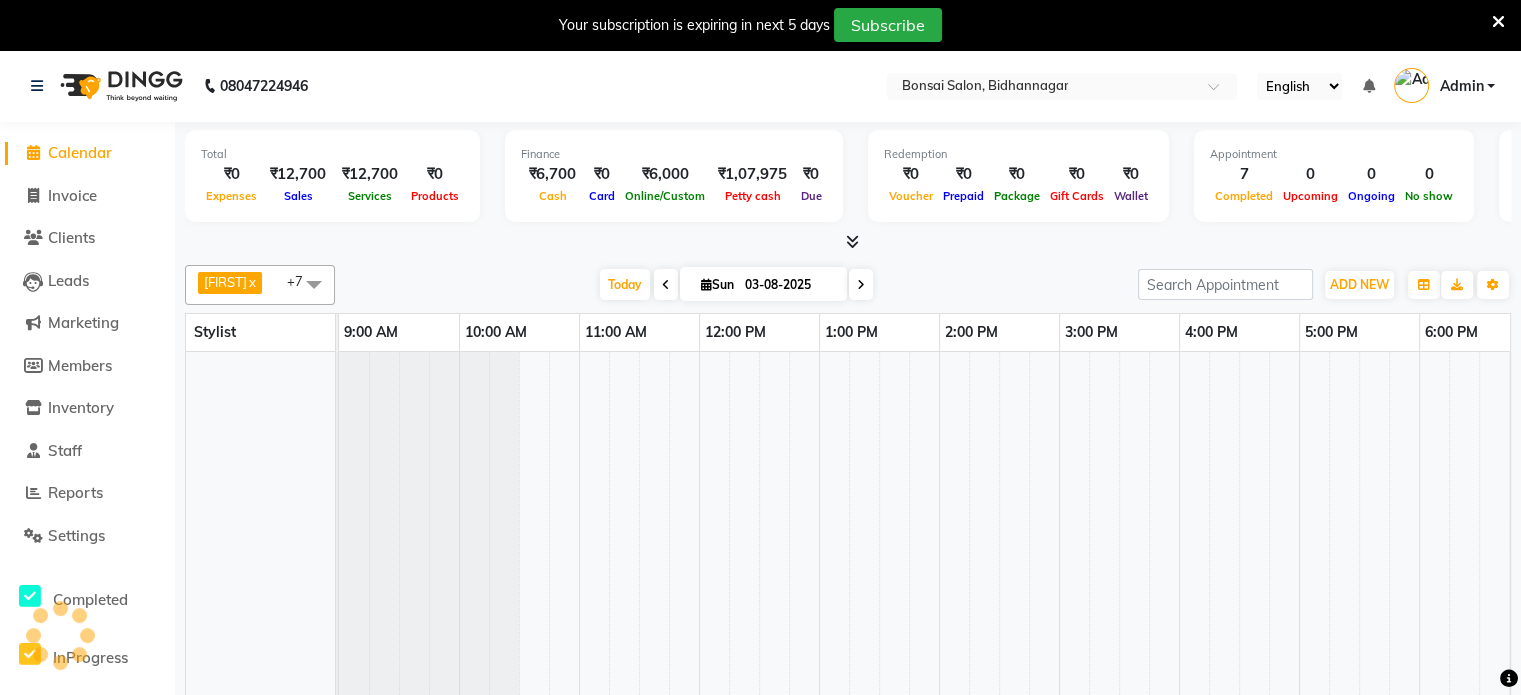 scroll, scrollTop: 0, scrollLeft: 0, axis: both 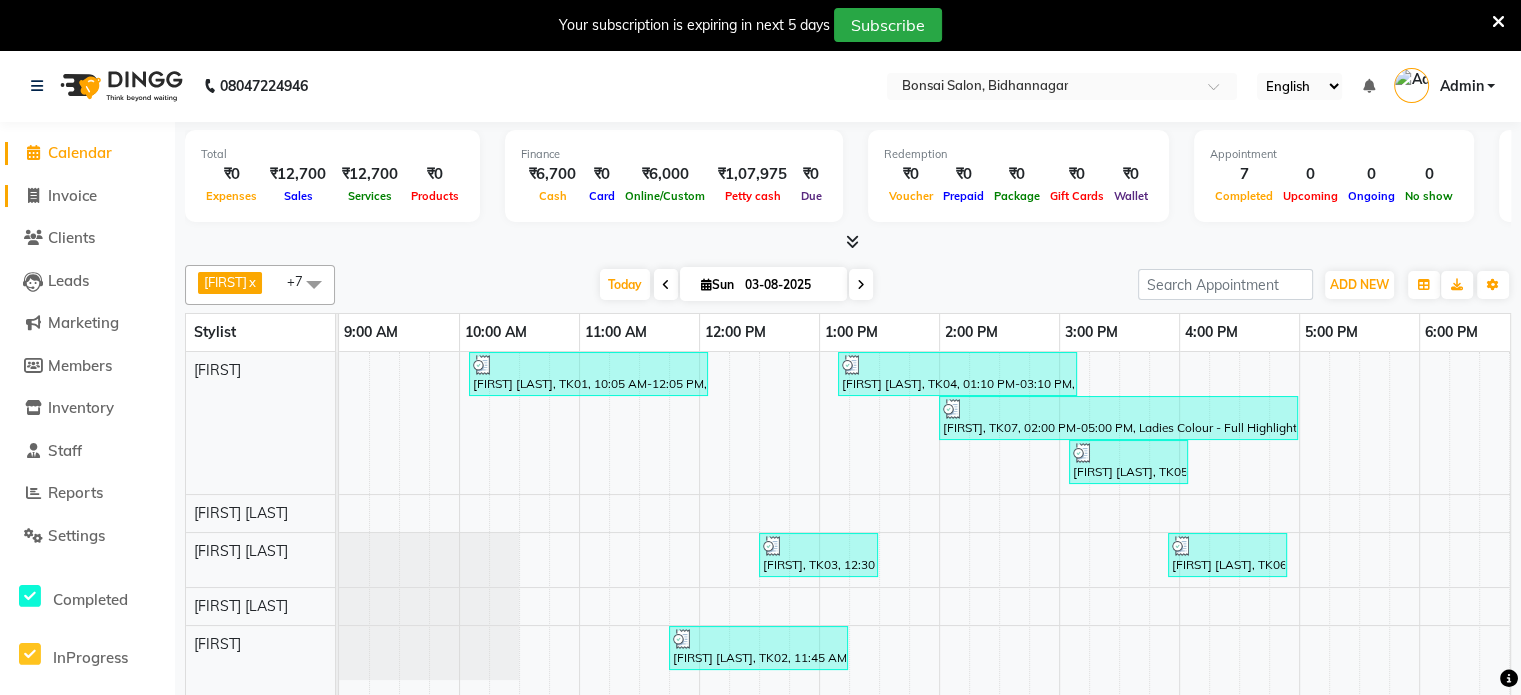 click on "Invoice" 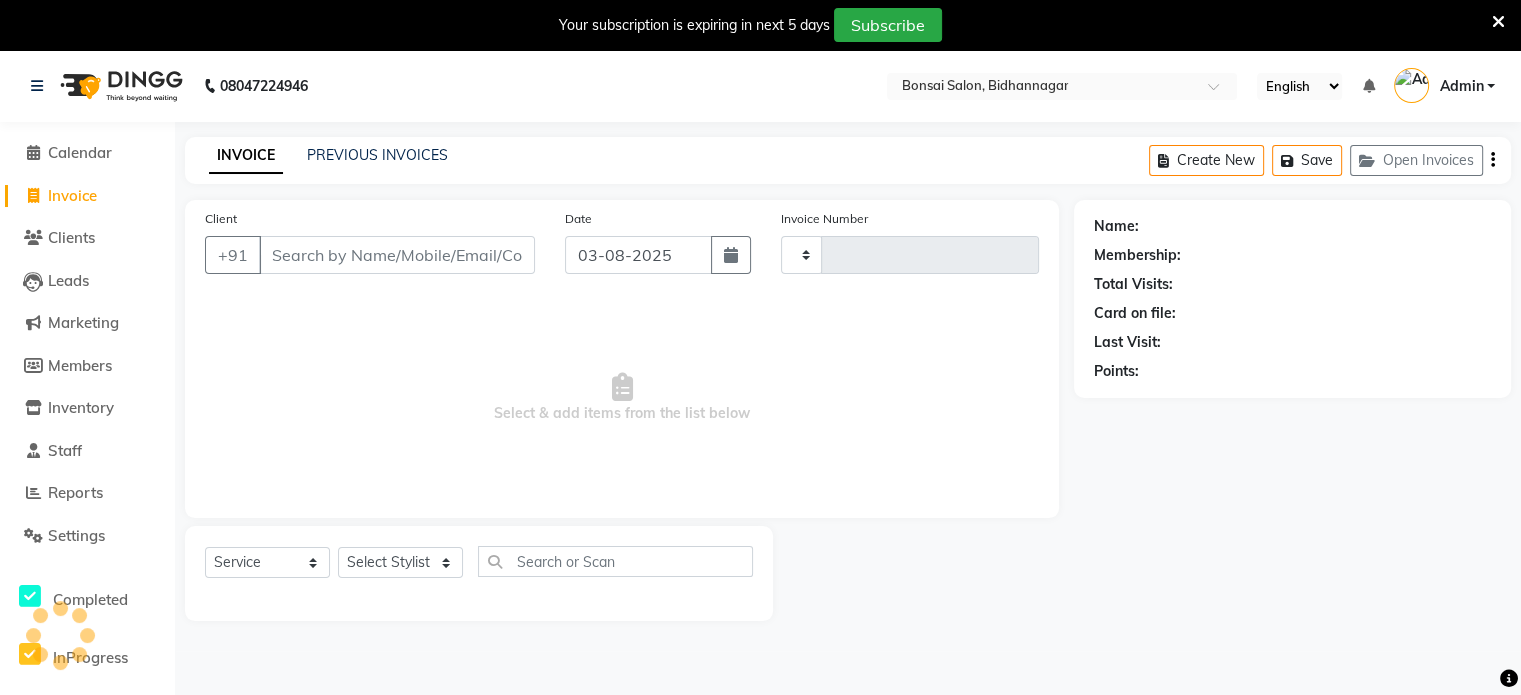 type on "0634" 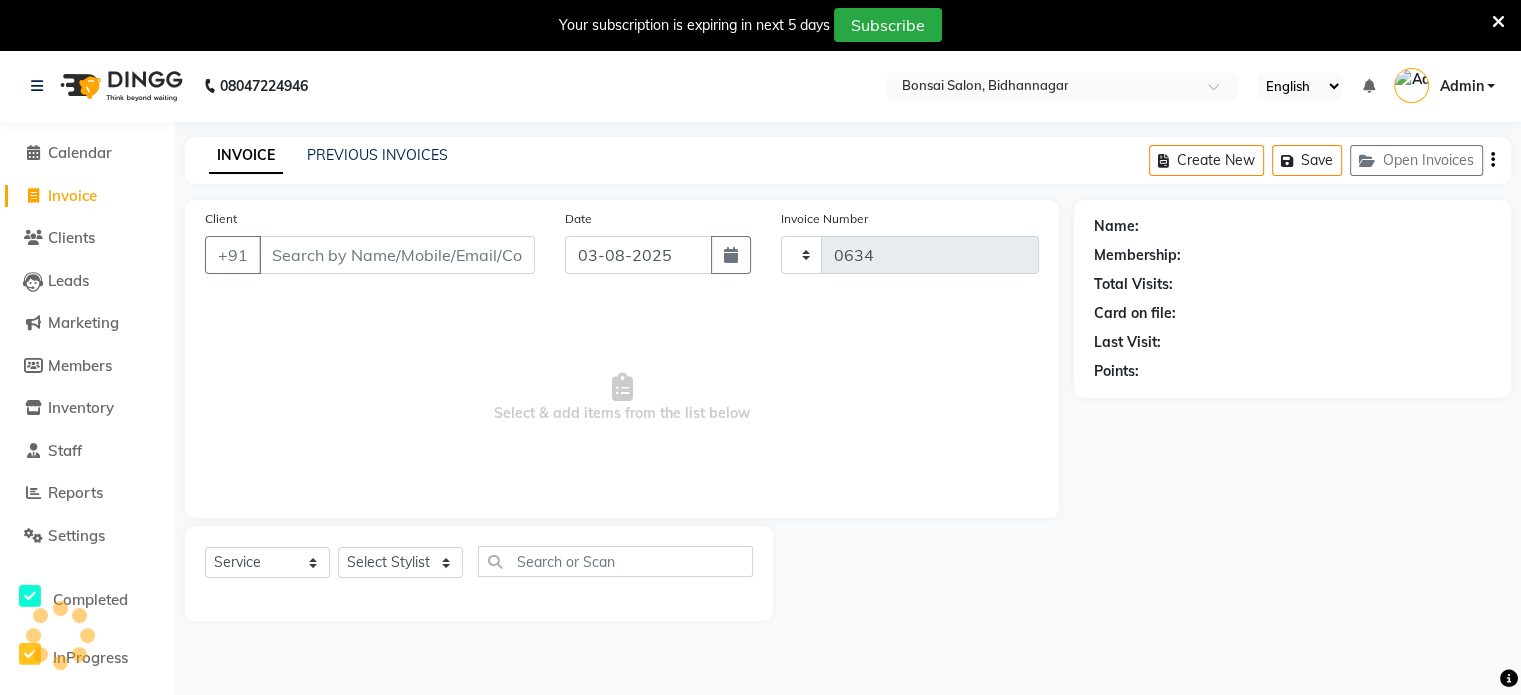 select on "6719" 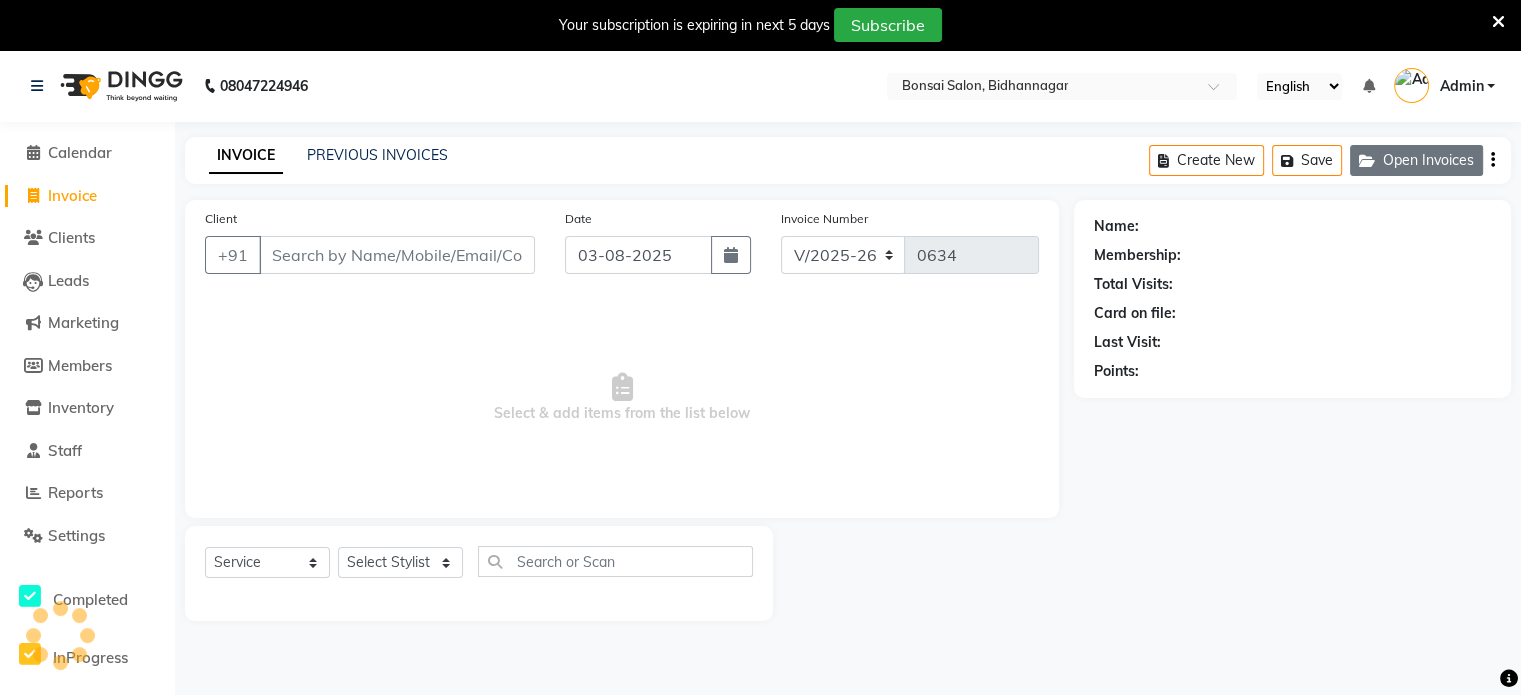 click on "Open Invoices" 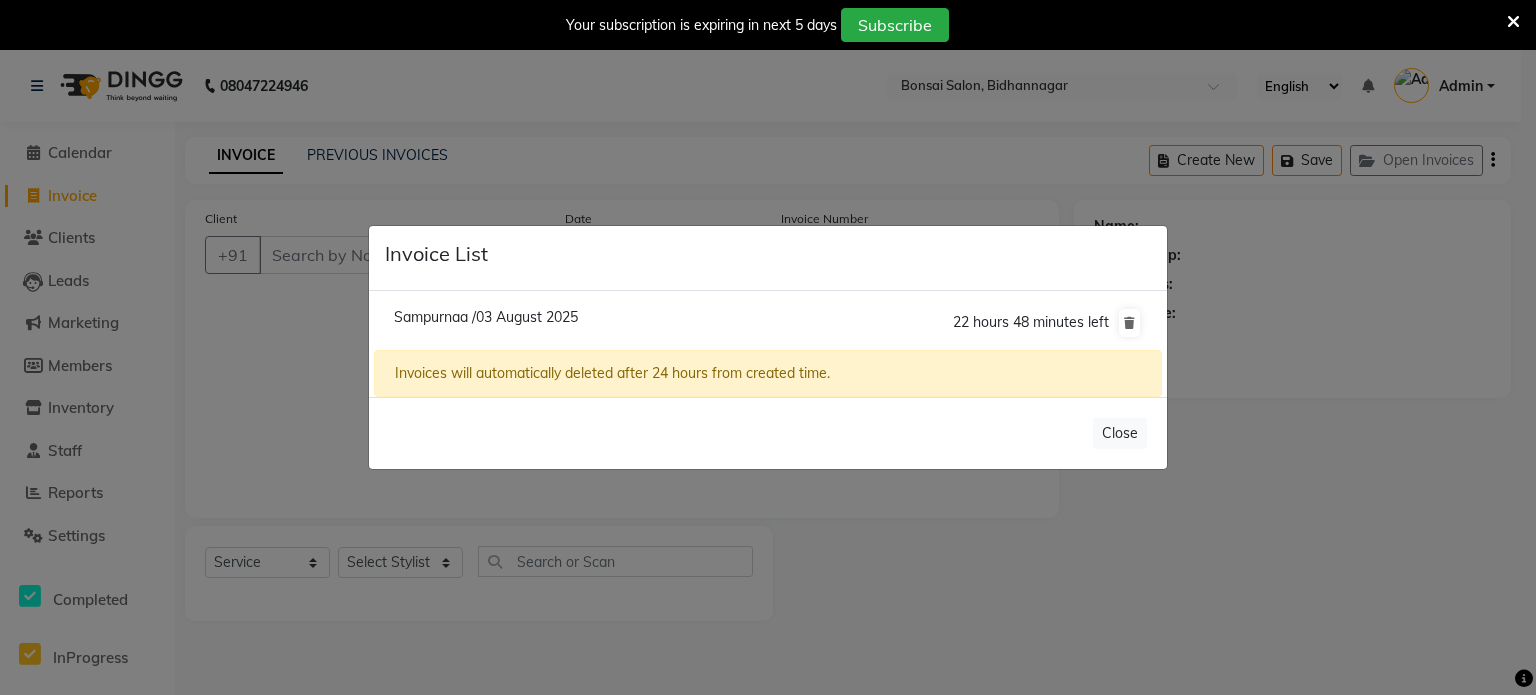 click on "Sampurnaa /03 August 2025" 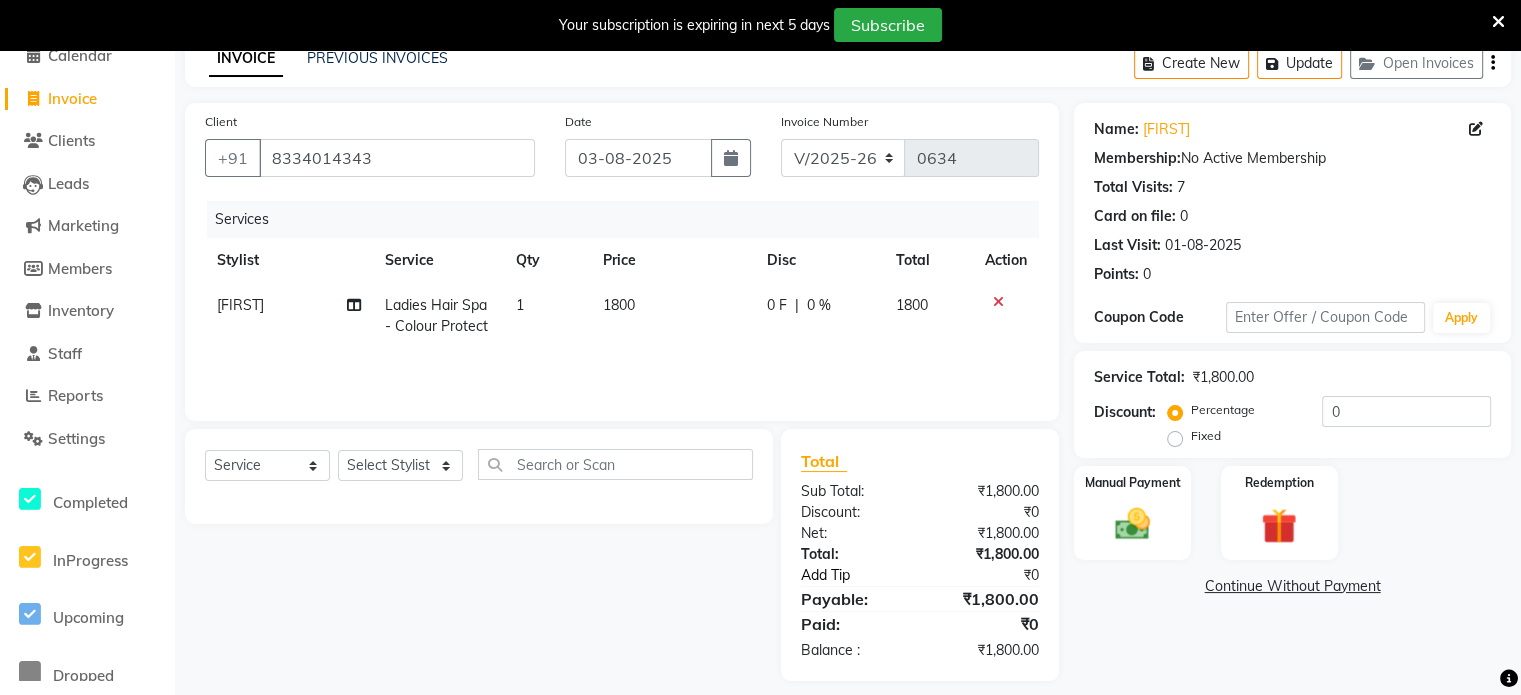 scroll, scrollTop: 100, scrollLeft: 0, axis: vertical 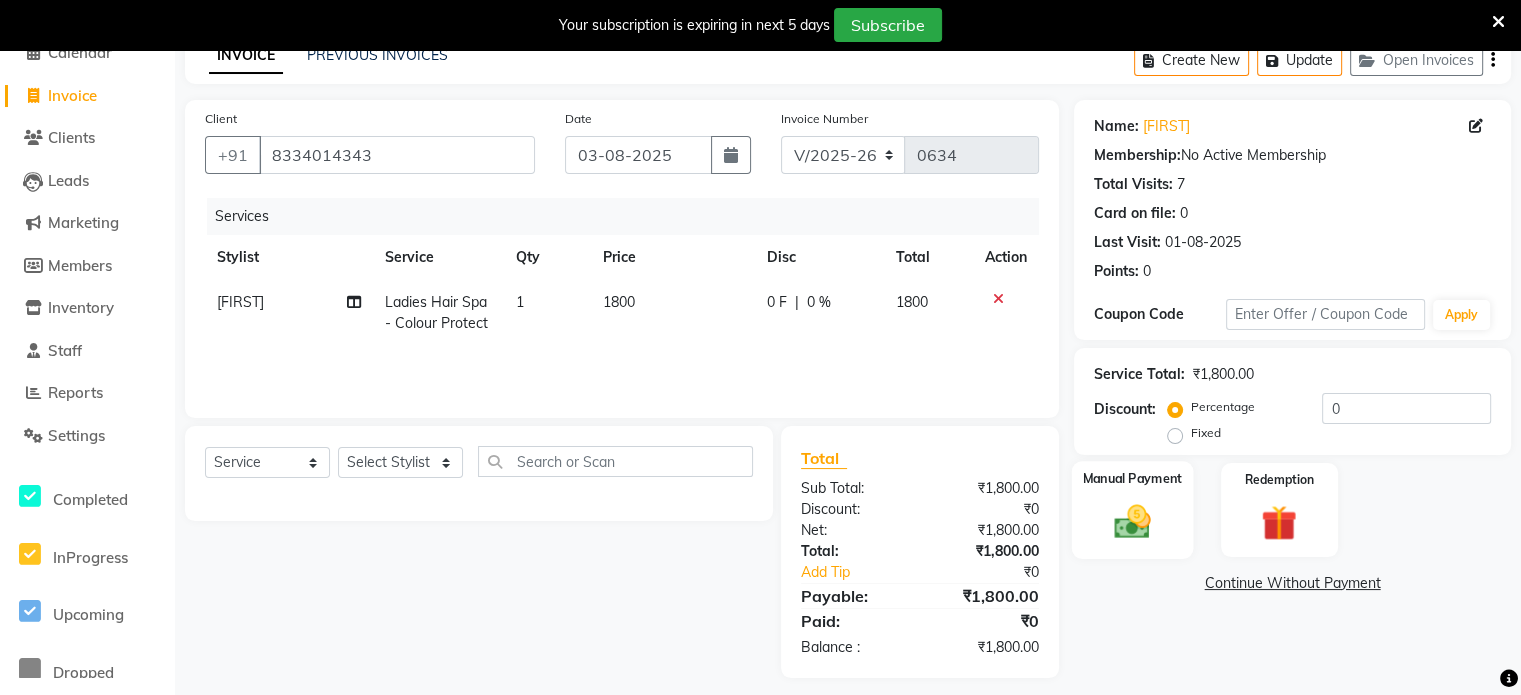 click 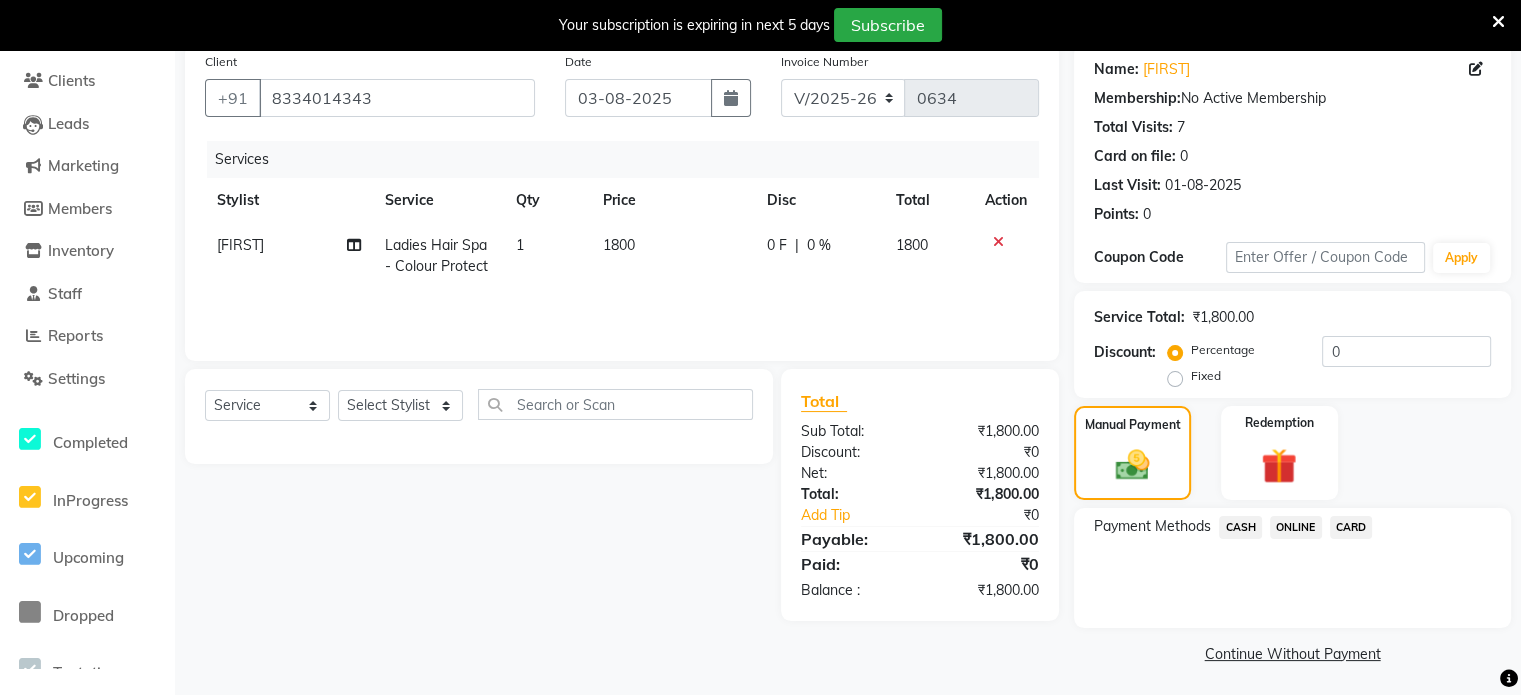 scroll, scrollTop: 160, scrollLeft: 0, axis: vertical 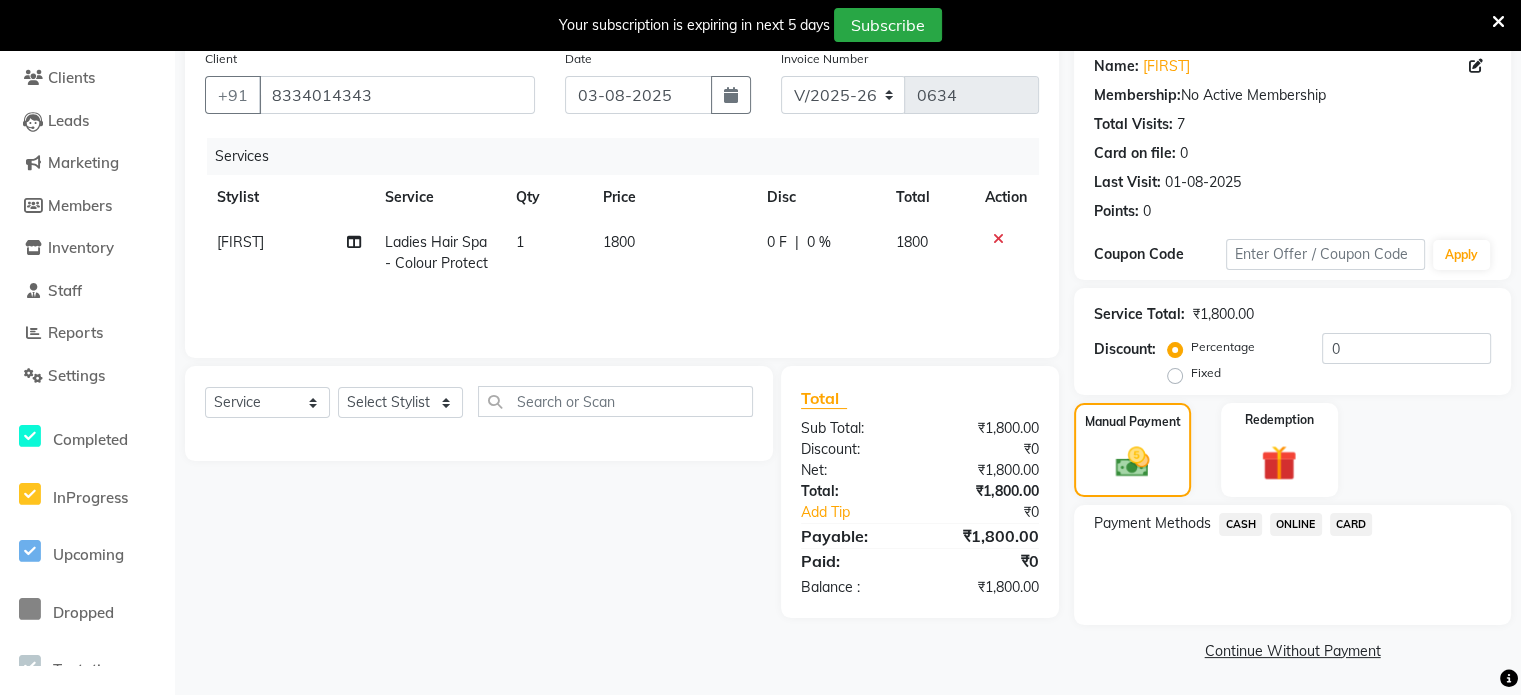 click on "Continue Without Payment" 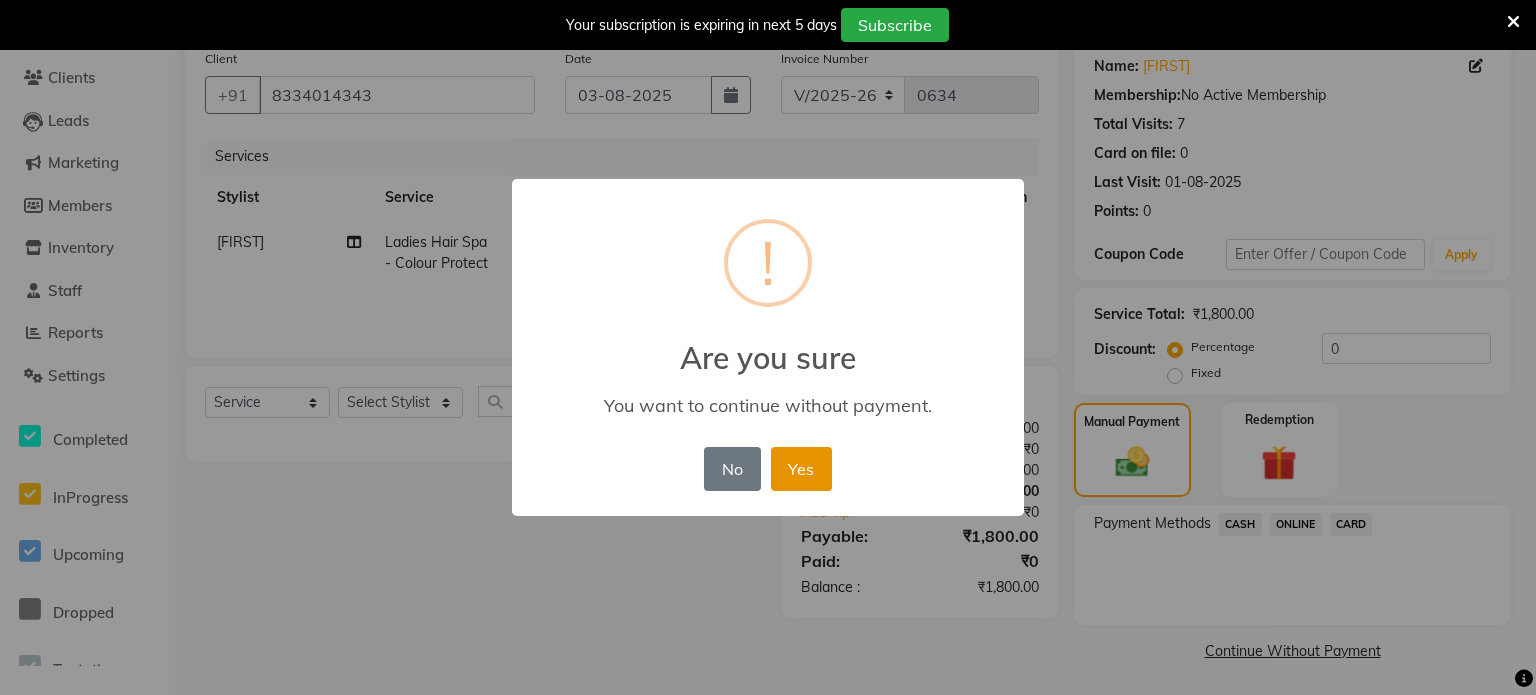 click on "Yes" at bounding box center [801, 469] 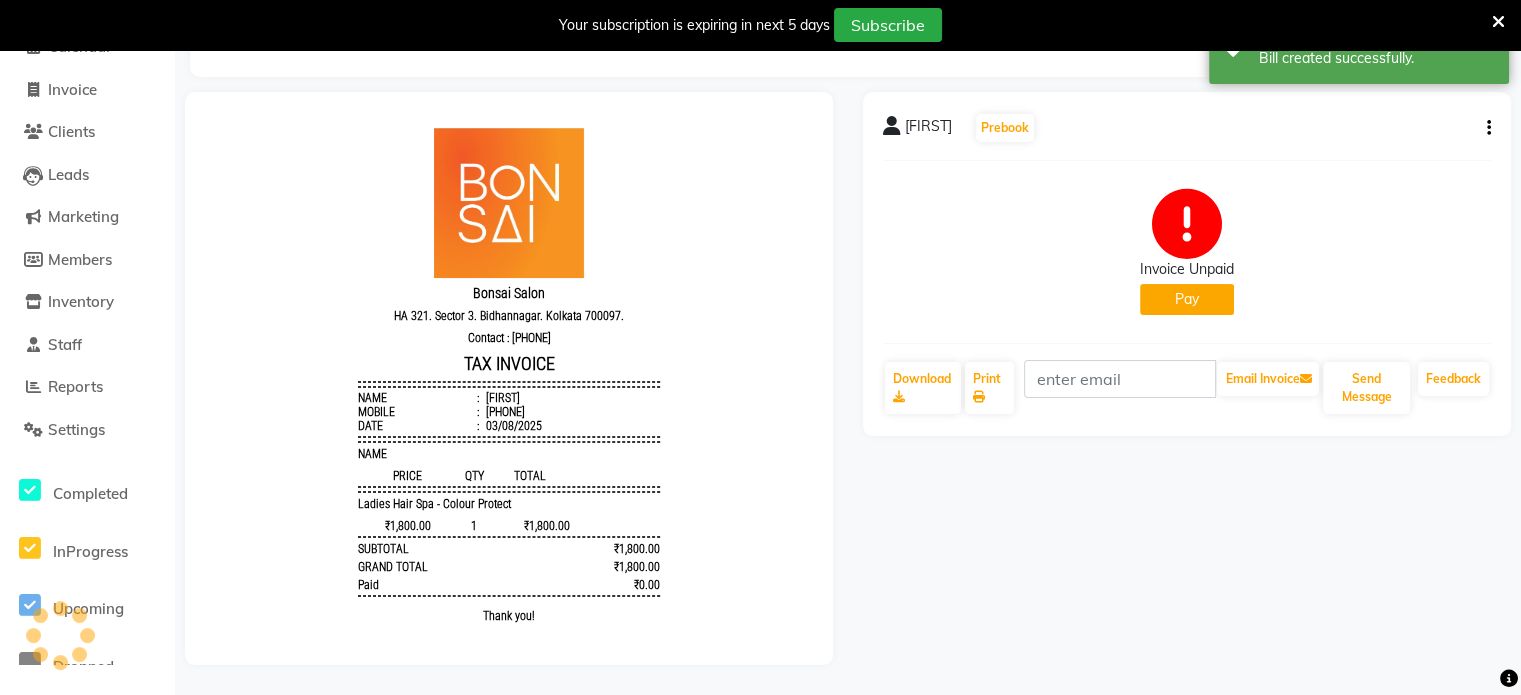 scroll, scrollTop: 0, scrollLeft: 0, axis: both 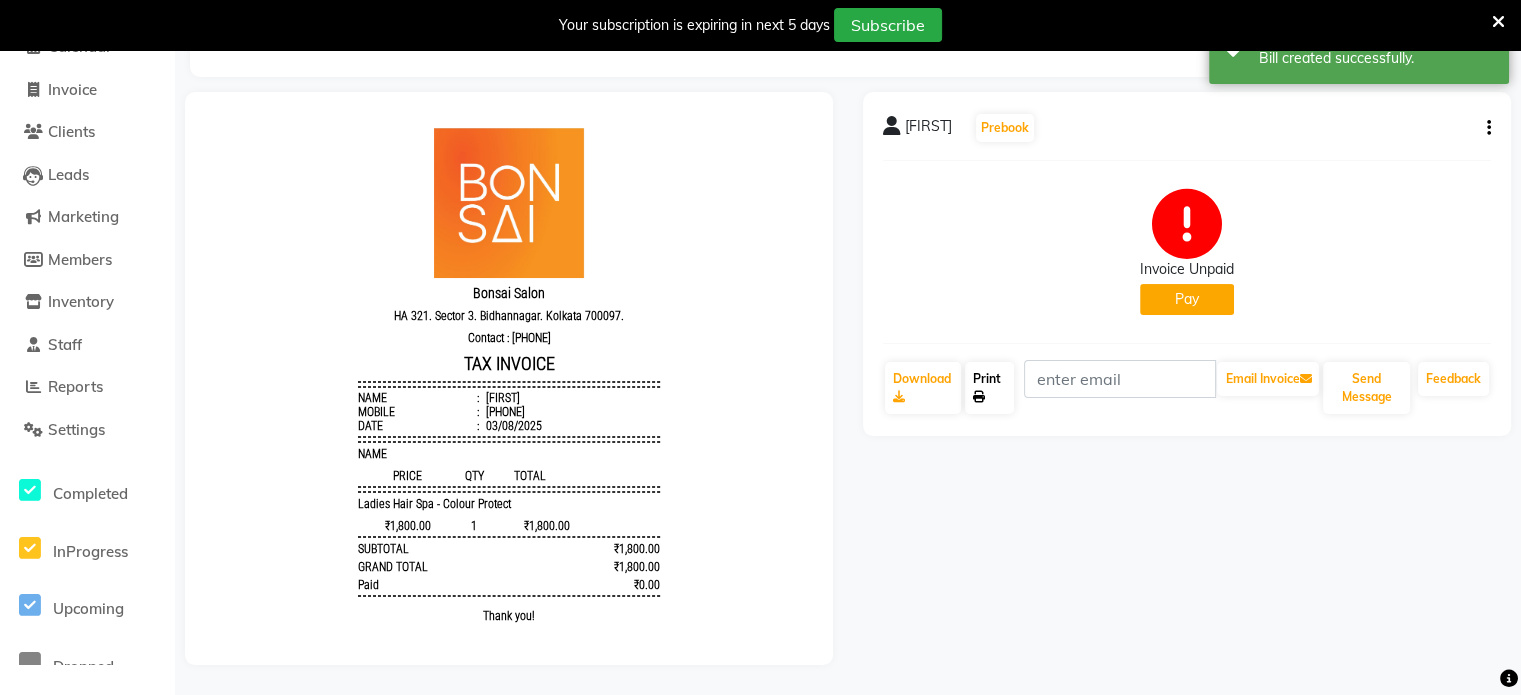 click on "Print" 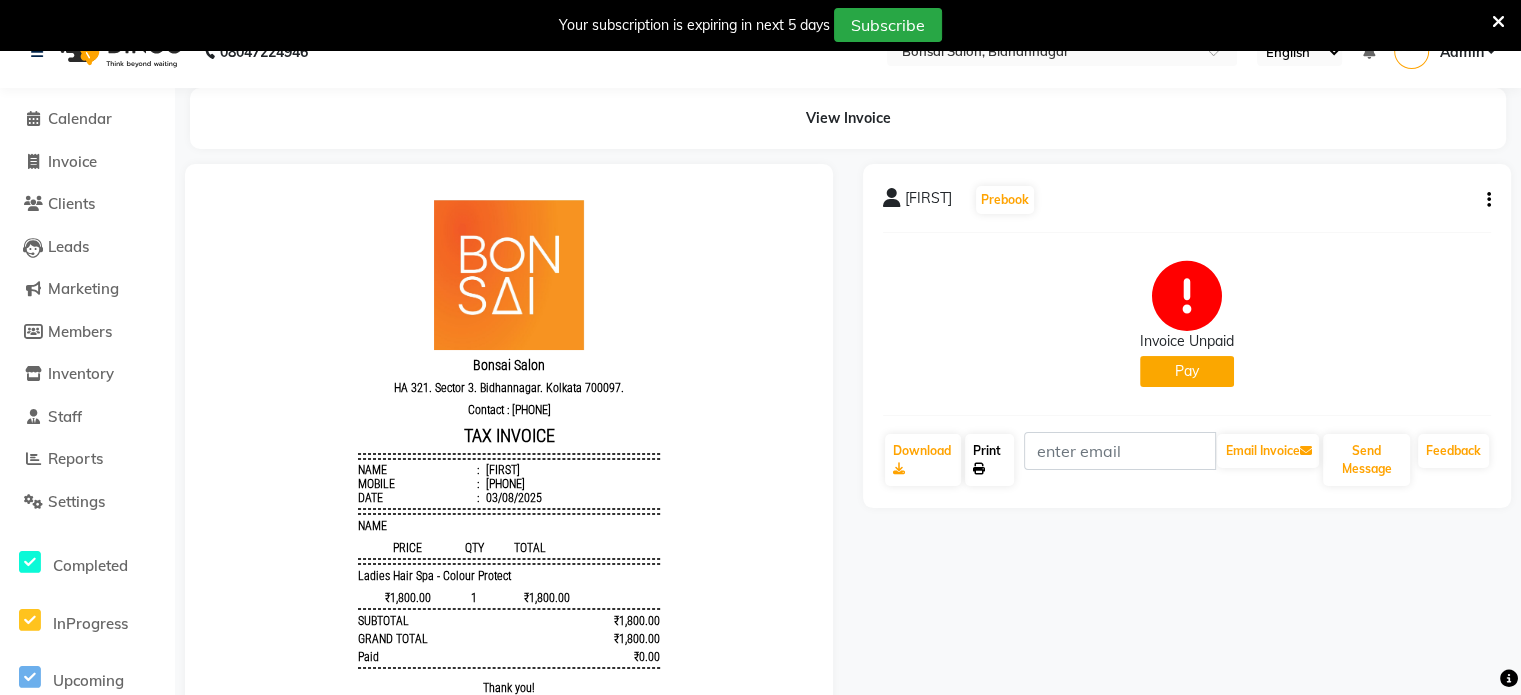 scroll, scrollTop: 0, scrollLeft: 0, axis: both 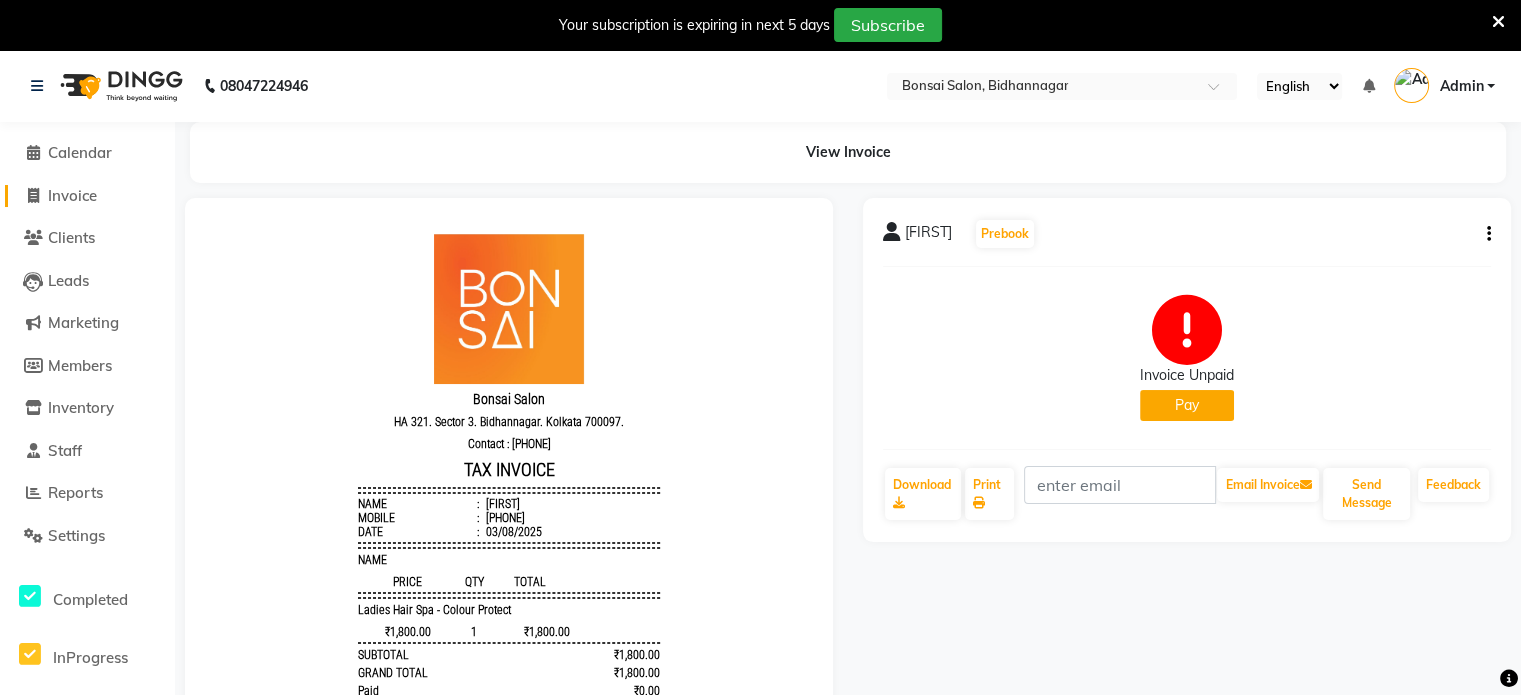 click on "Invoice" 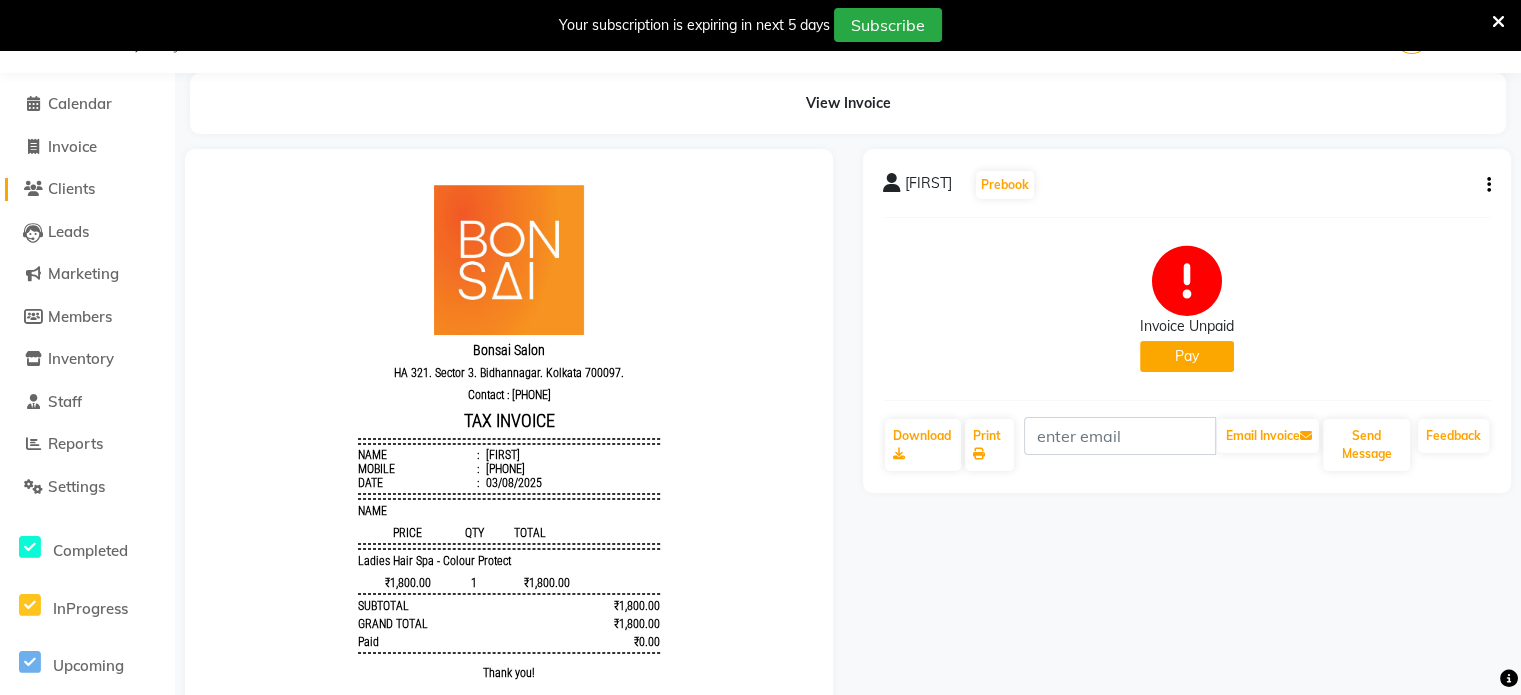 select on "service" 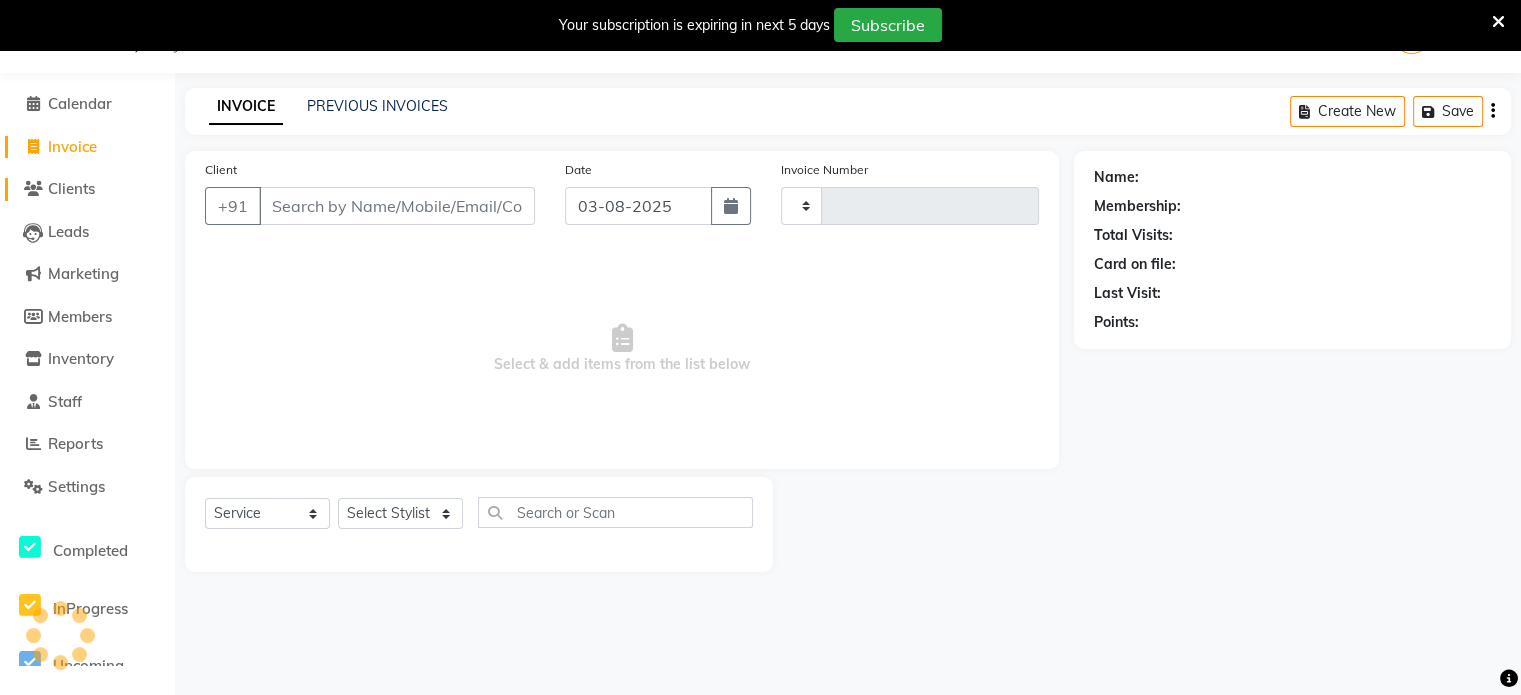 scroll, scrollTop: 50, scrollLeft: 0, axis: vertical 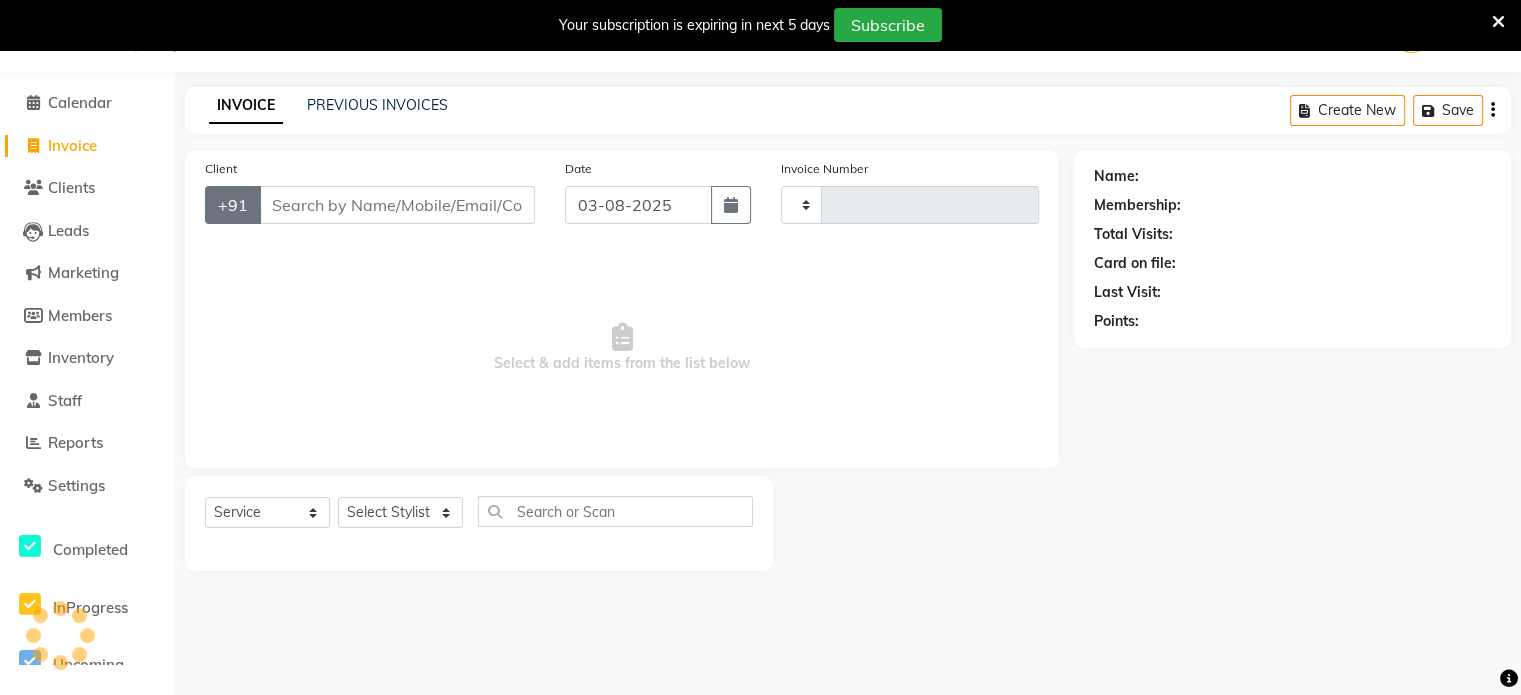 type on "0635" 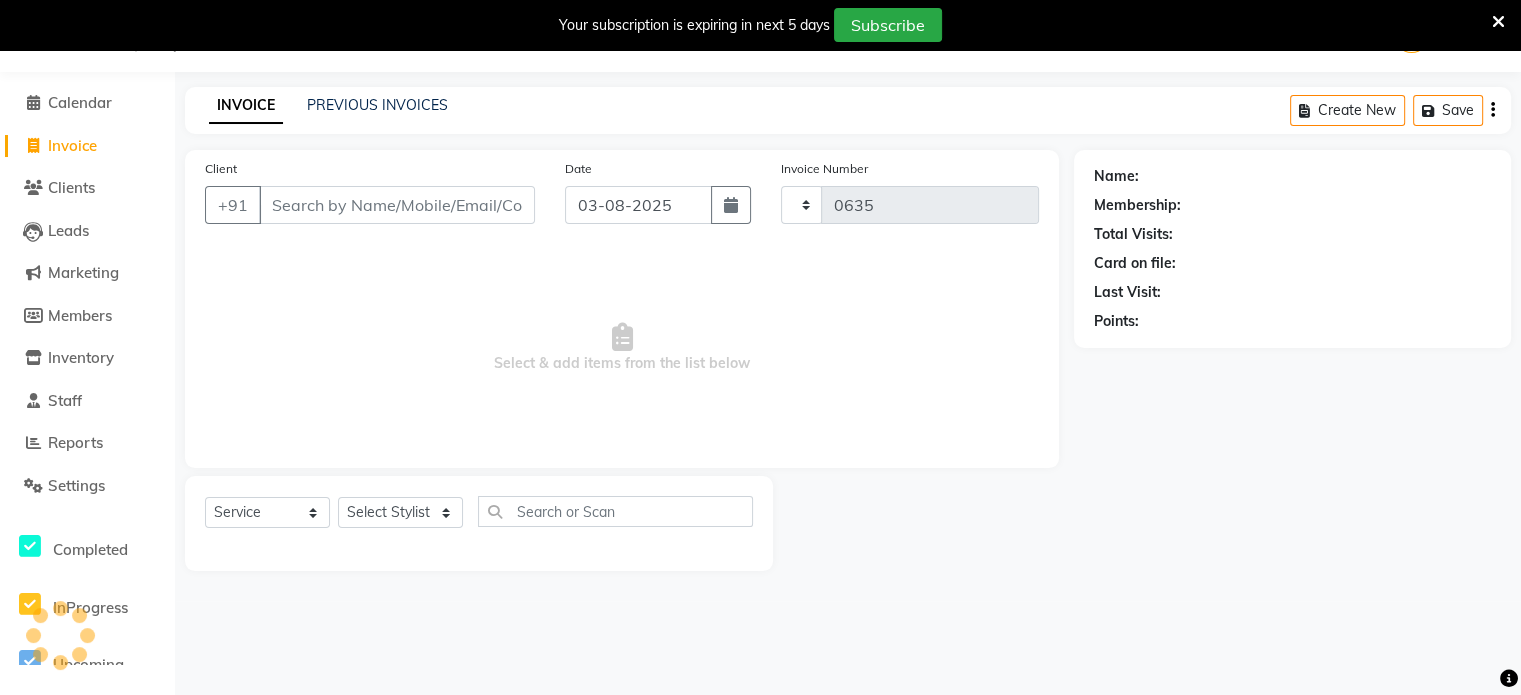 select on "6719" 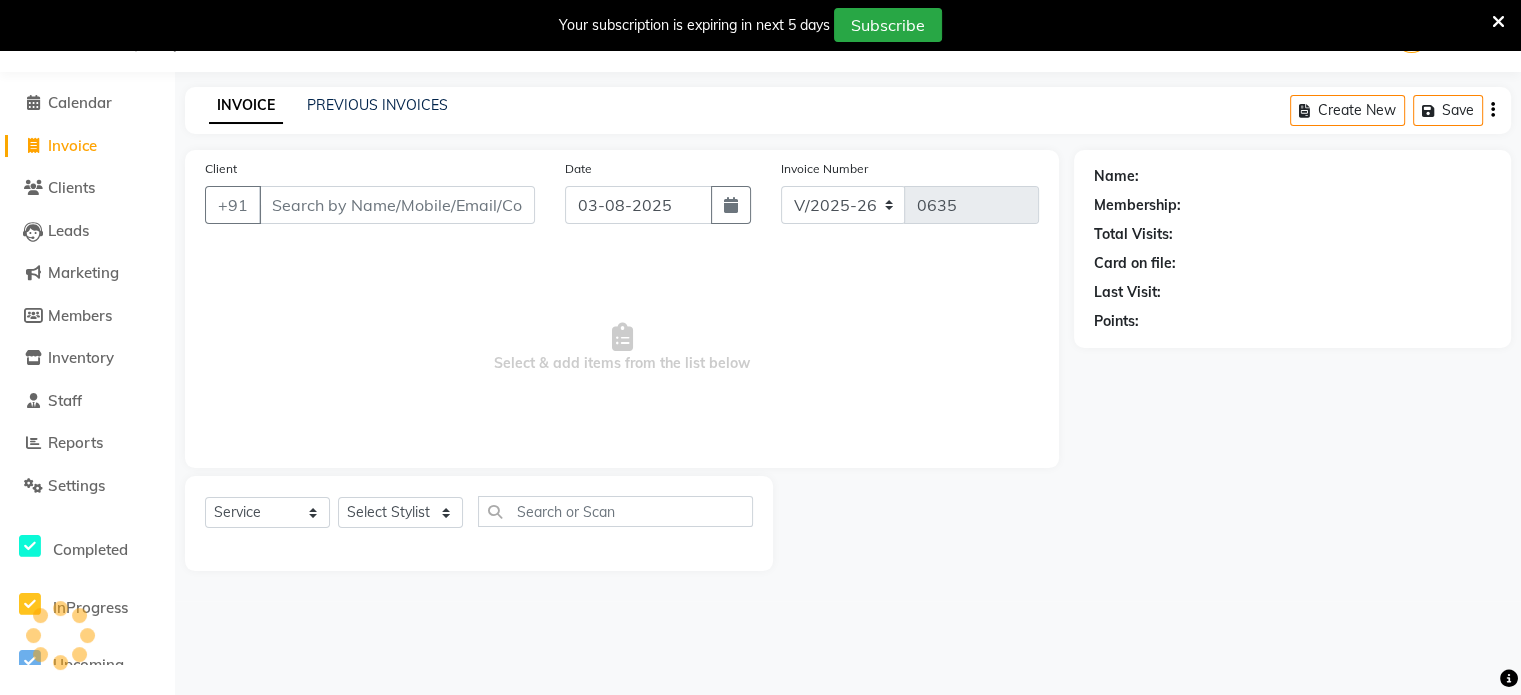 click on "Client" at bounding box center (397, 205) 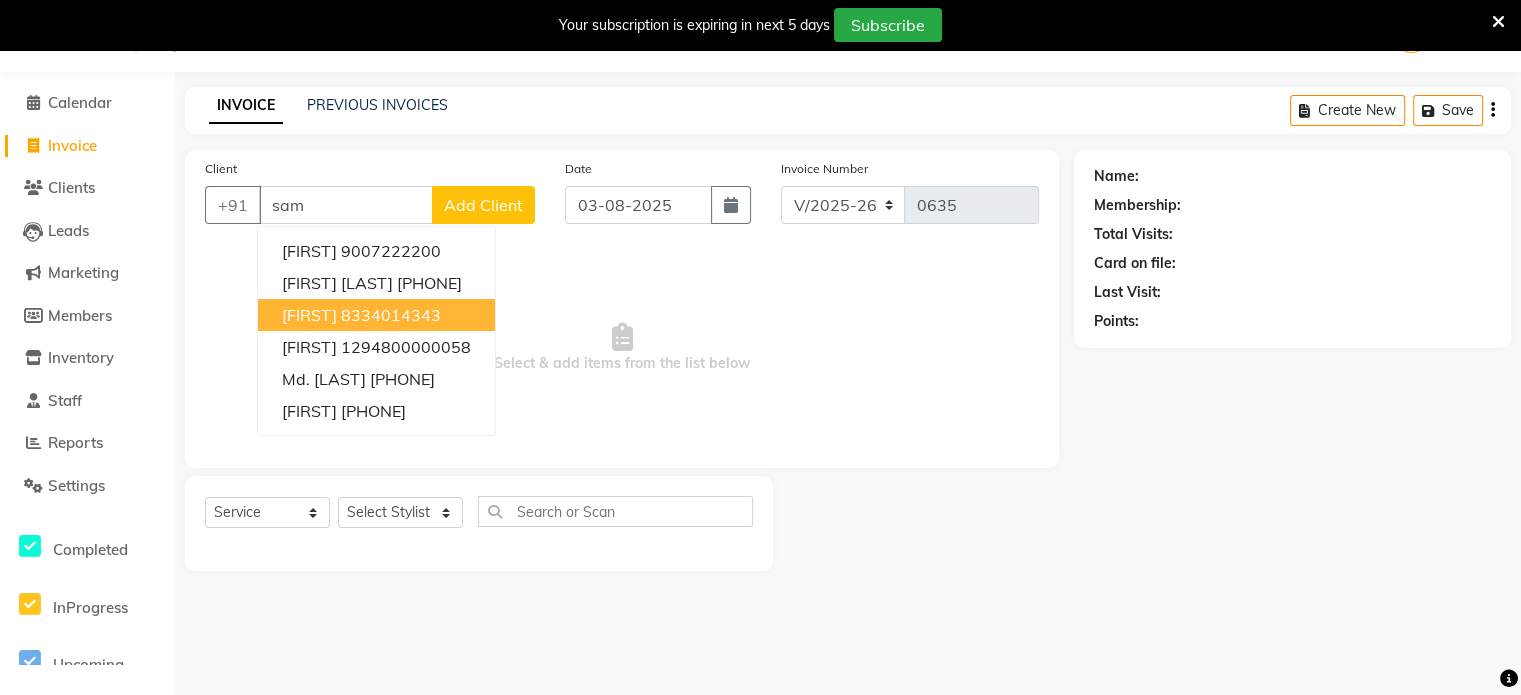 click on "[BUSINESS_NAME]" at bounding box center [309, 315] 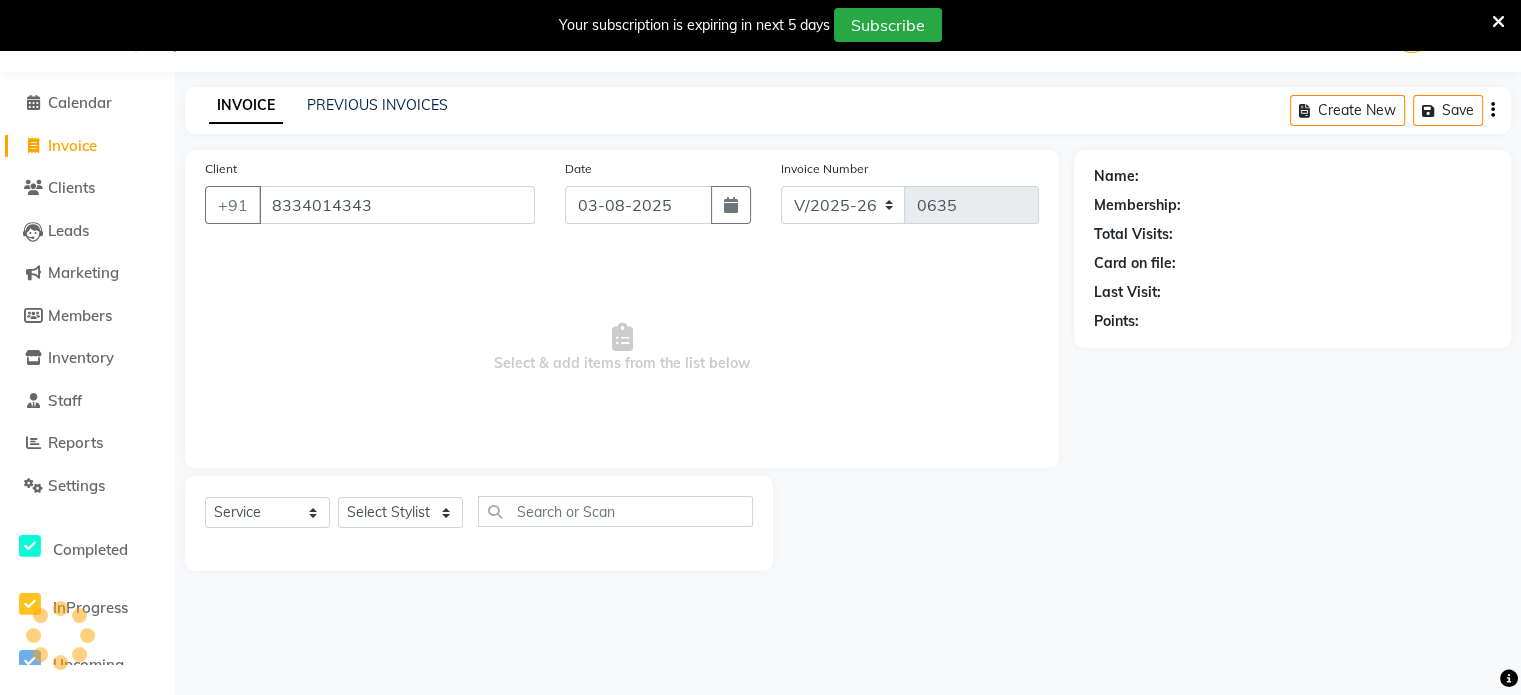 type on "8334014343" 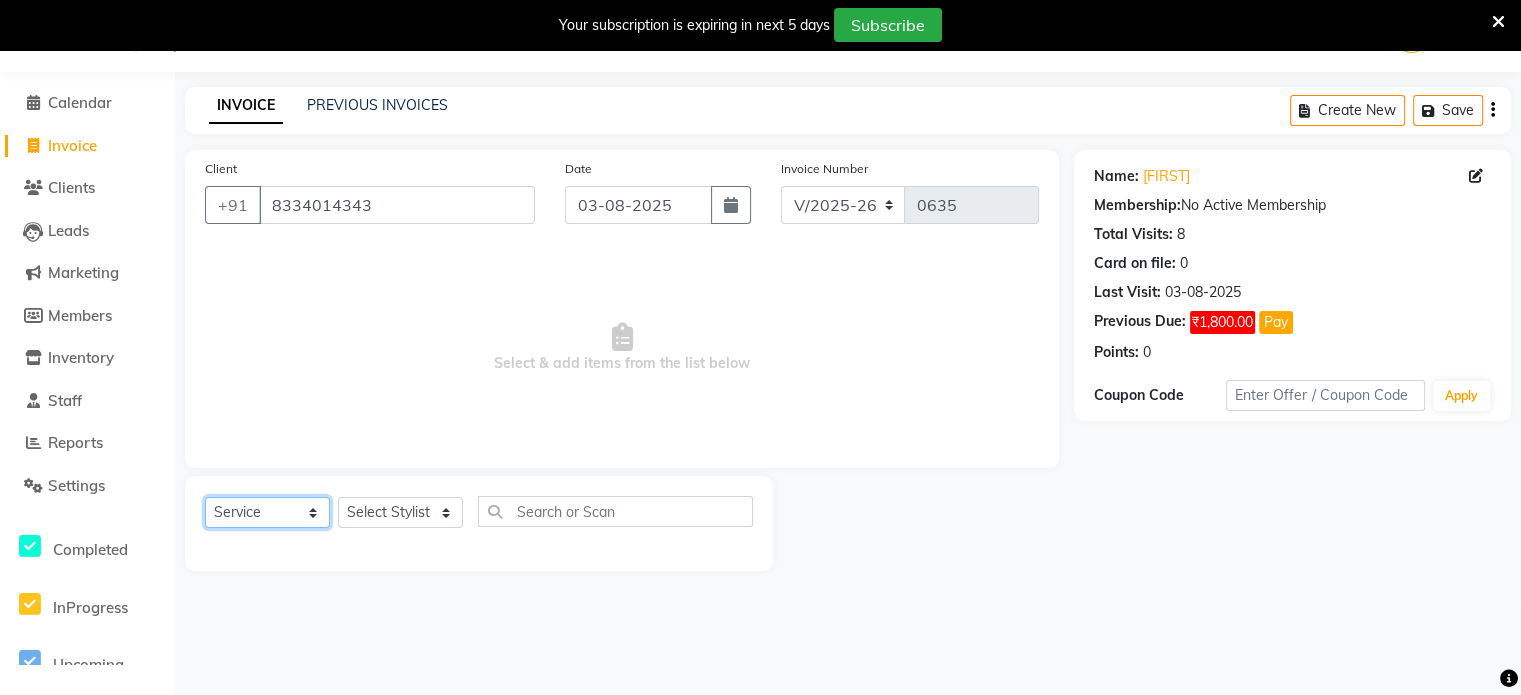 click on "Select  Service  Product  Membership  Package Voucher Prepaid Gift Card" 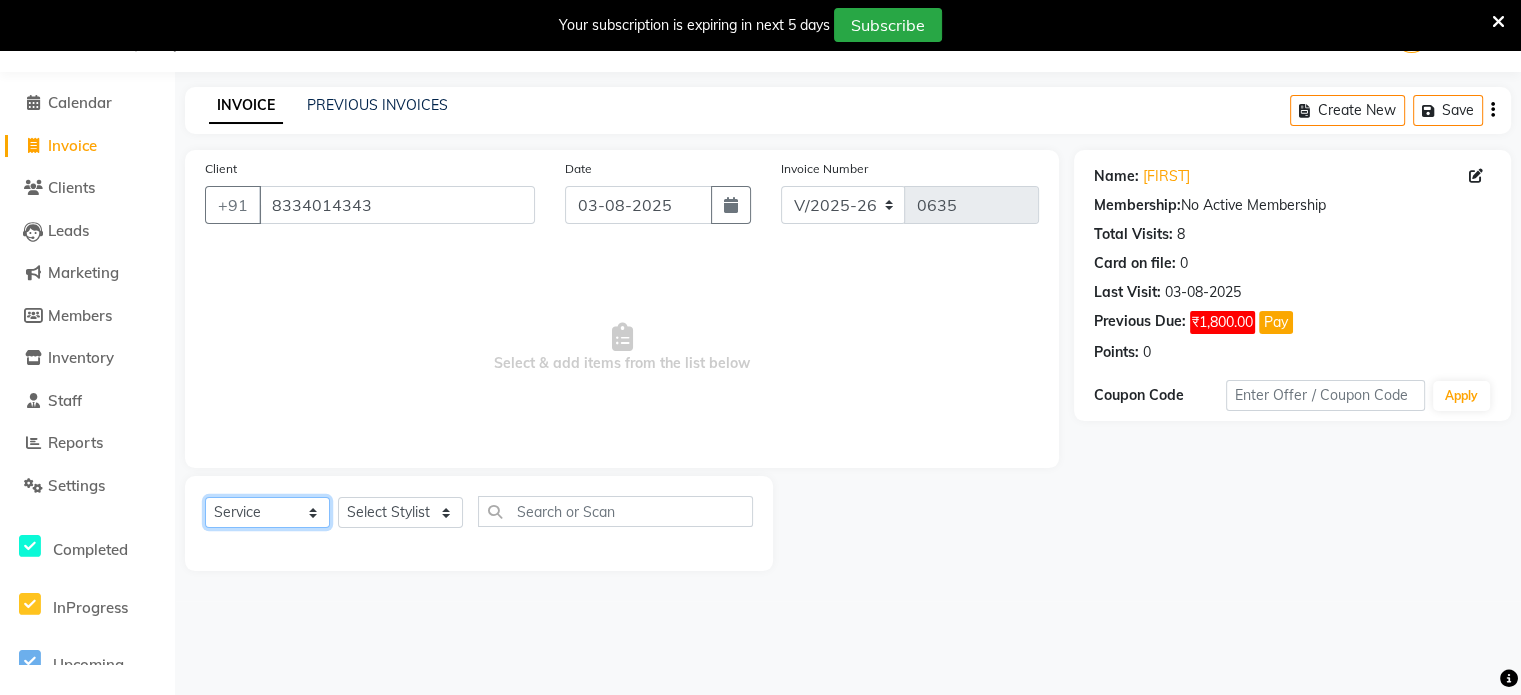 select on "product" 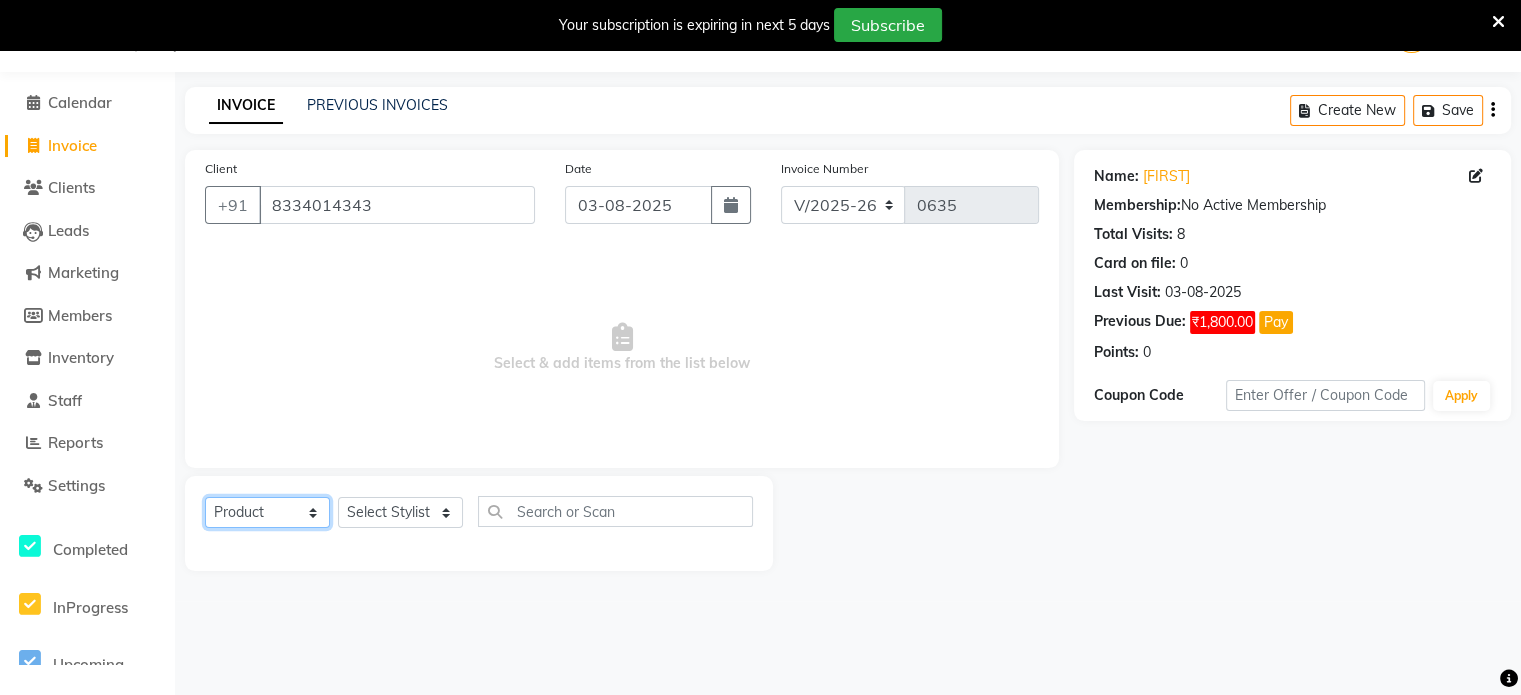 click on "Select  Service  Product  Membership  Package Voucher Prepaid Gift Card" 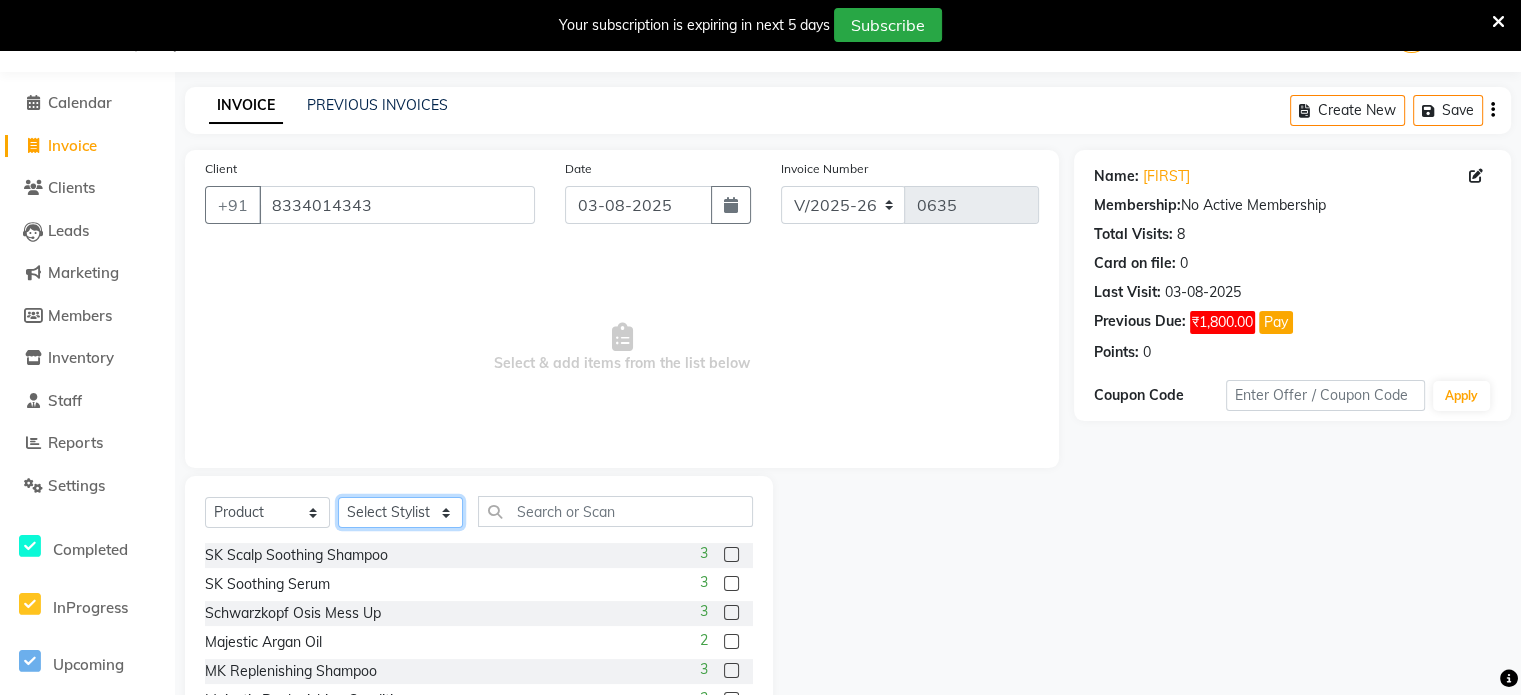 click on "Select Stylist Erik Kathy Rahmat Ali Rohit Pradhan Shoiab Sujata Ghosh" 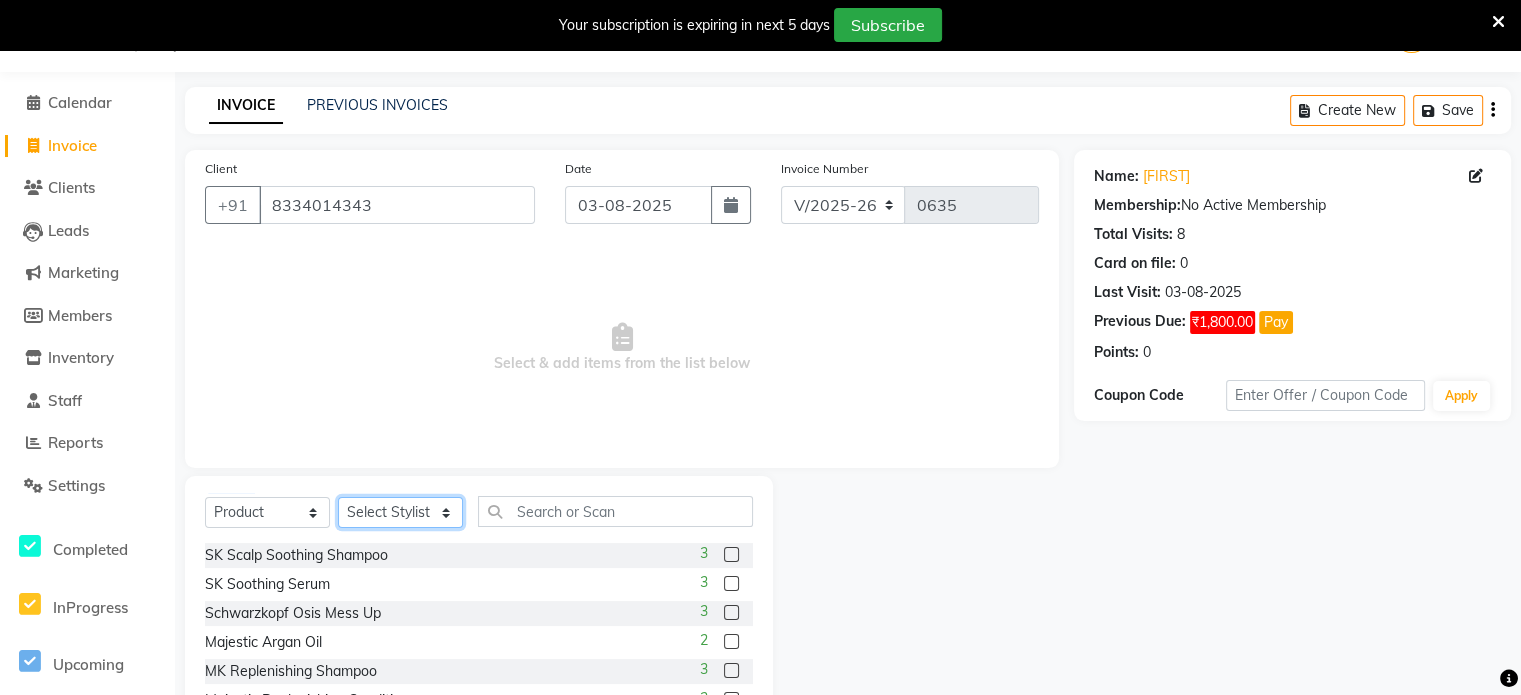 select on "53173" 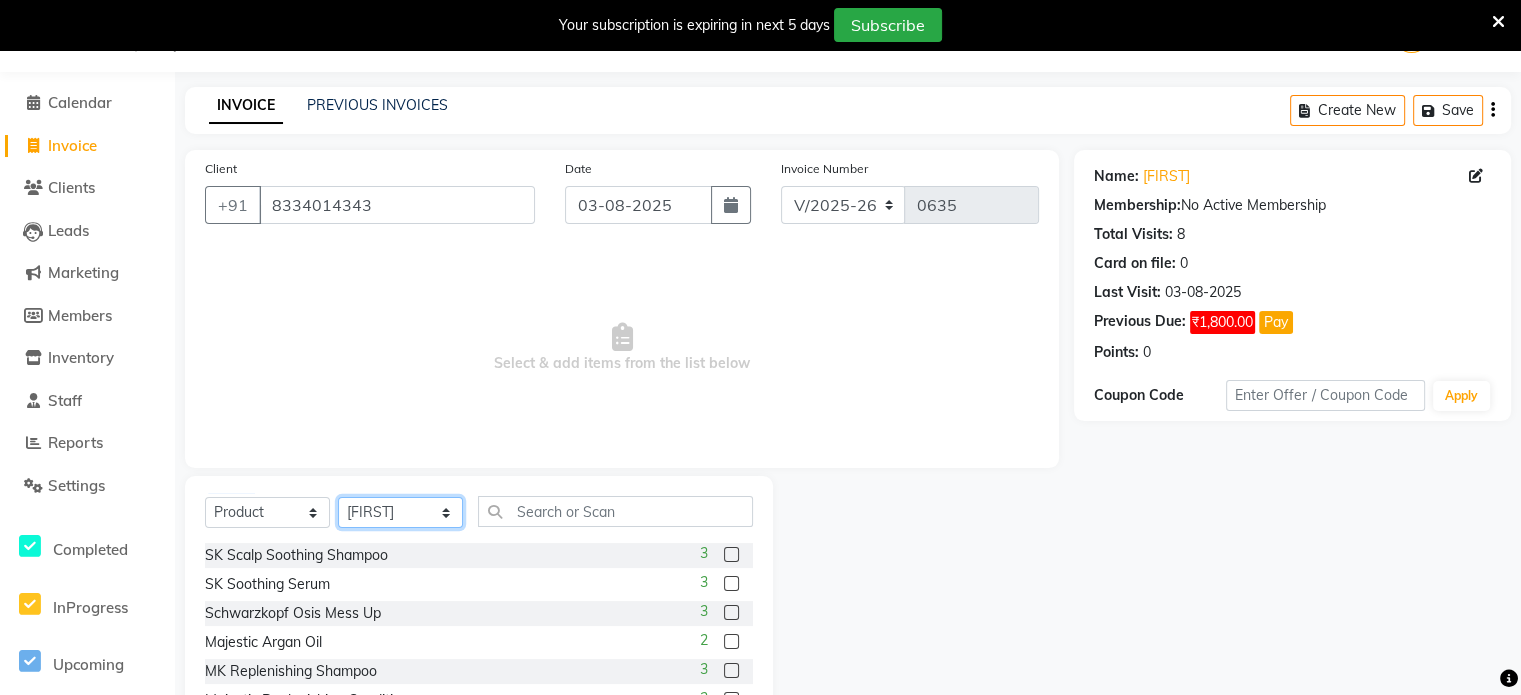 click on "Select Stylist Erik Kathy Rahmat Ali Rohit Pradhan Shoiab Sujata Ghosh" 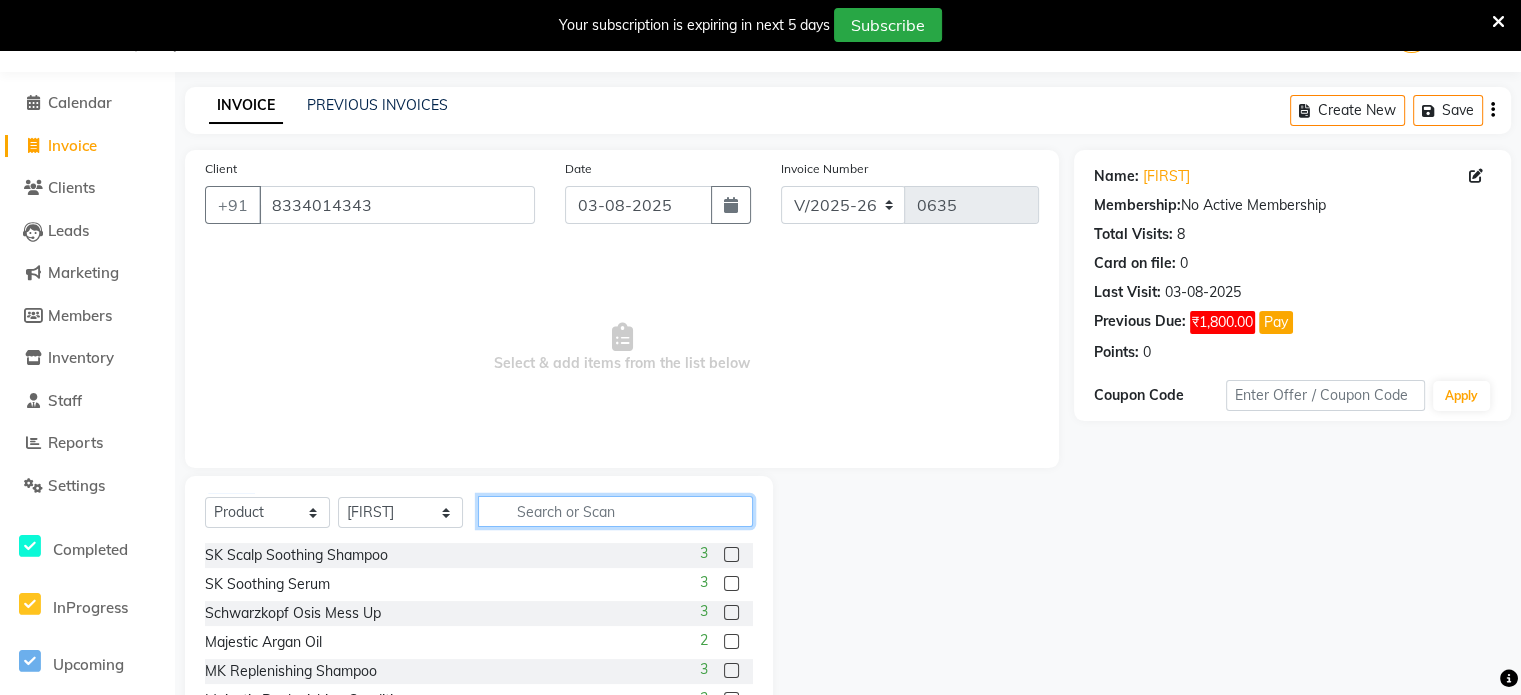click 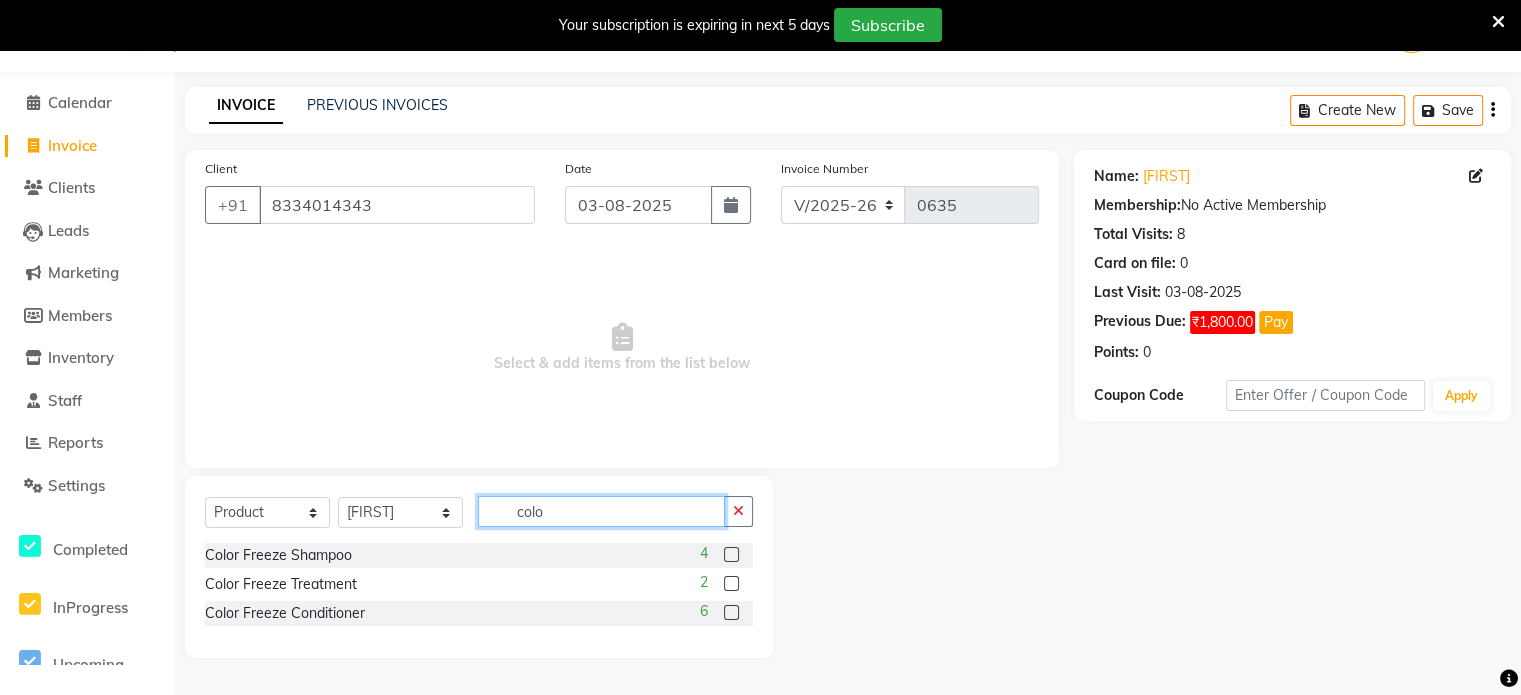 type on "colo" 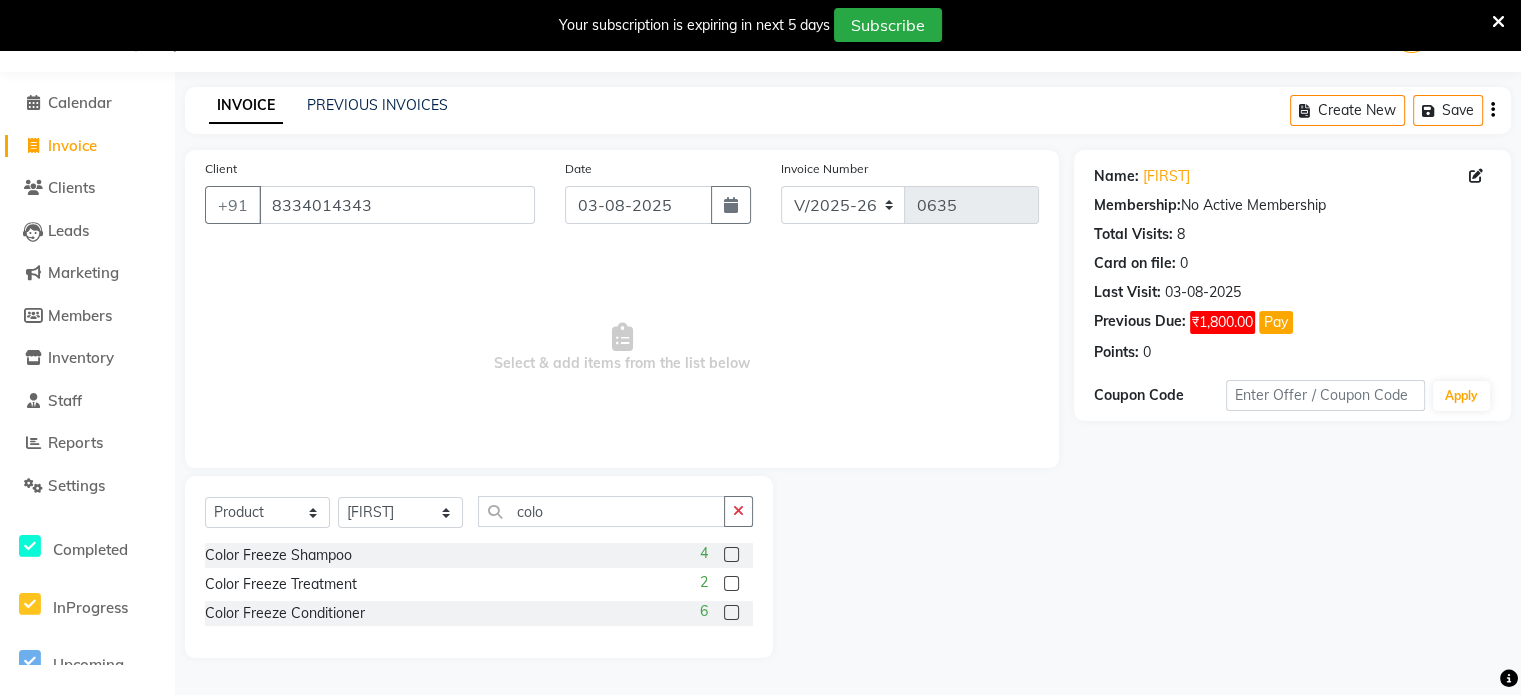 click 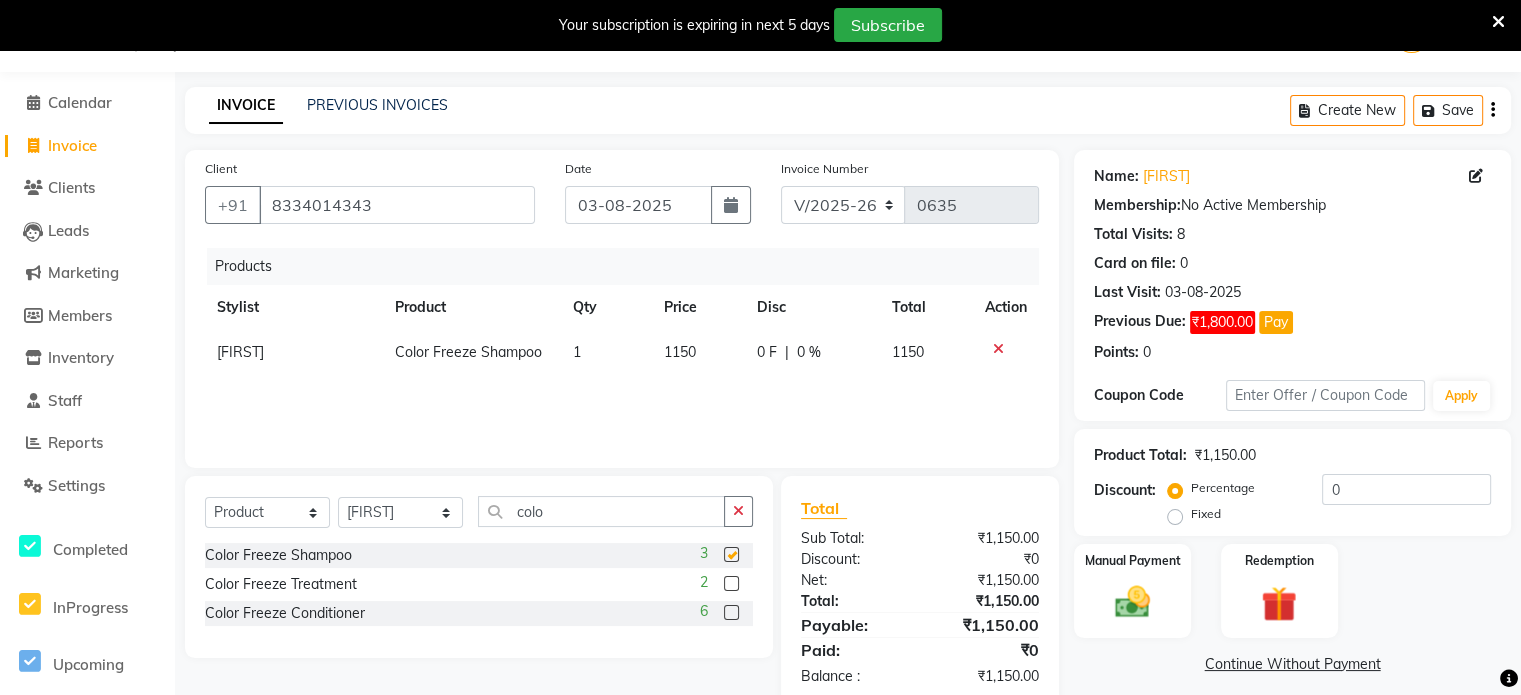 checkbox on "false" 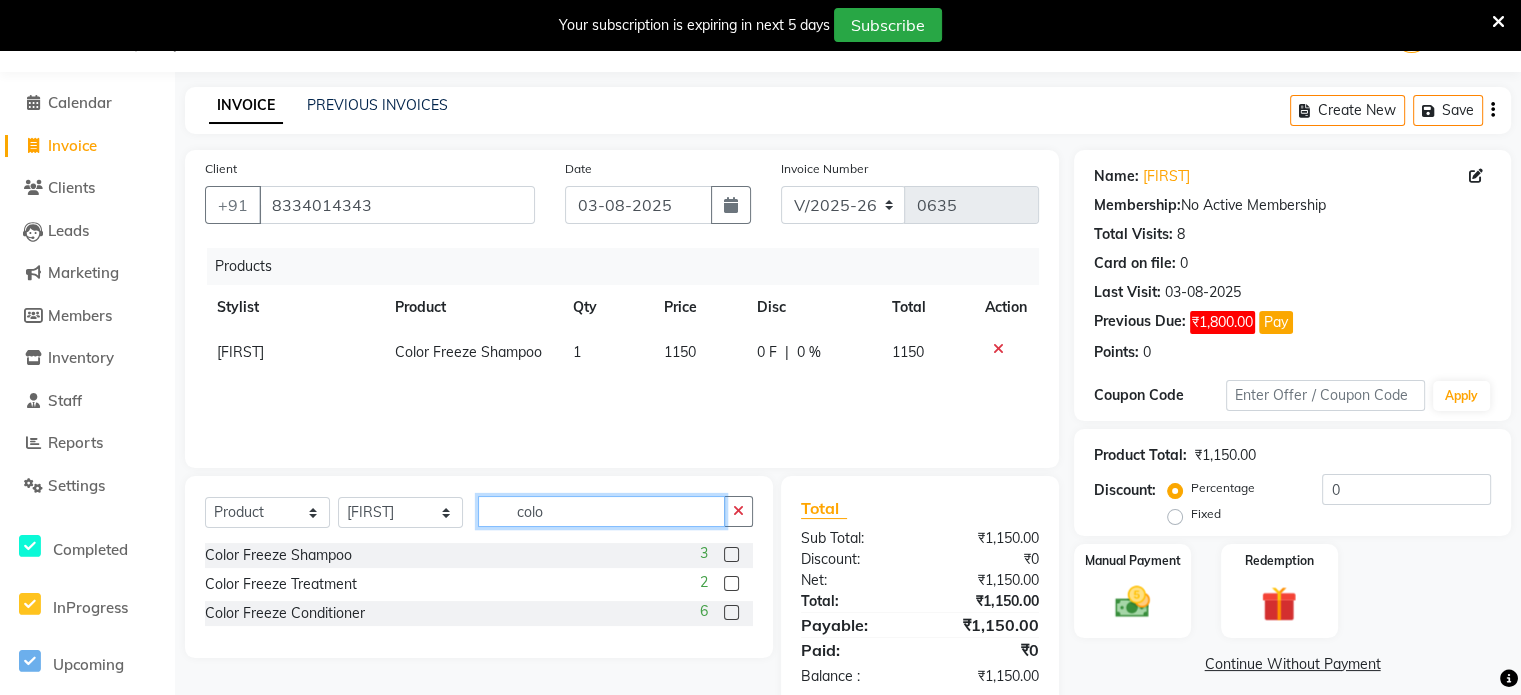drag, startPoint x: 572, startPoint y: 505, endPoint x: 387, endPoint y: 504, distance: 185.0027 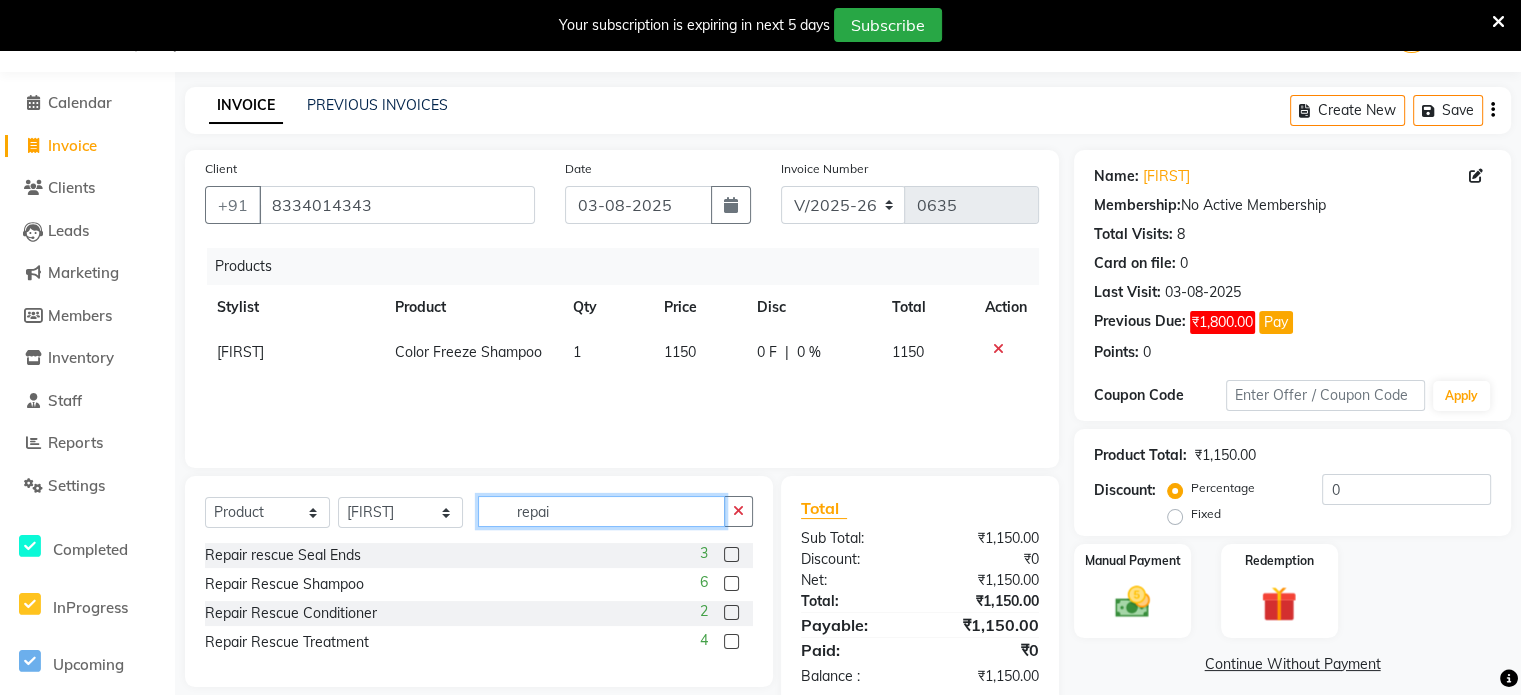 type on "repai" 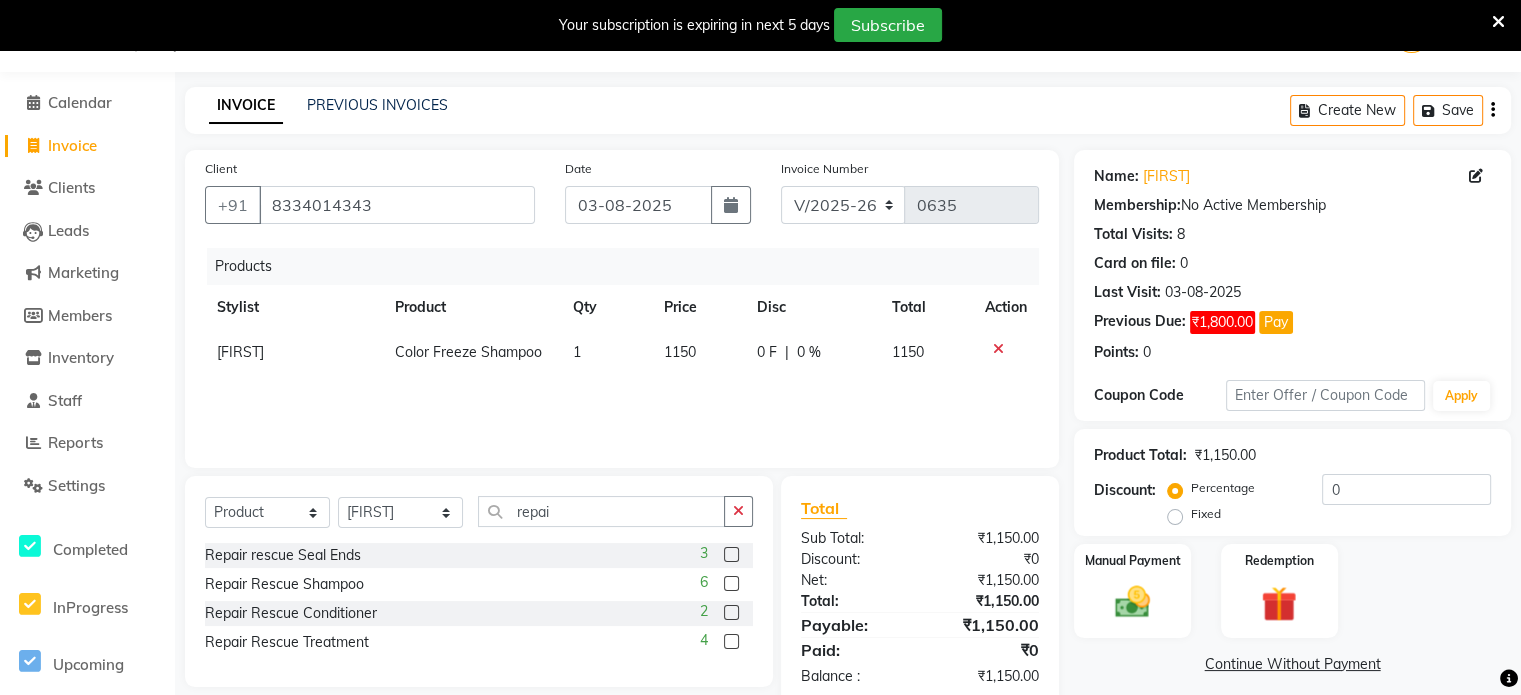 click 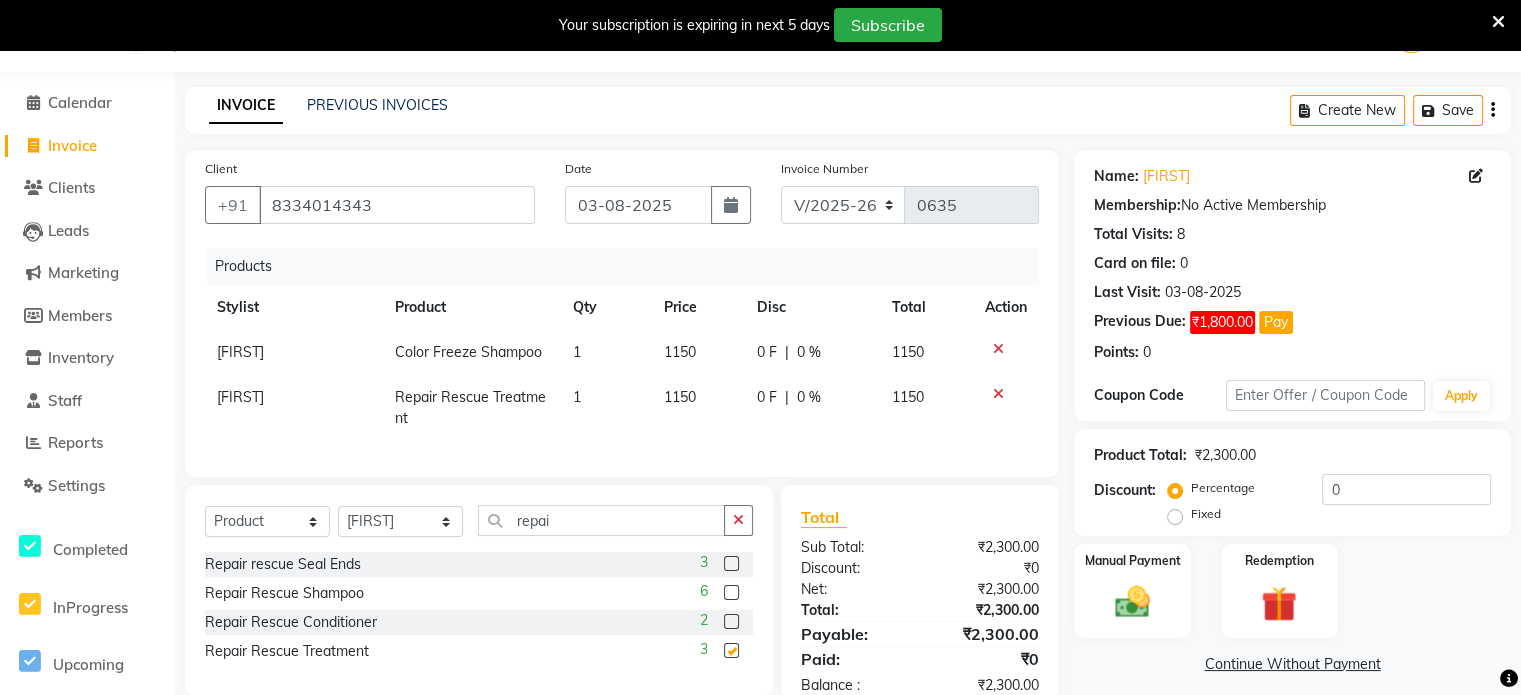 checkbox on "false" 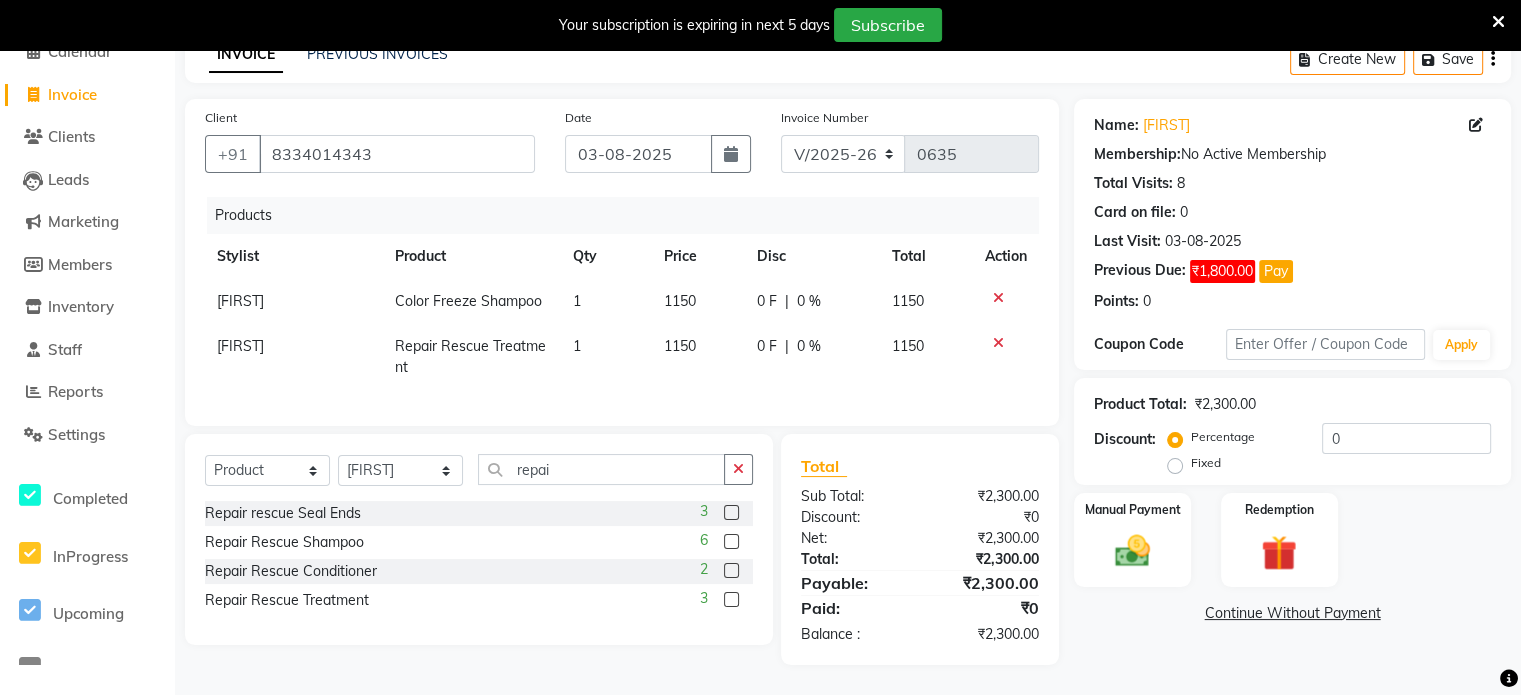 scroll, scrollTop: 116, scrollLeft: 0, axis: vertical 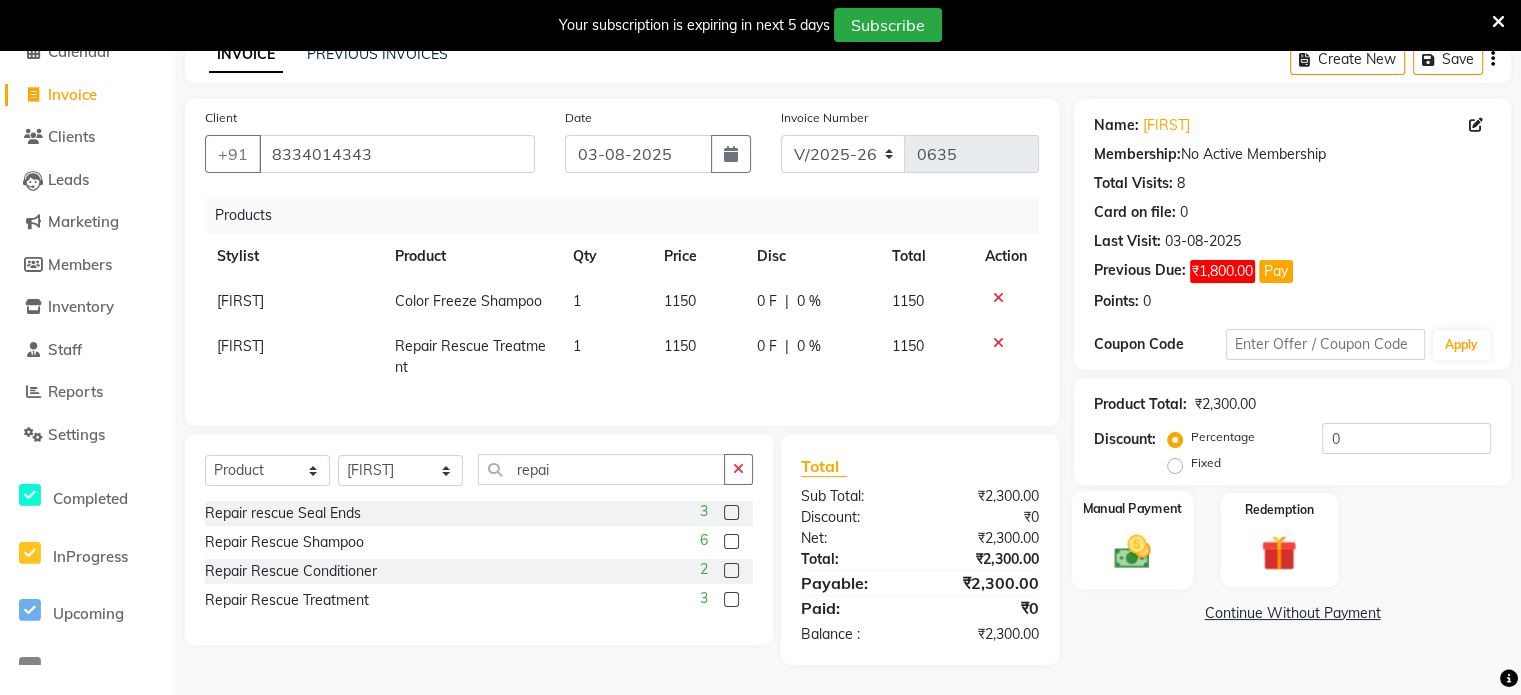 click 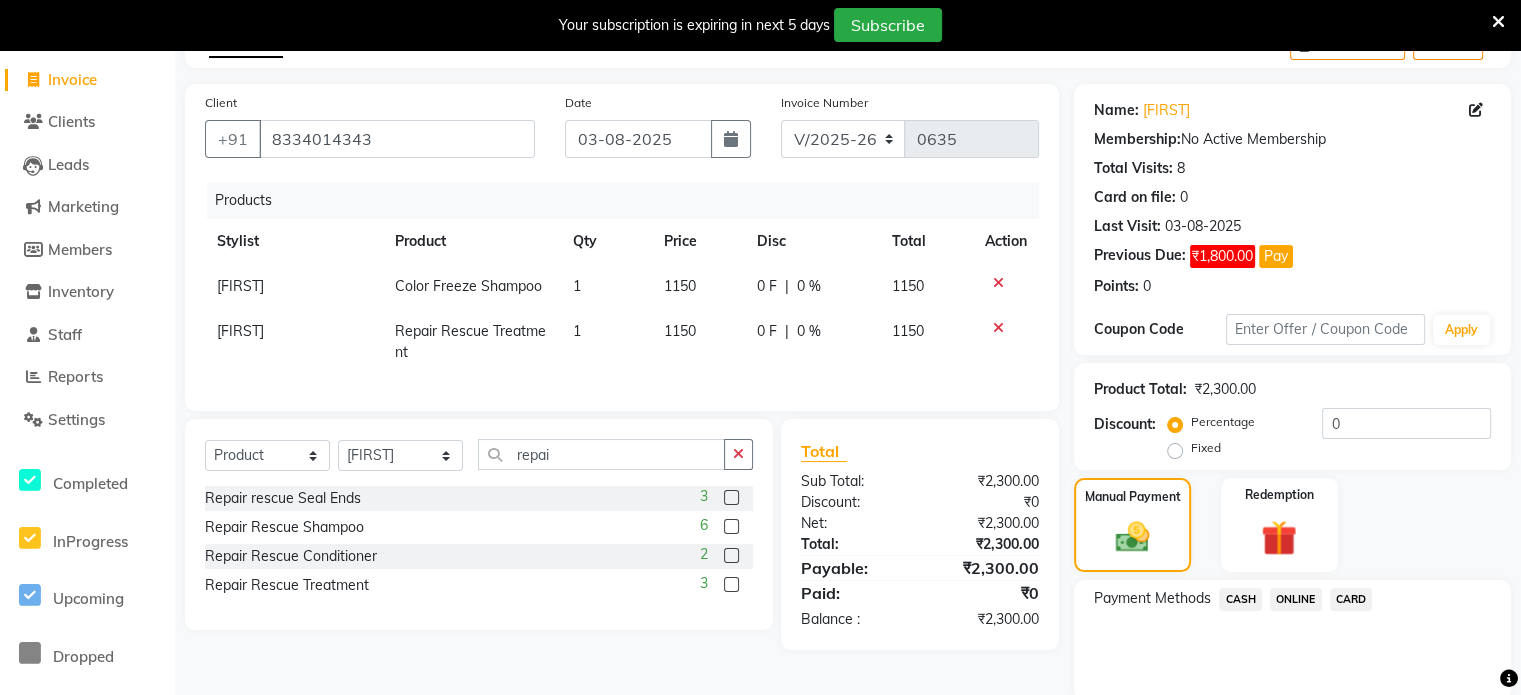click on "CARD" 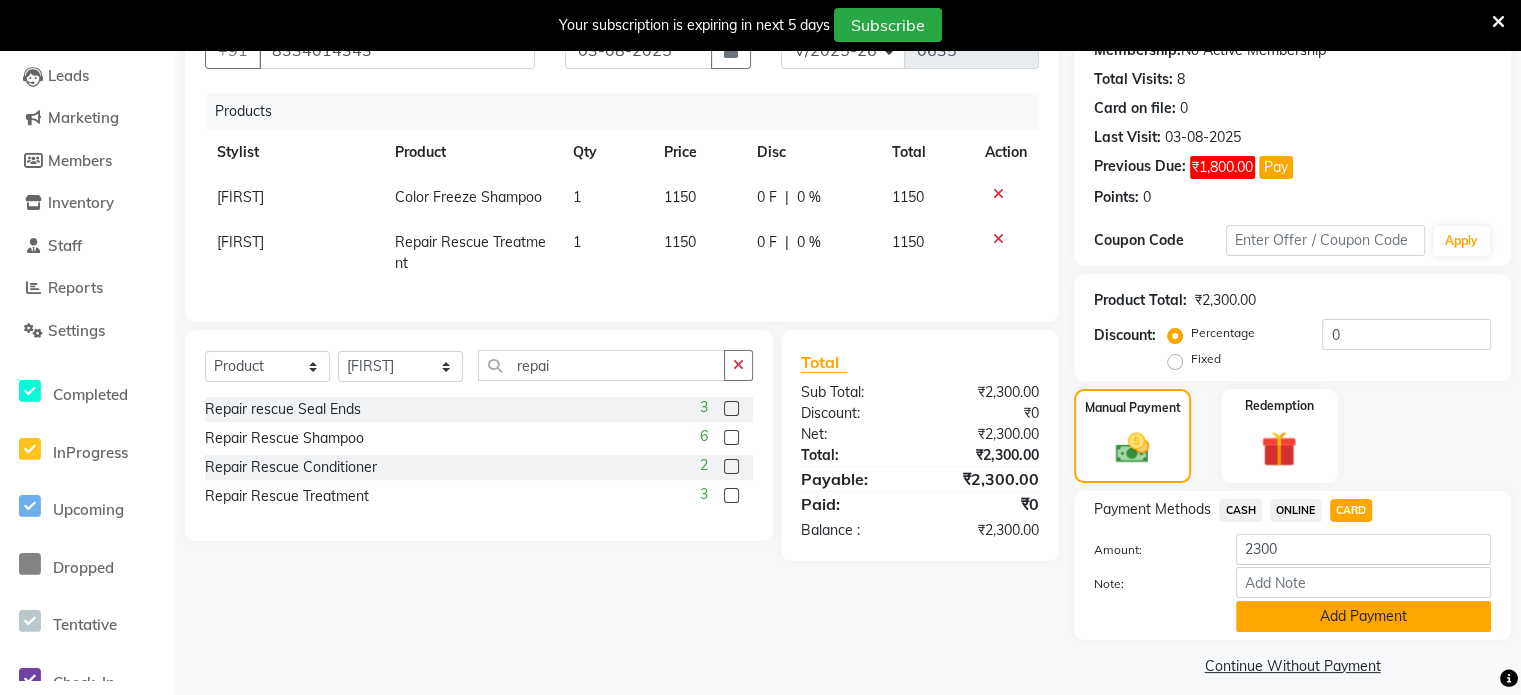 scroll, scrollTop: 222, scrollLeft: 0, axis: vertical 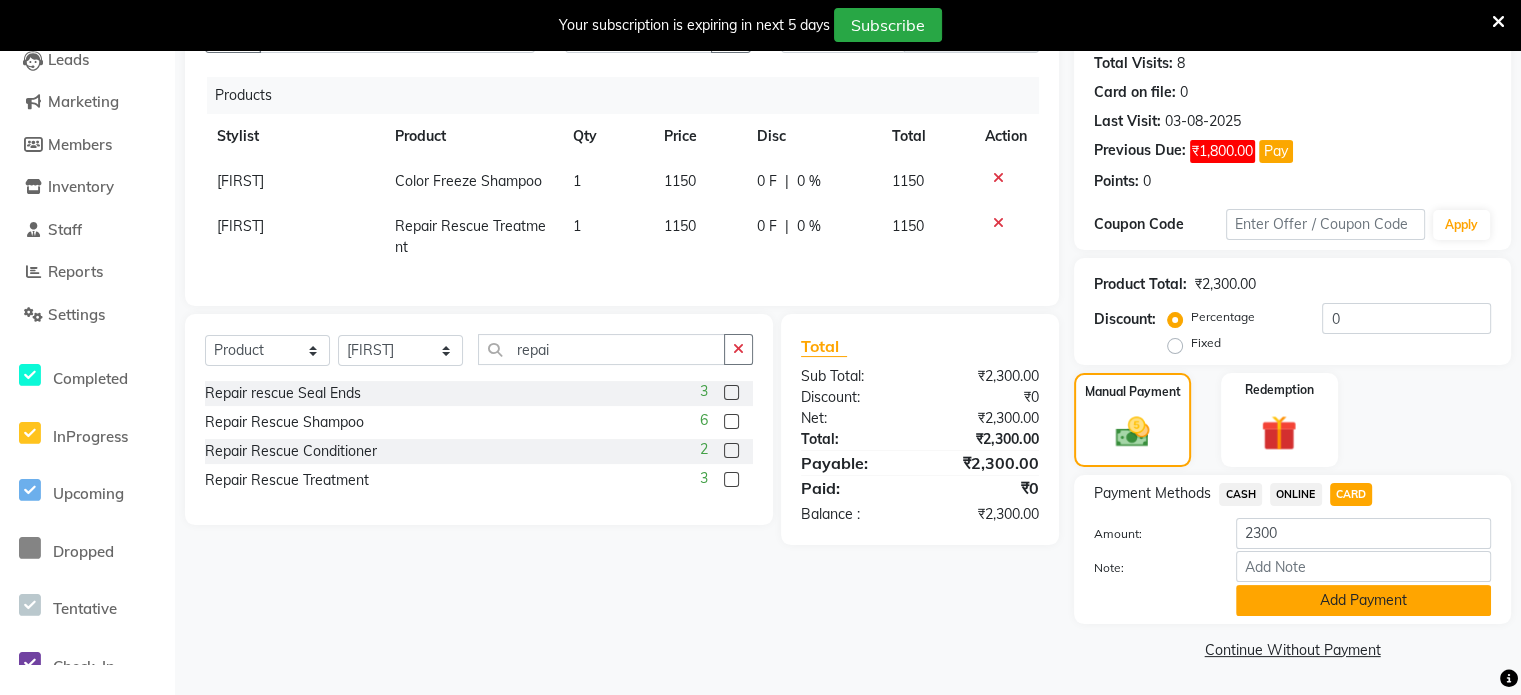 click on "Add Payment" 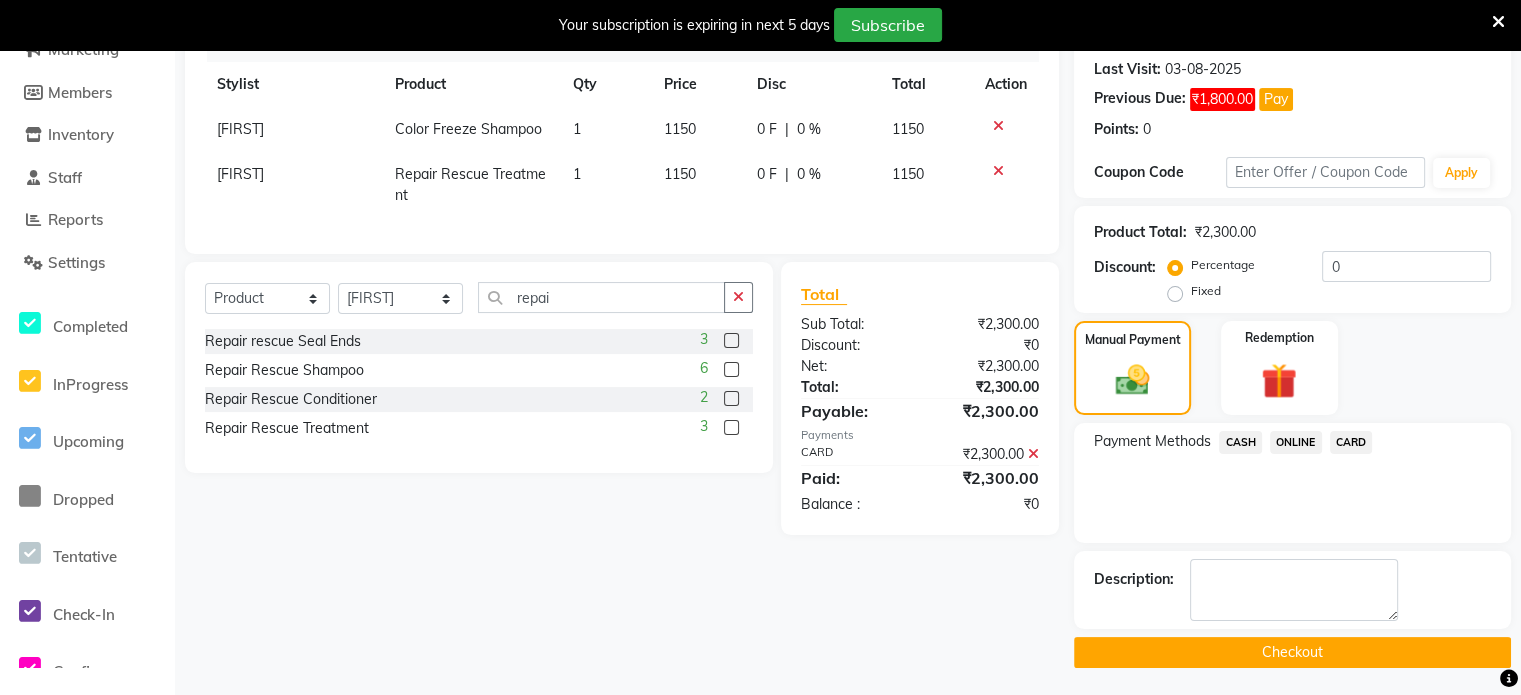 scroll, scrollTop: 275, scrollLeft: 0, axis: vertical 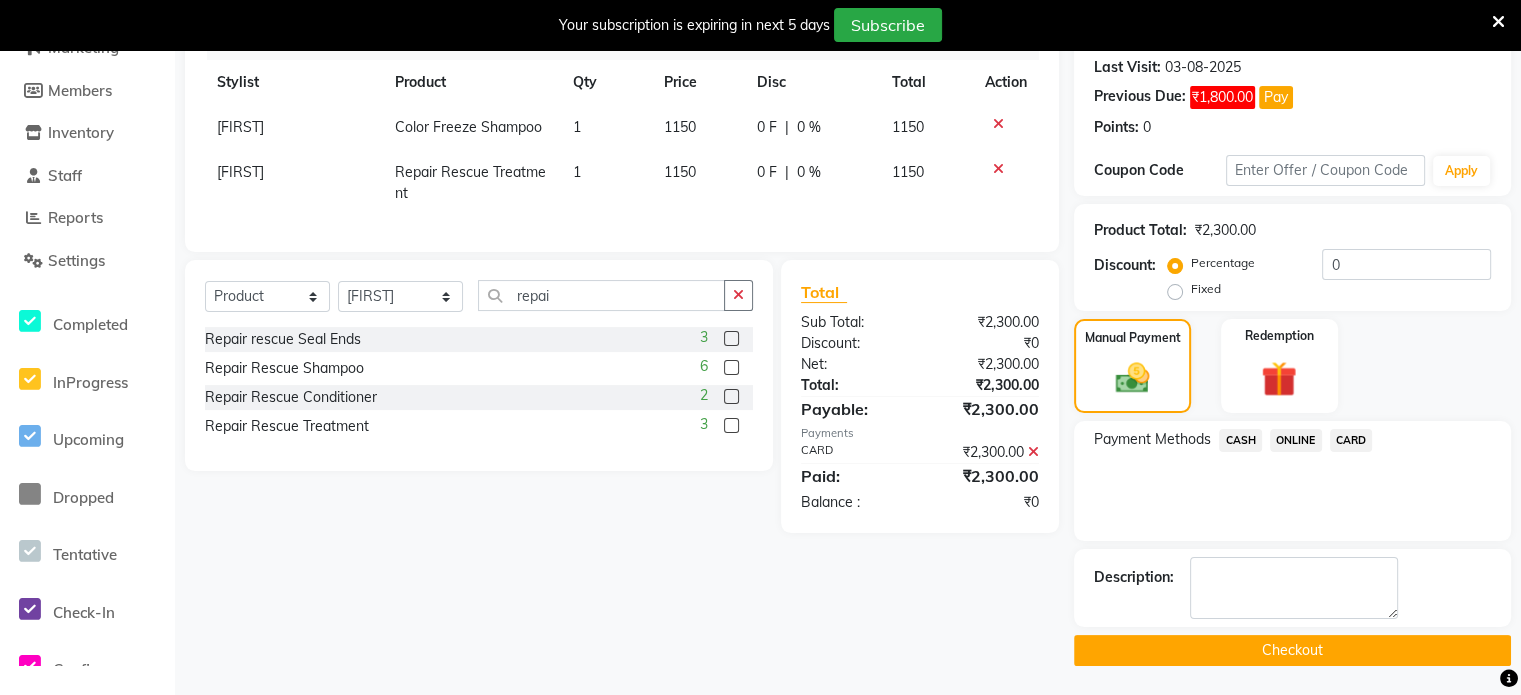 click on "Checkout" 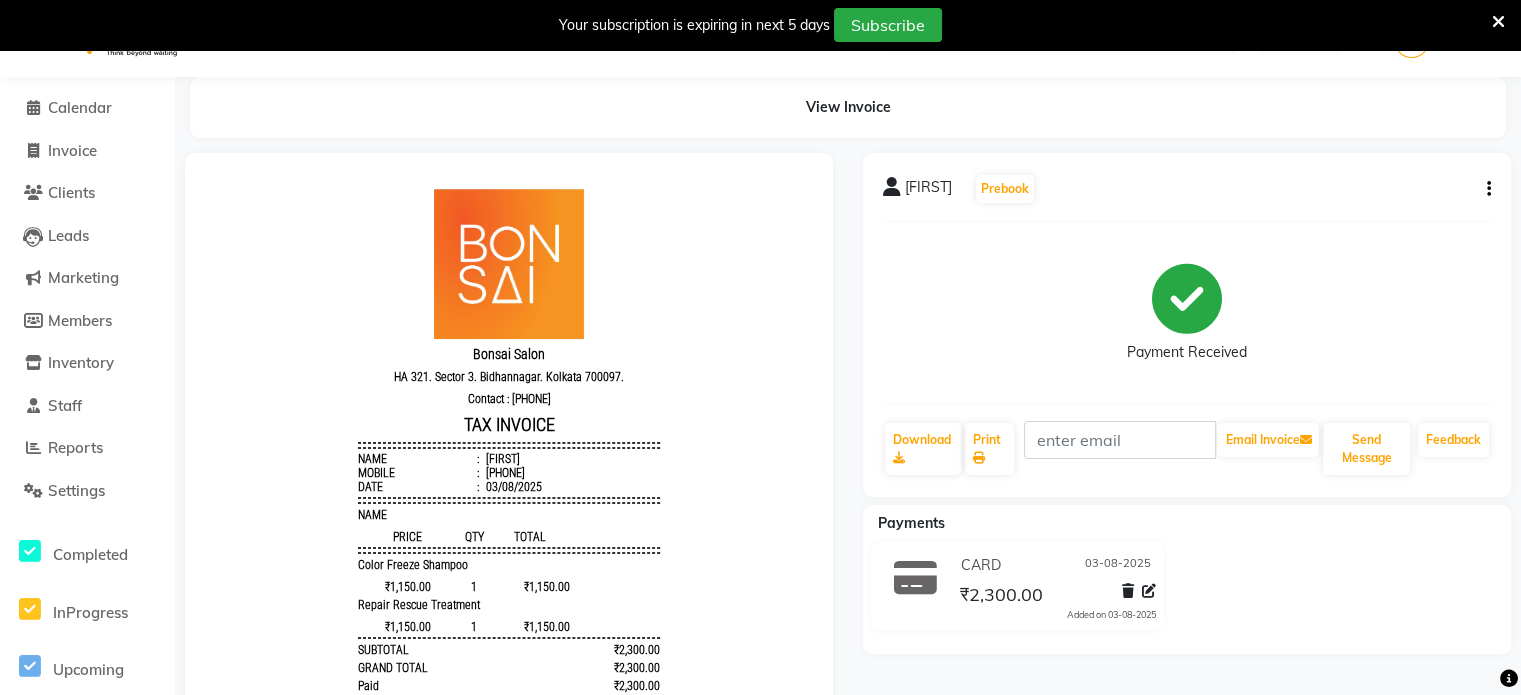 scroll, scrollTop: 0, scrollLeft: 0, axis: both 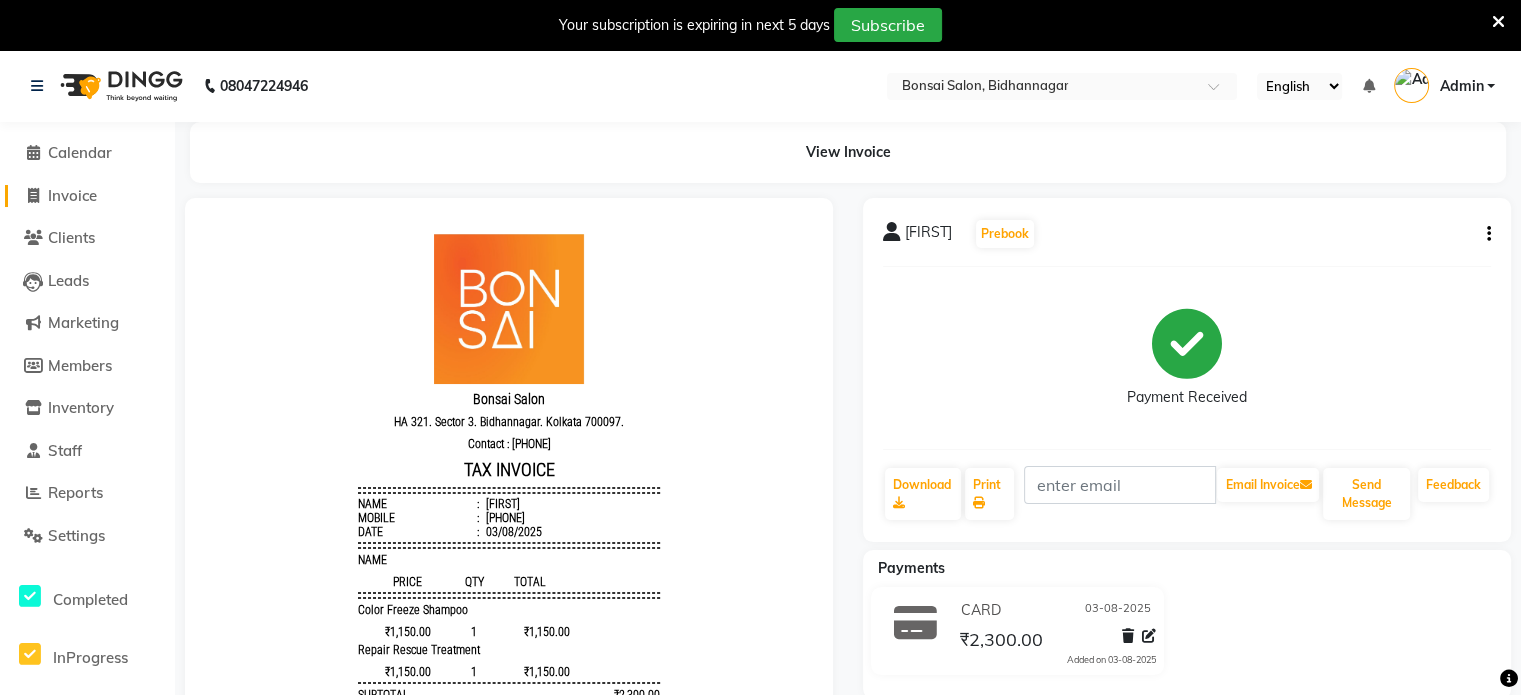 click on "Invoice" 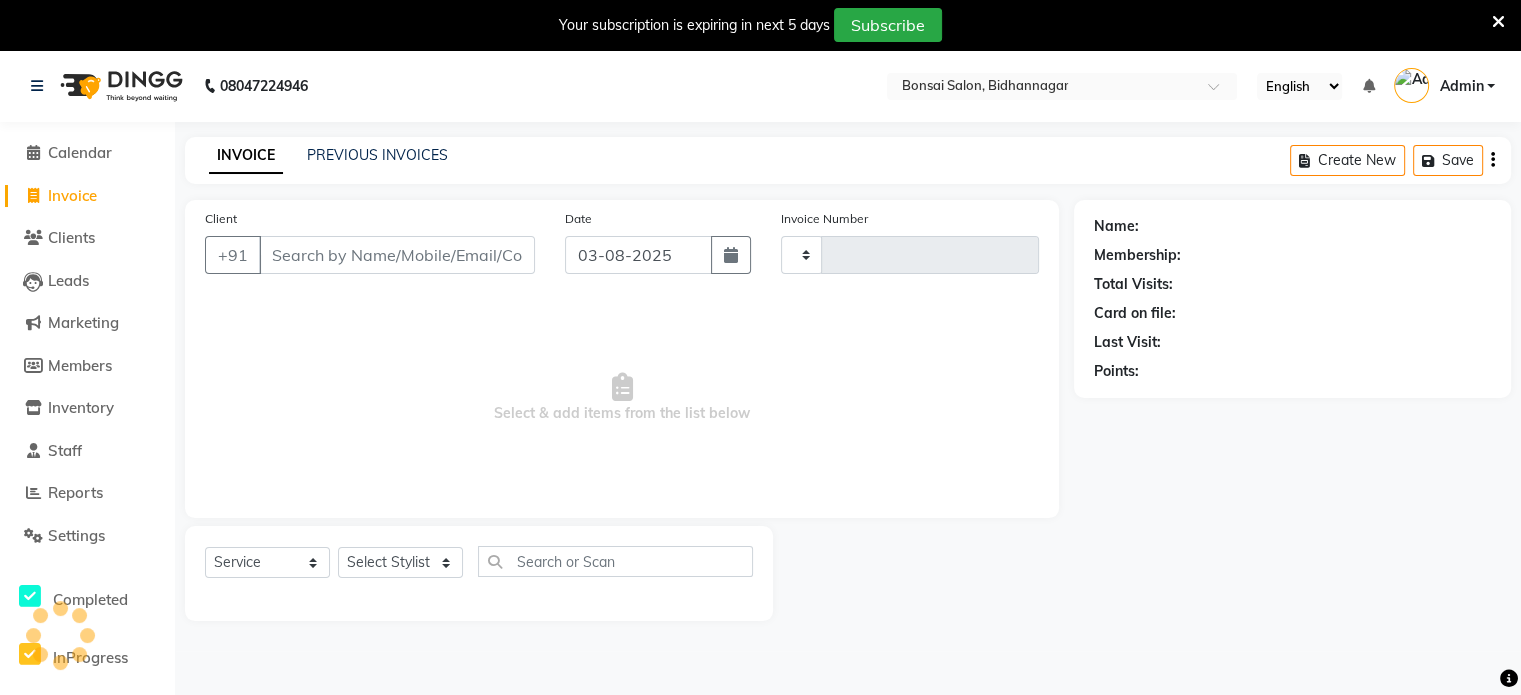 scroll, scrollTop: 50, scrollLeft: 0, axis: vertical 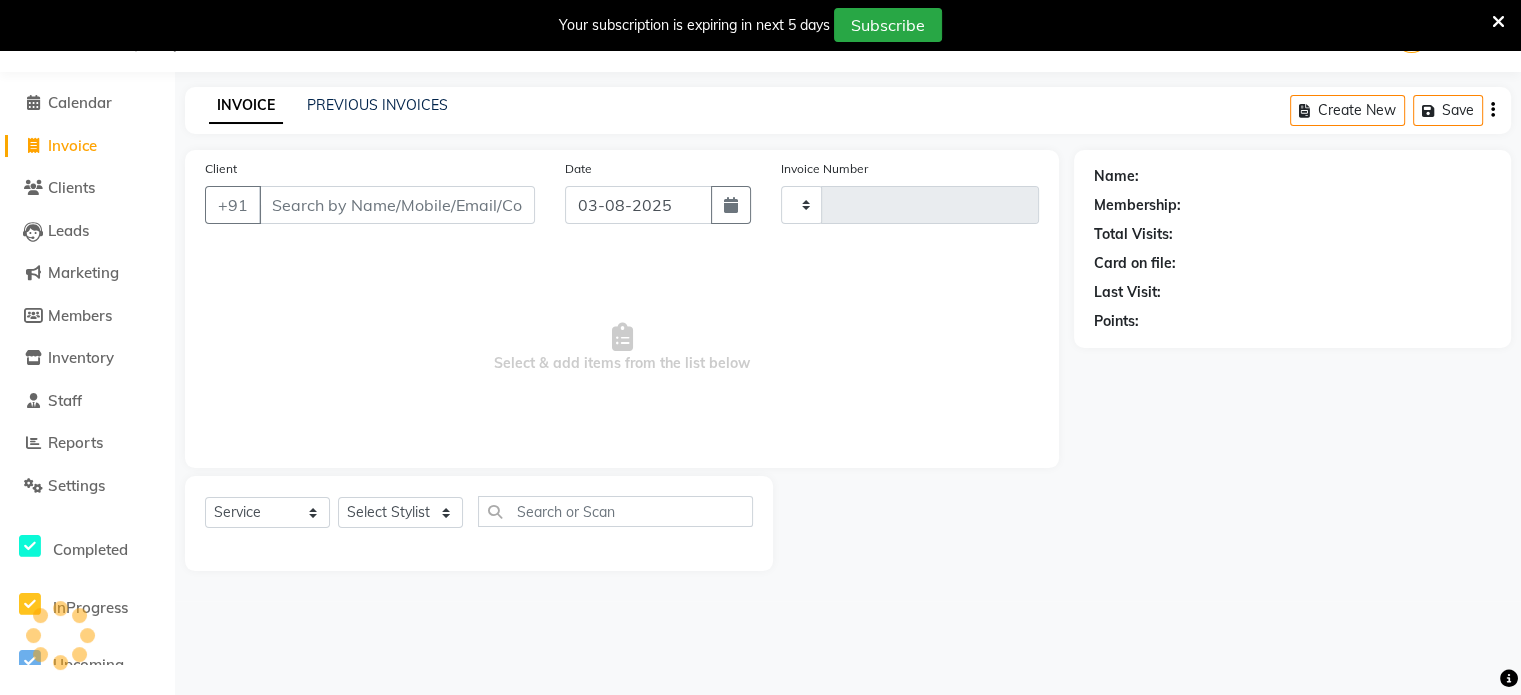 type on "0636" 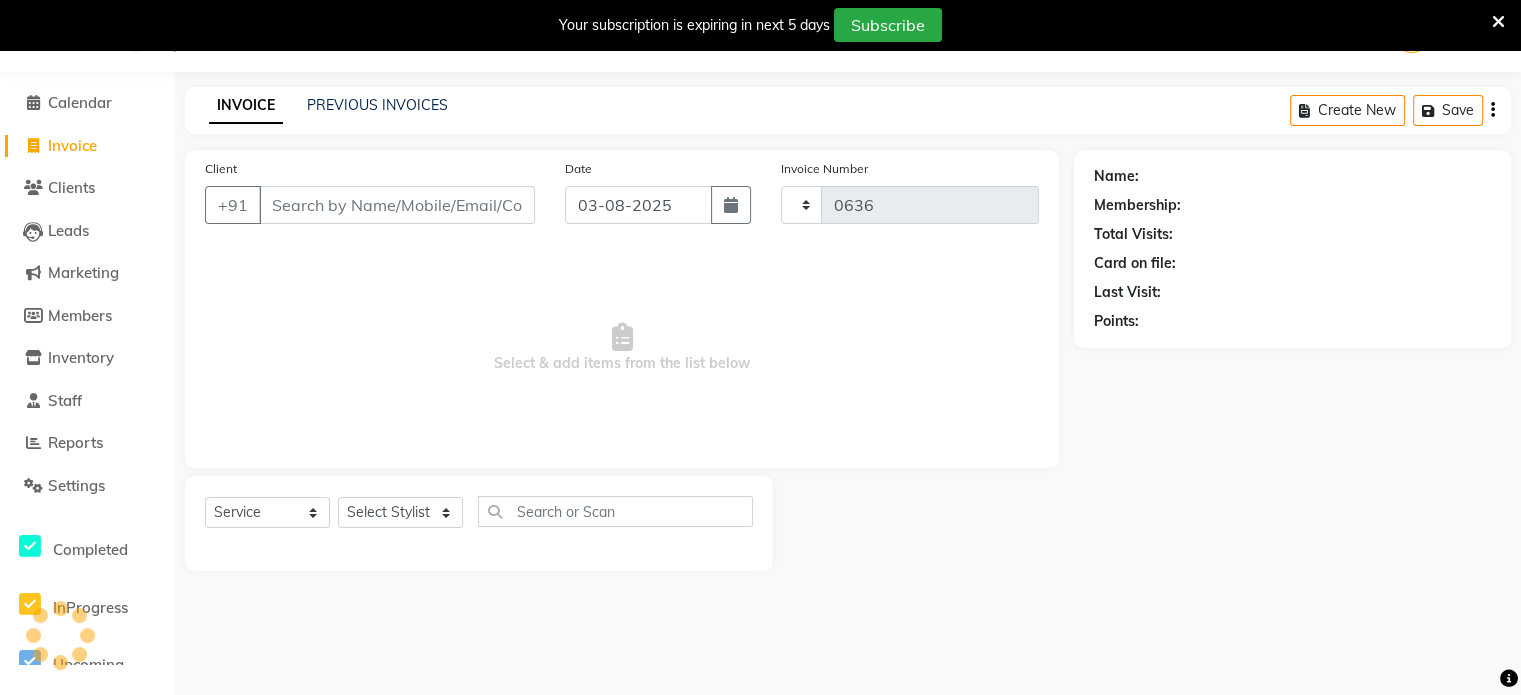 select on "6719" 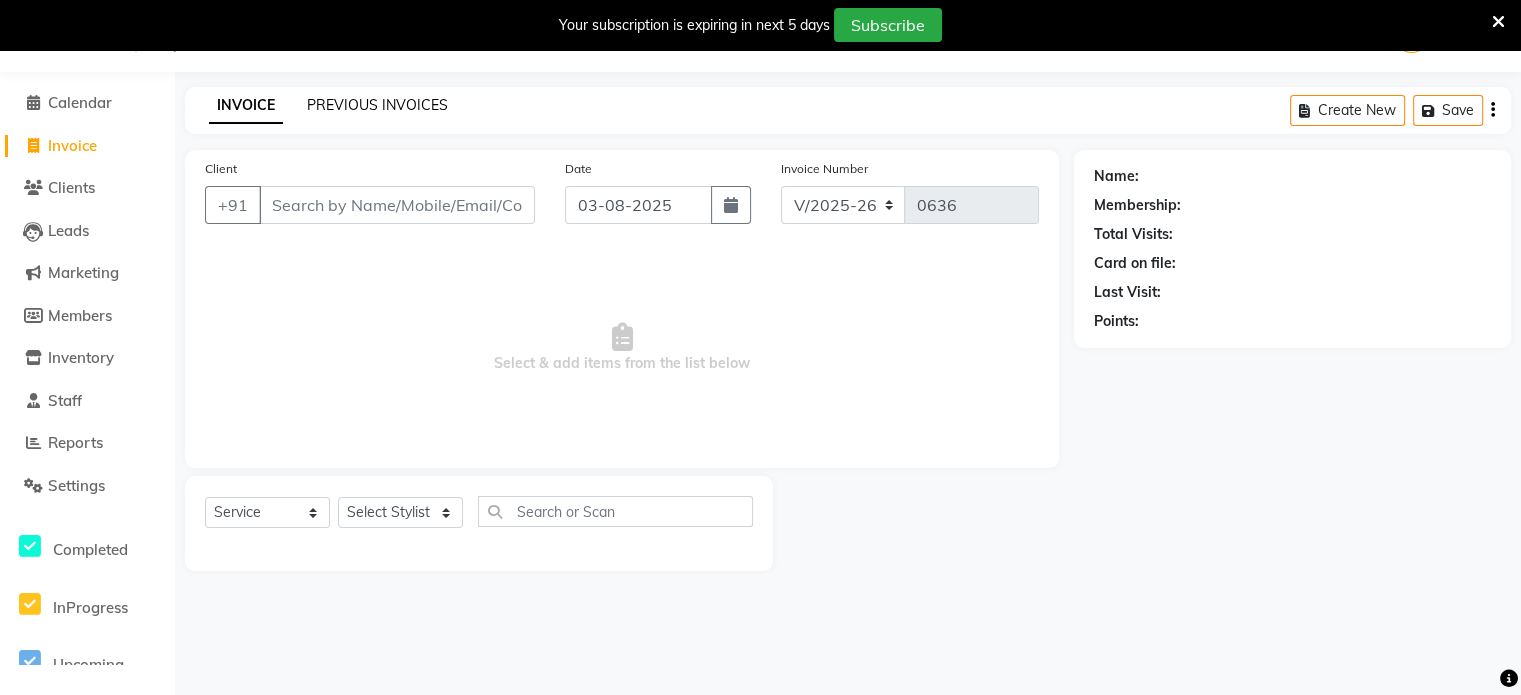 click on "PREVIOUS INVOICES" 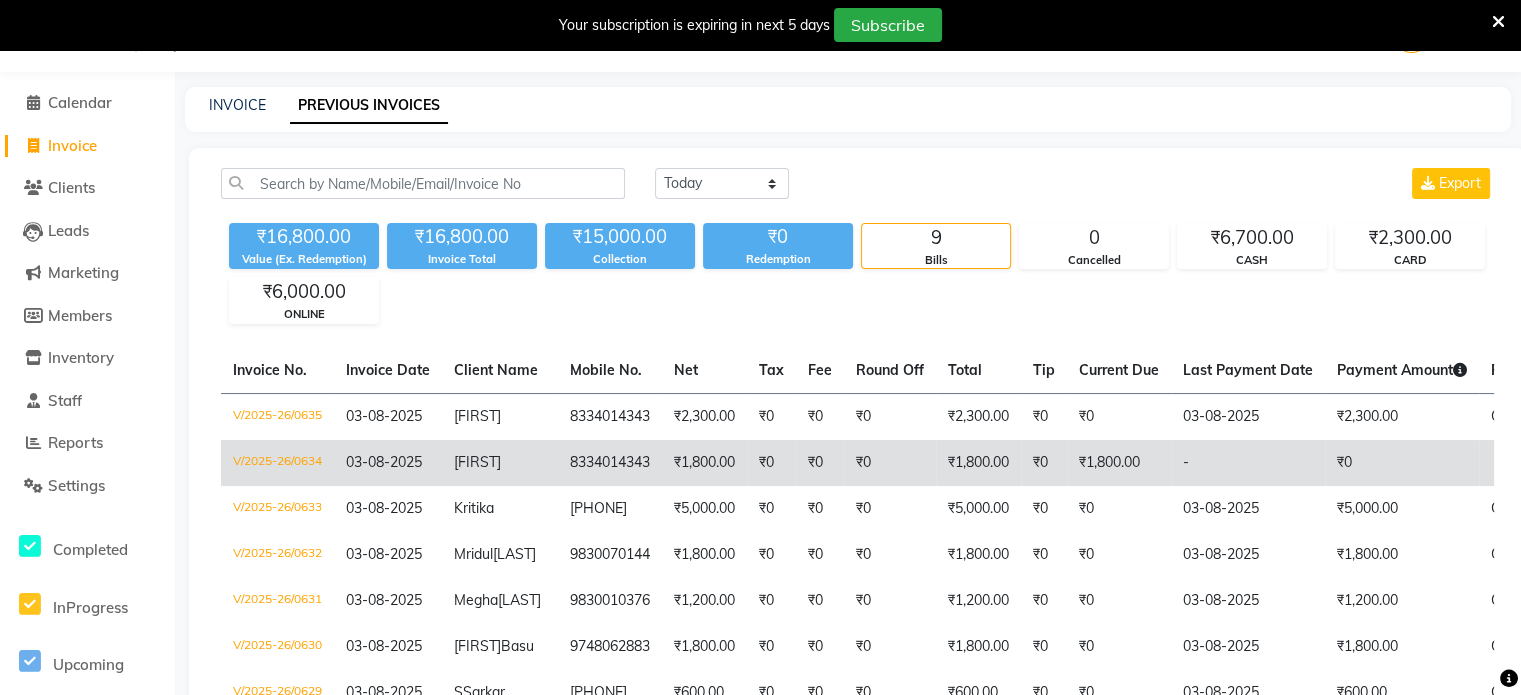 click on "₹0" 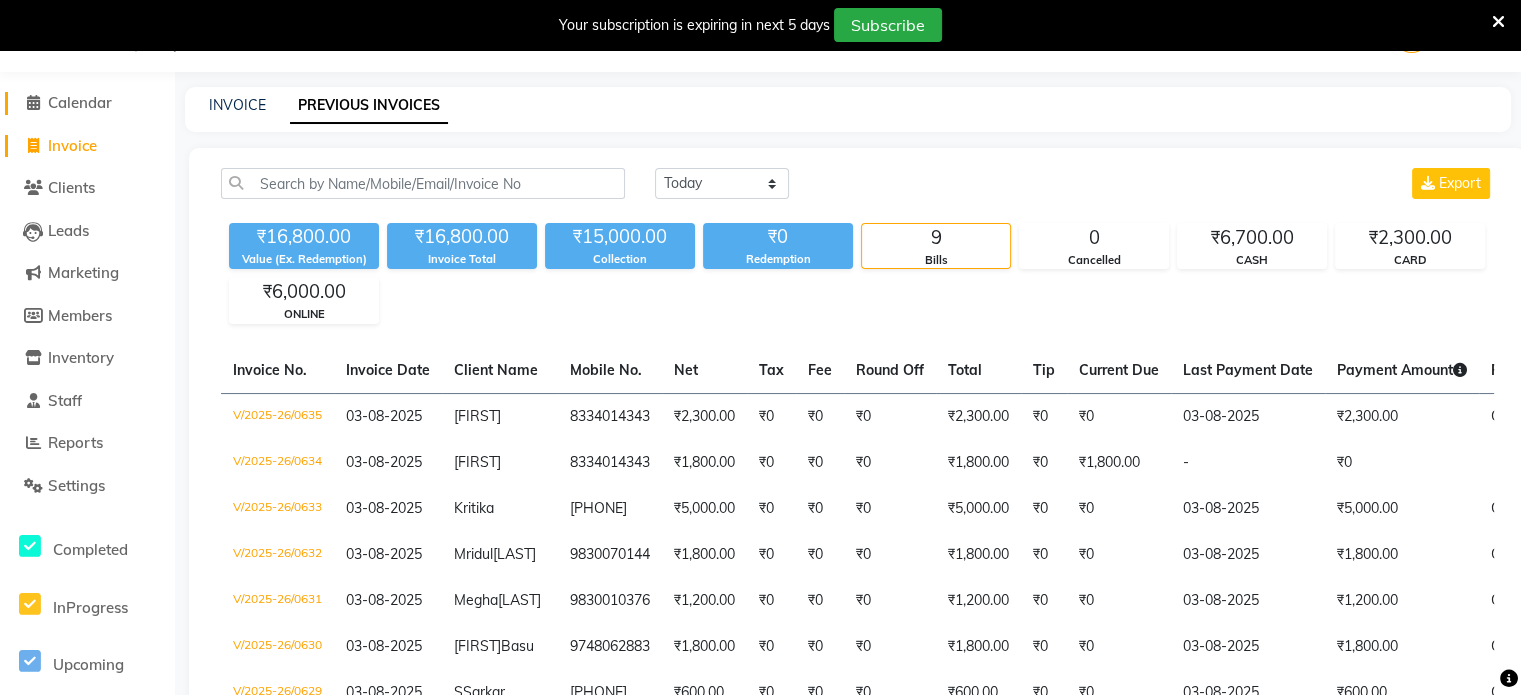 click on "Calendar" 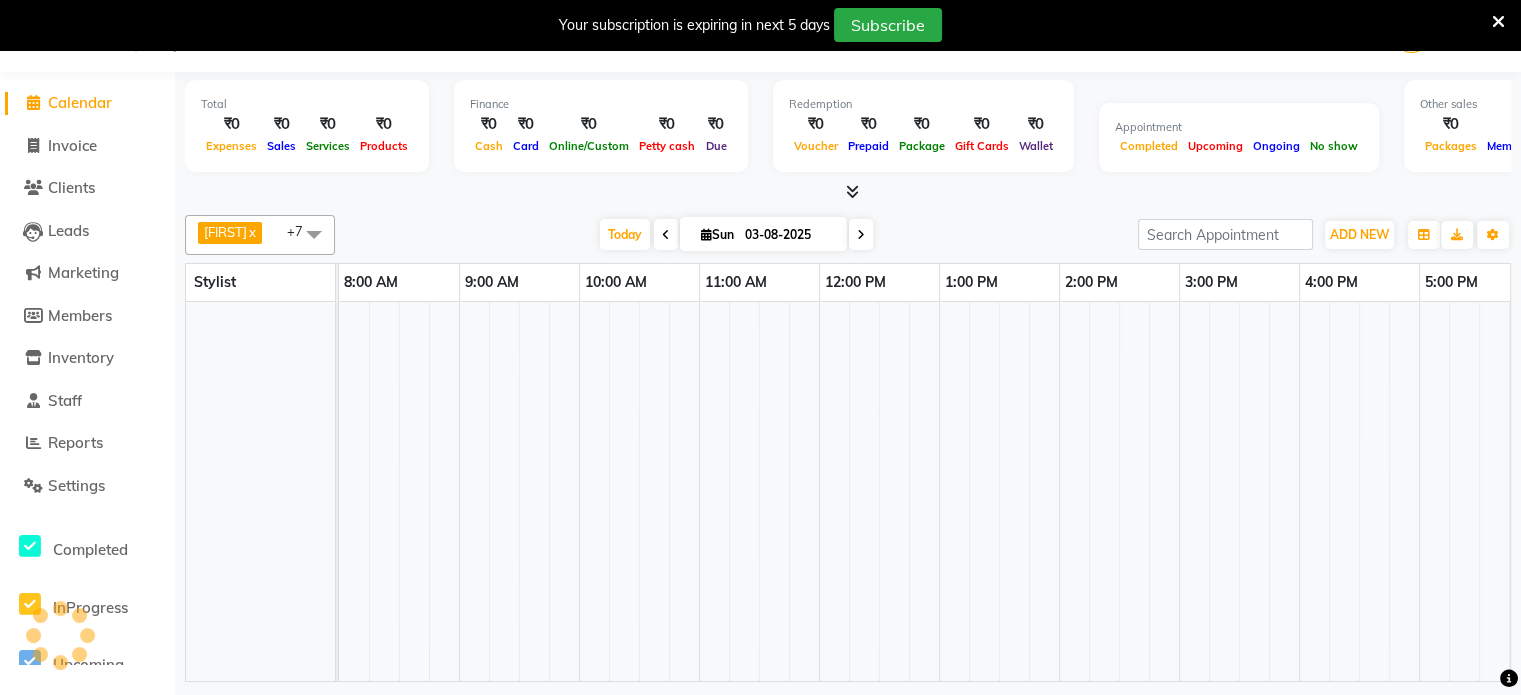 scroll, scrollTop: 0, scrollLeft: 0, axis: both 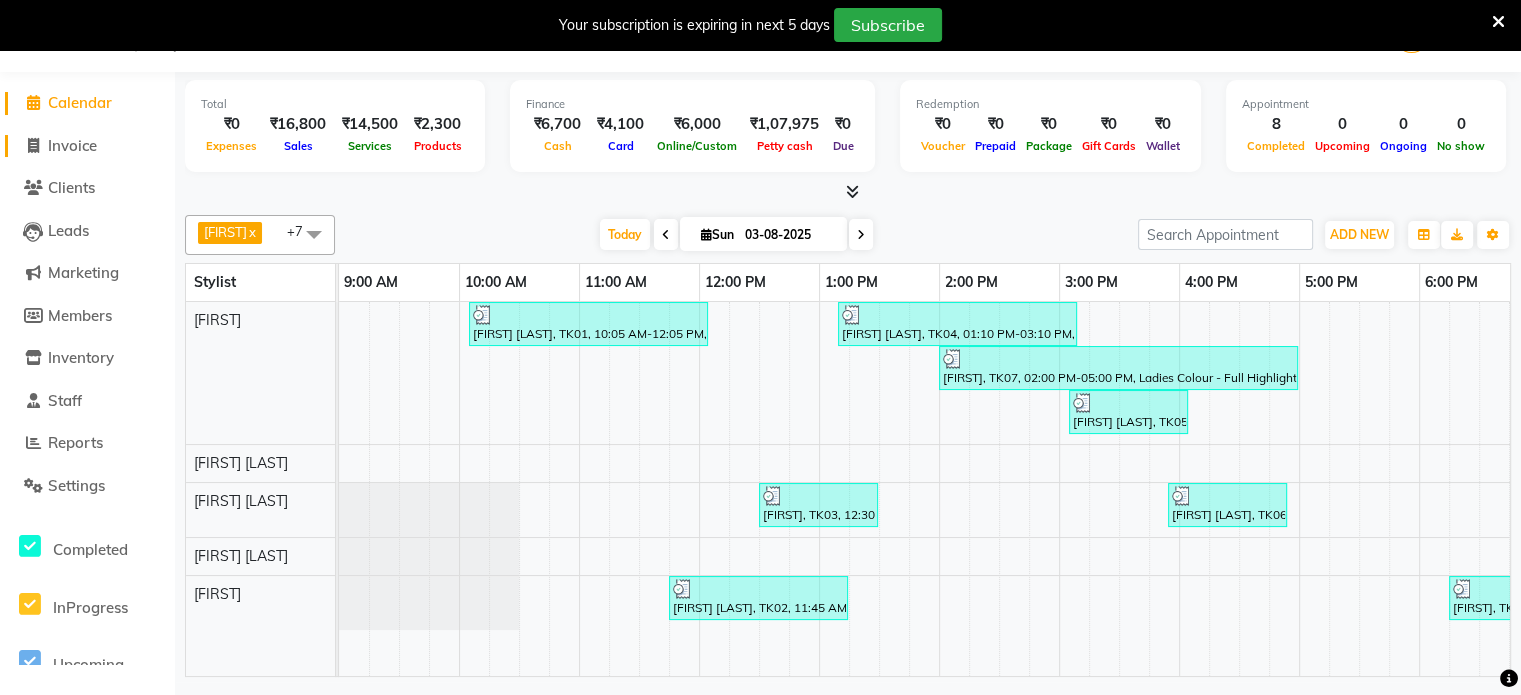 click on "Invoice" 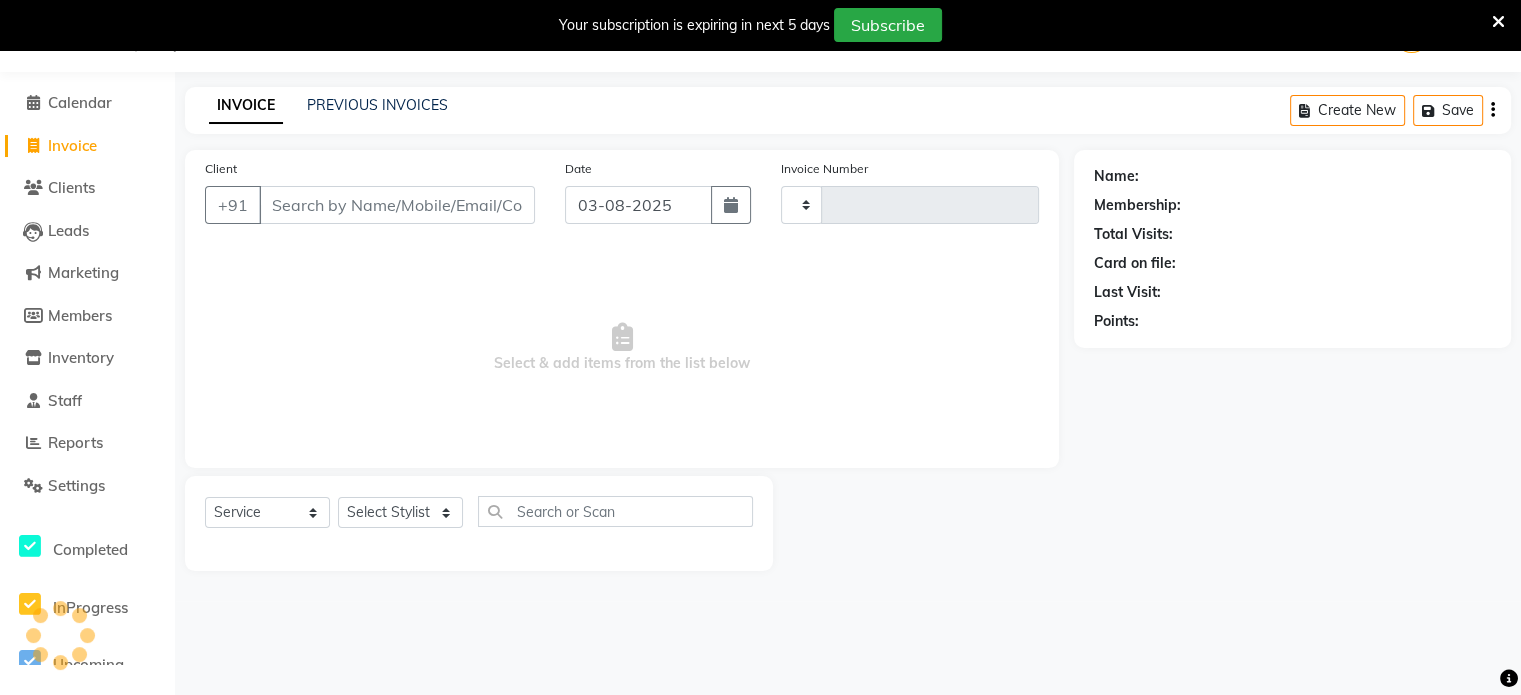 type on "0636" 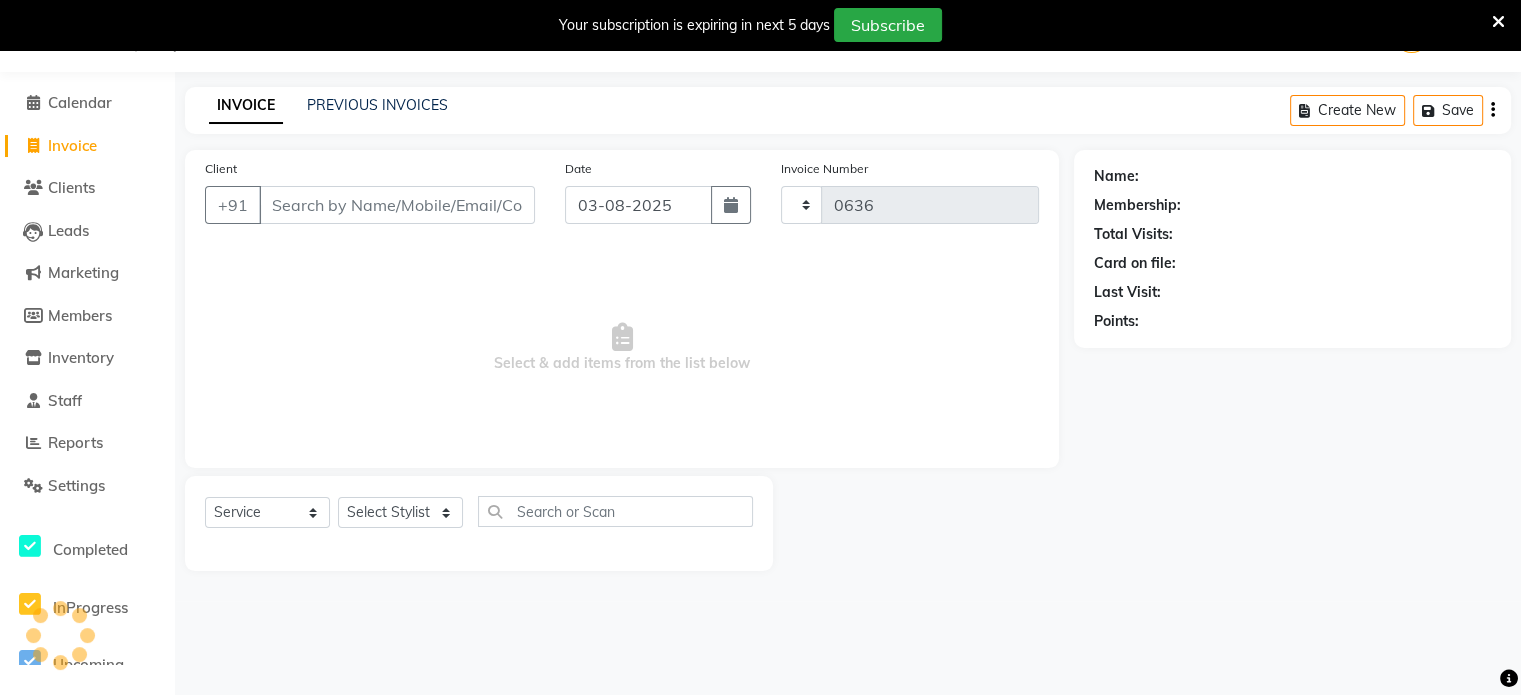 select on "6719" 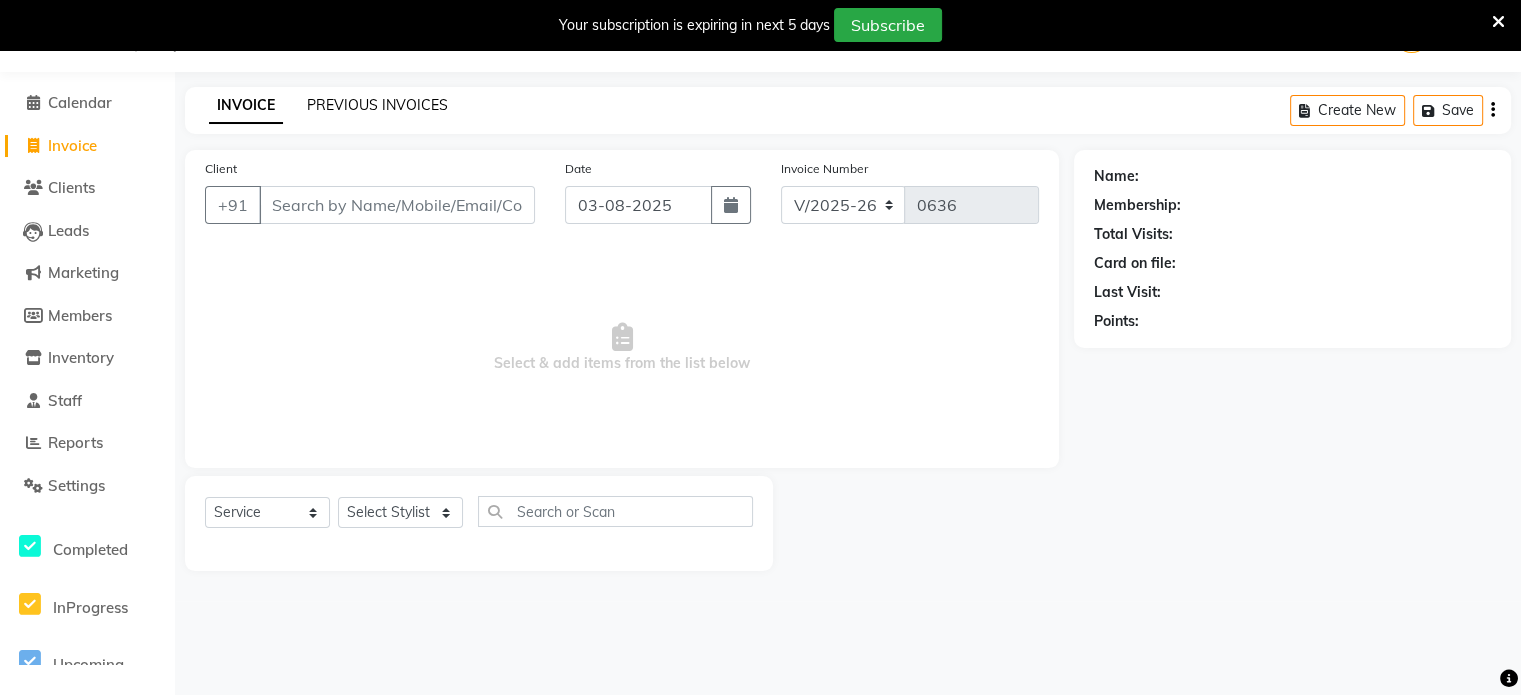 click on "PREVIOUS INVOICES" 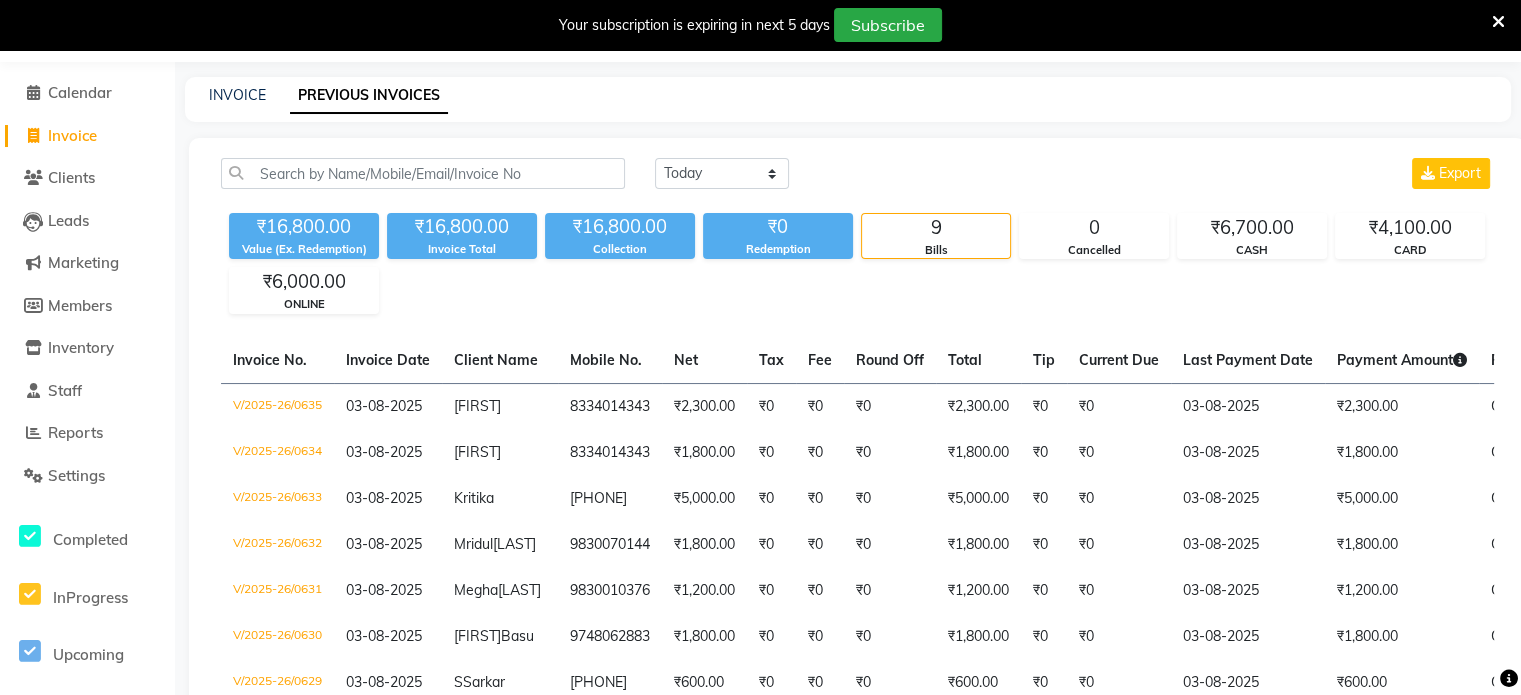 scroll, scrollTop: 50, scrollLeft: 0, axis: vertical 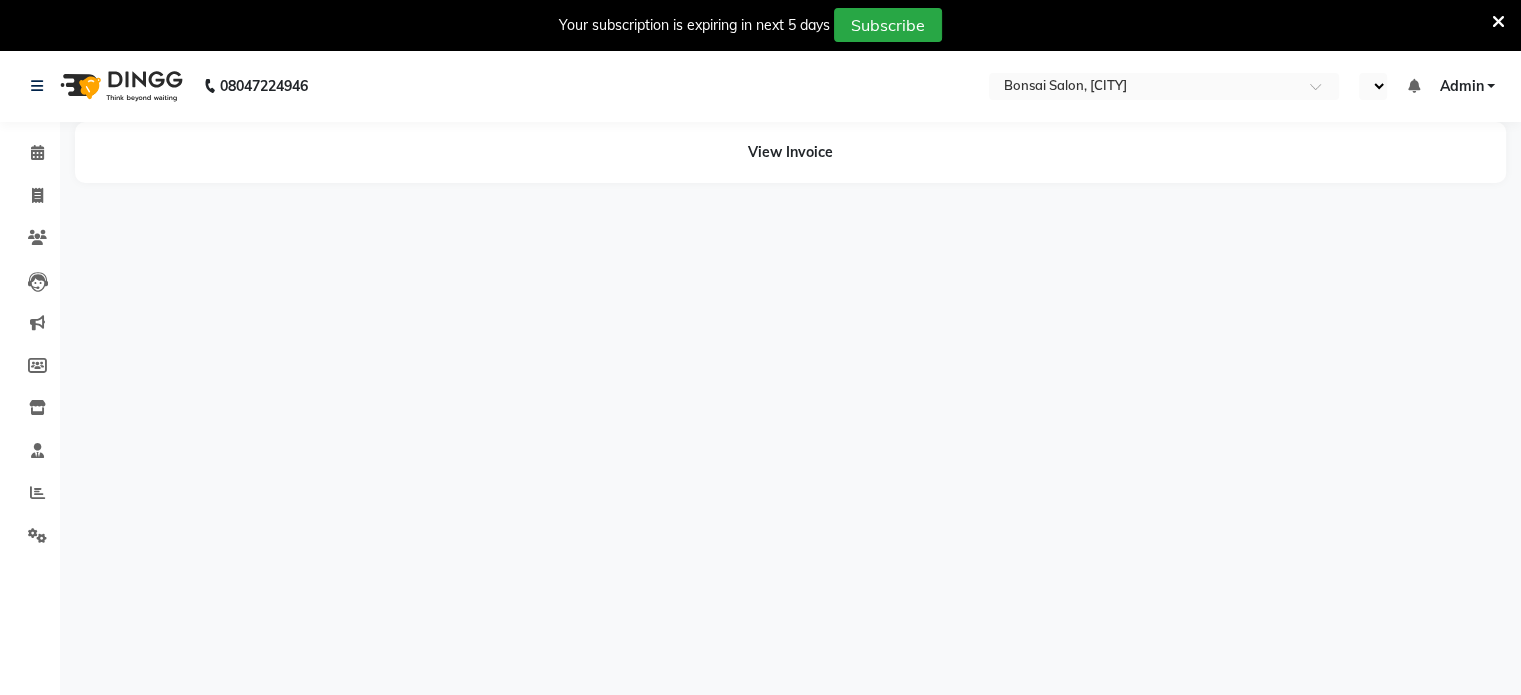 select on "en" 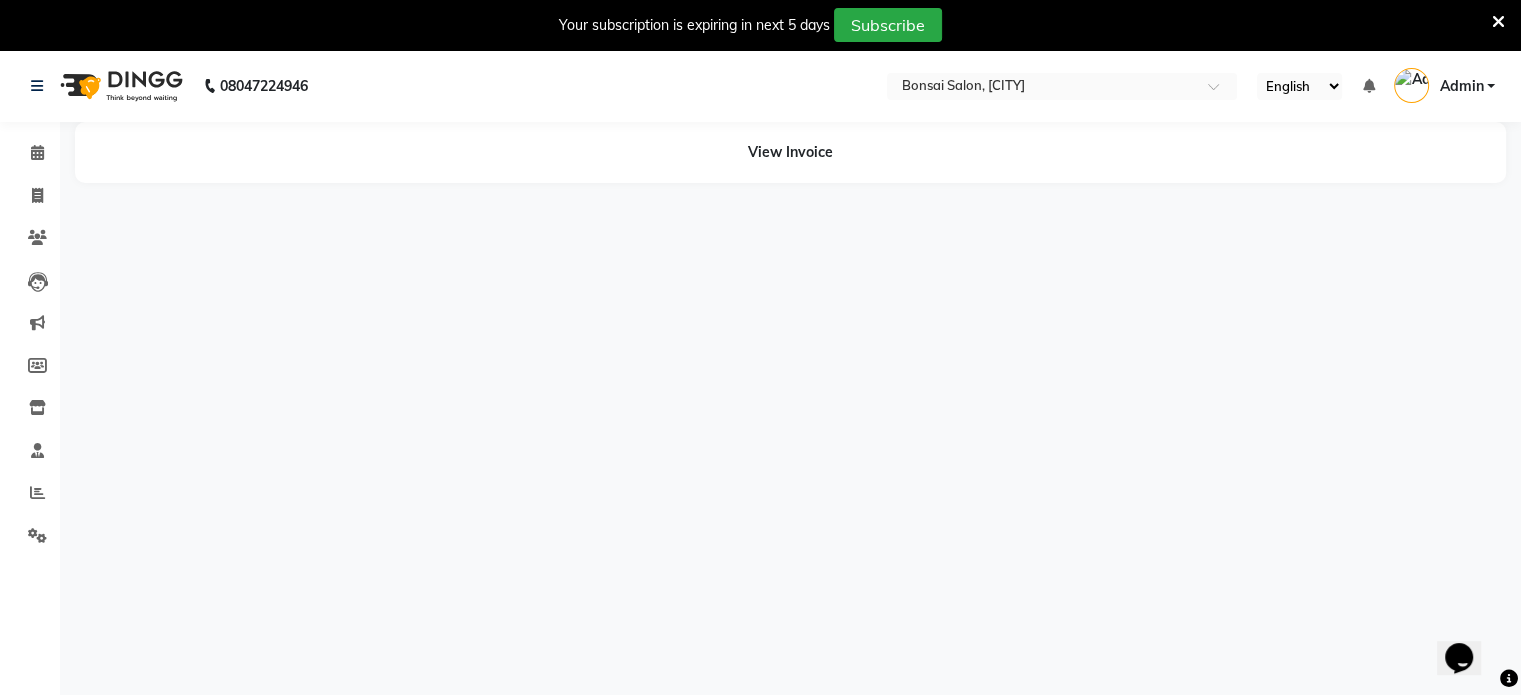 scroll, scrollTop: 0, scrollLeft: 0, axis: both 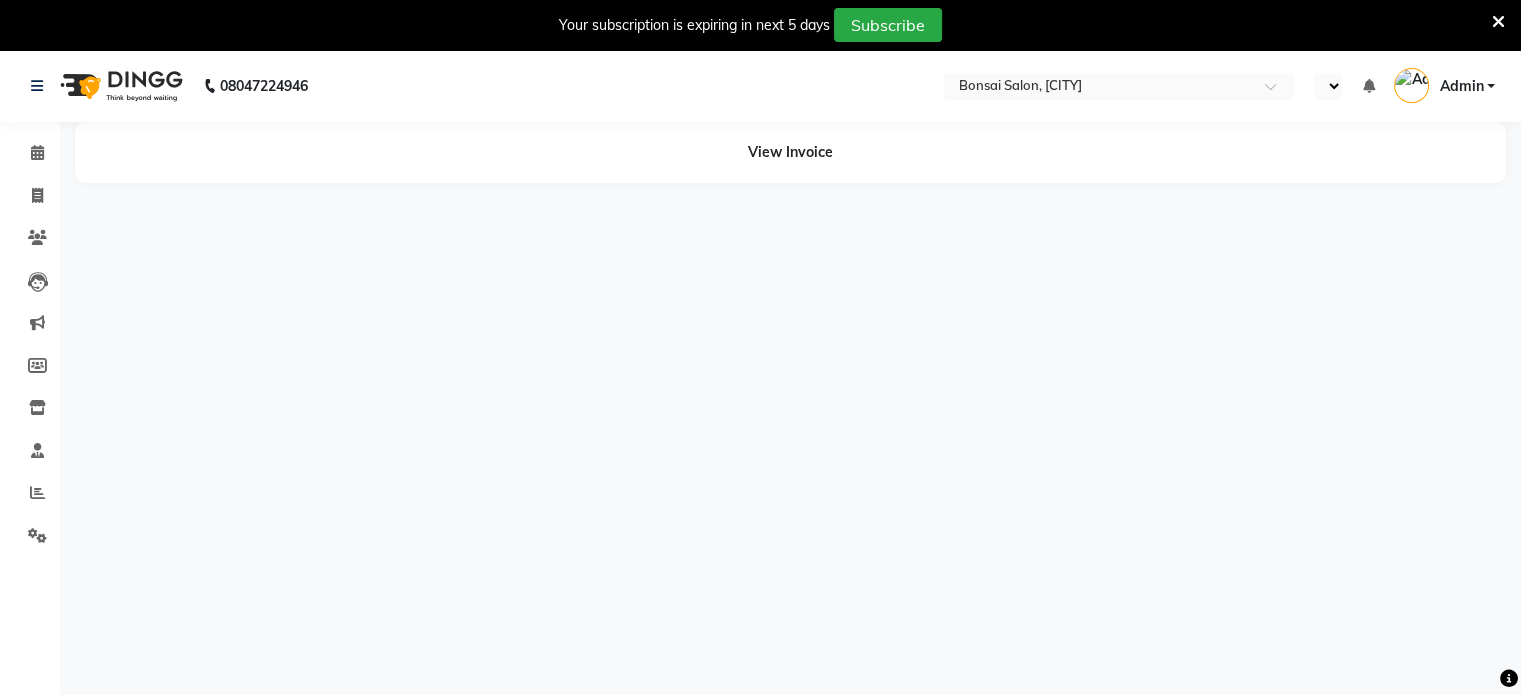 select on "en" 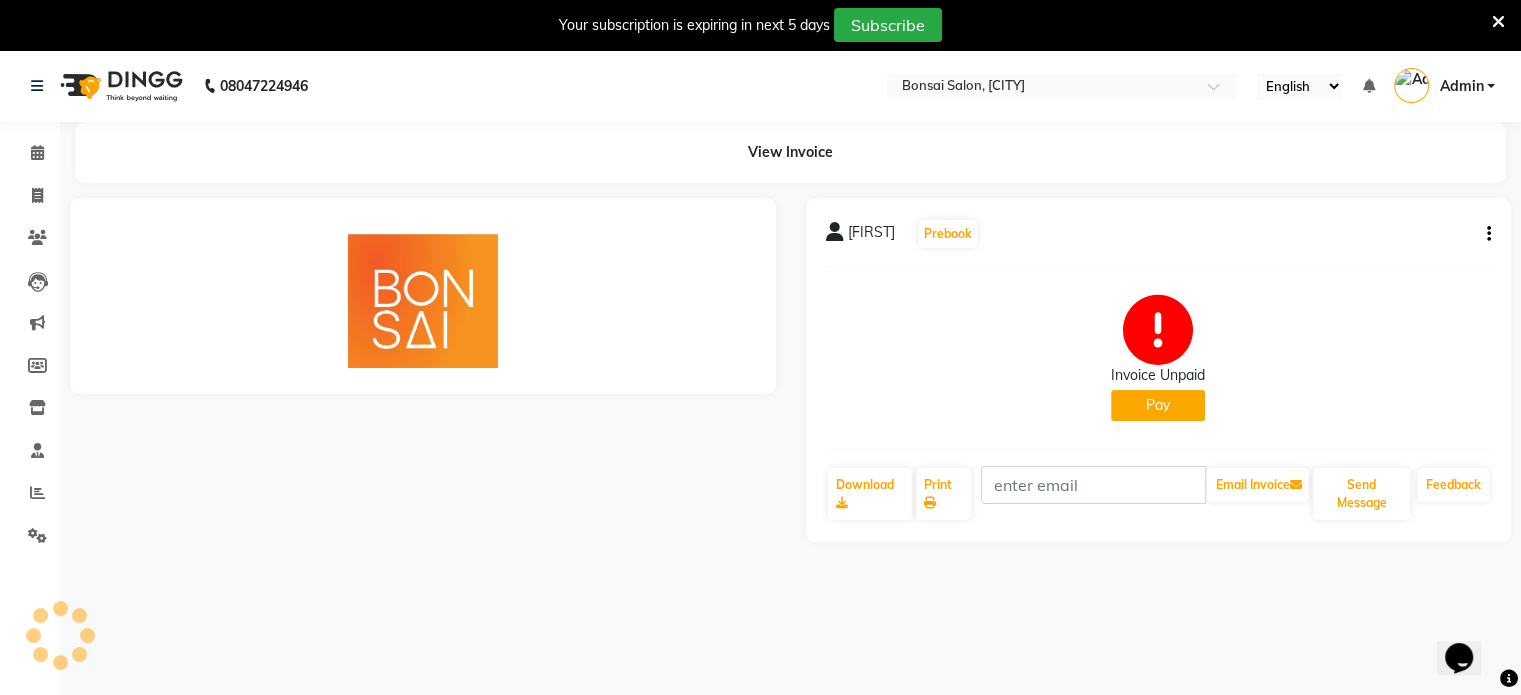 scroll, scrollTop: 0, scrollLeft: 0, axis: both 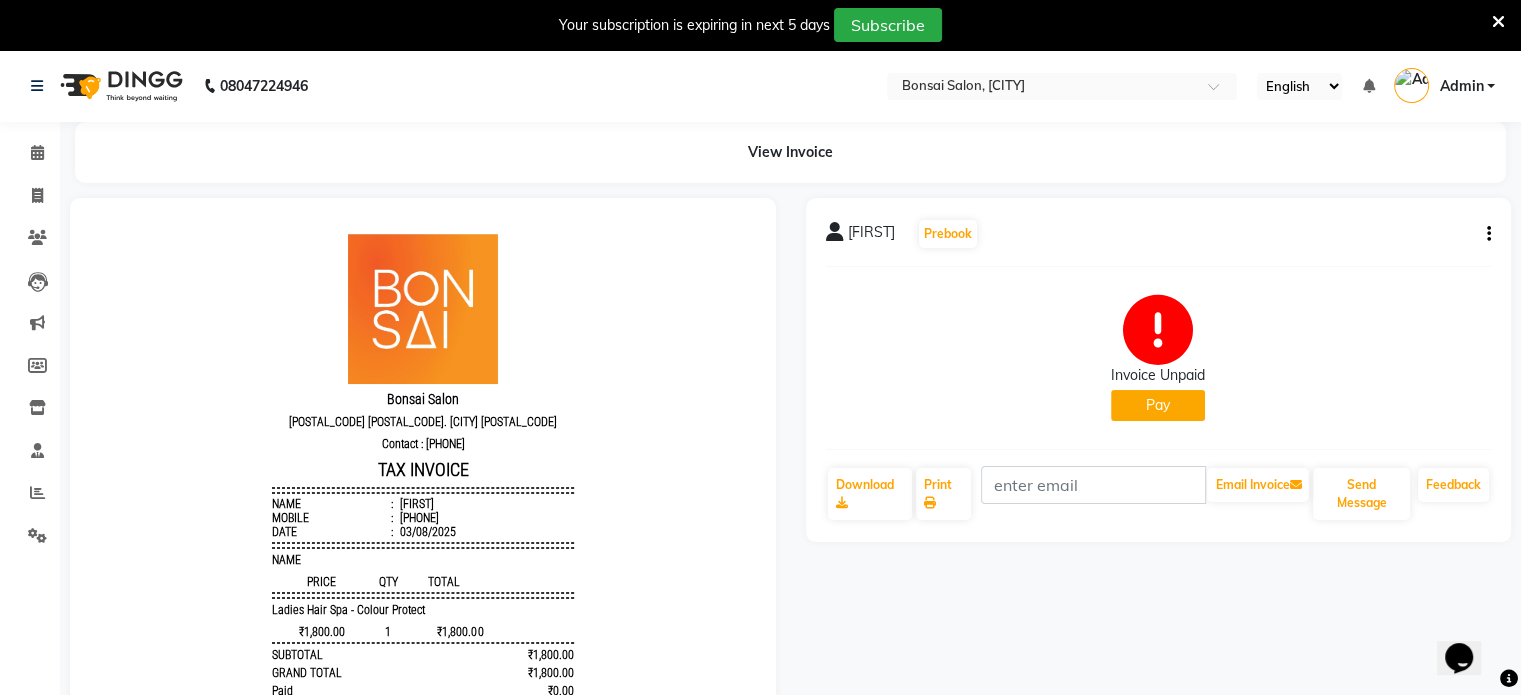 click on "Pay" 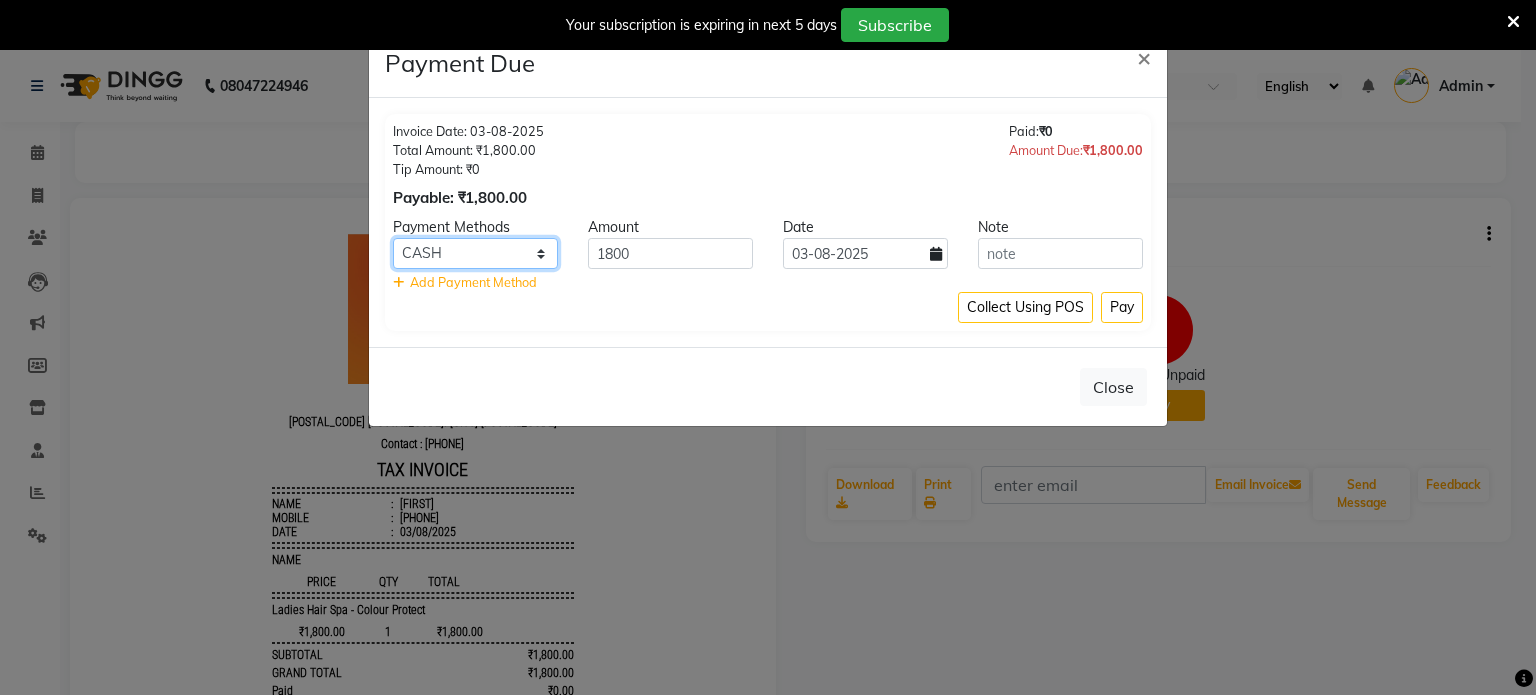 click on "CASH ONLINE CARD" 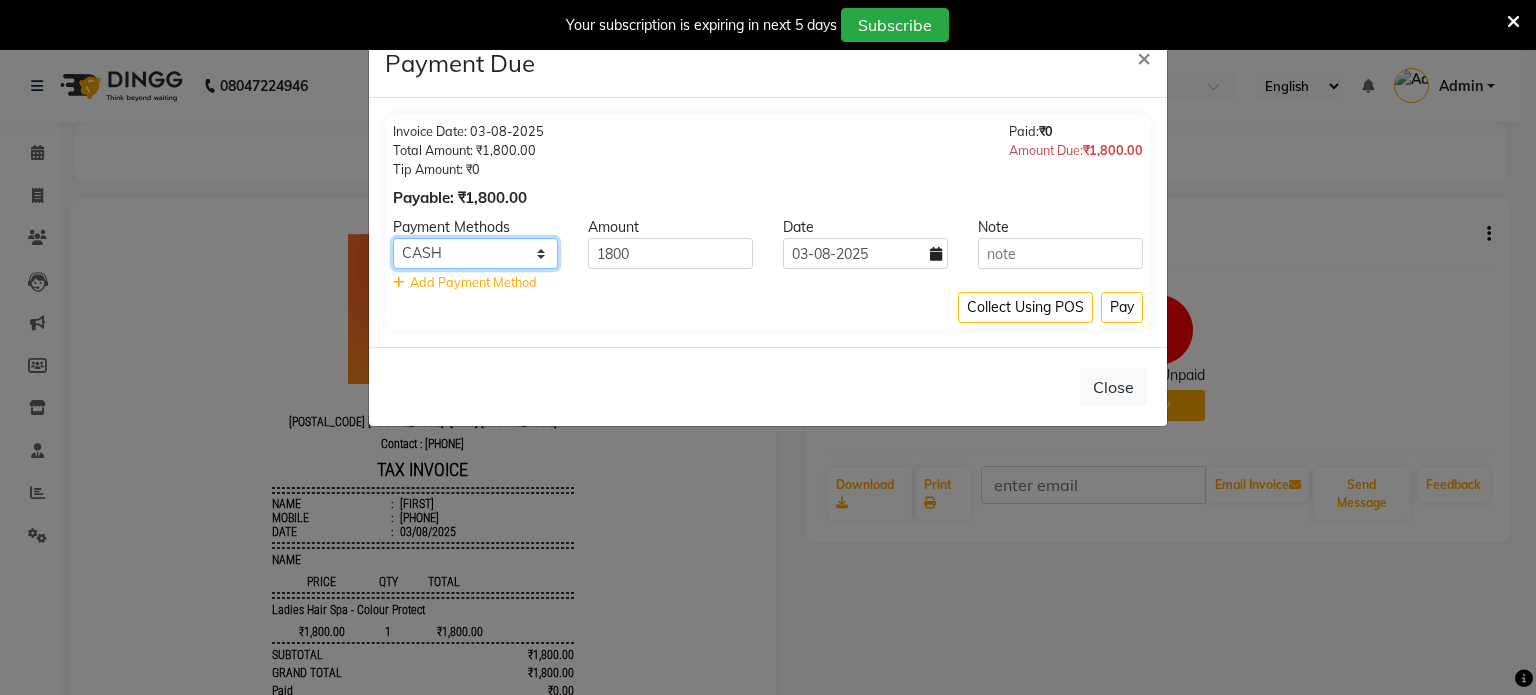 select on "2" 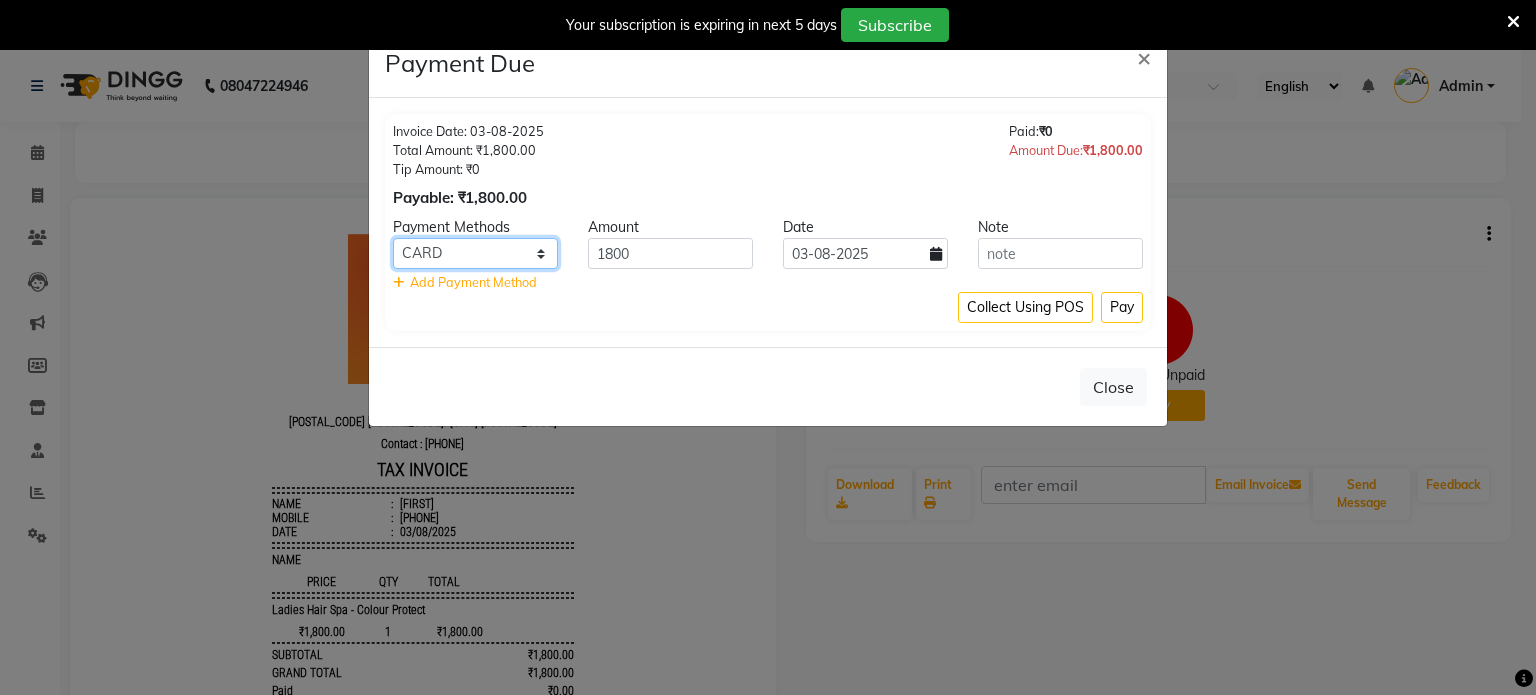 click on "CASH ONLINE CARD" 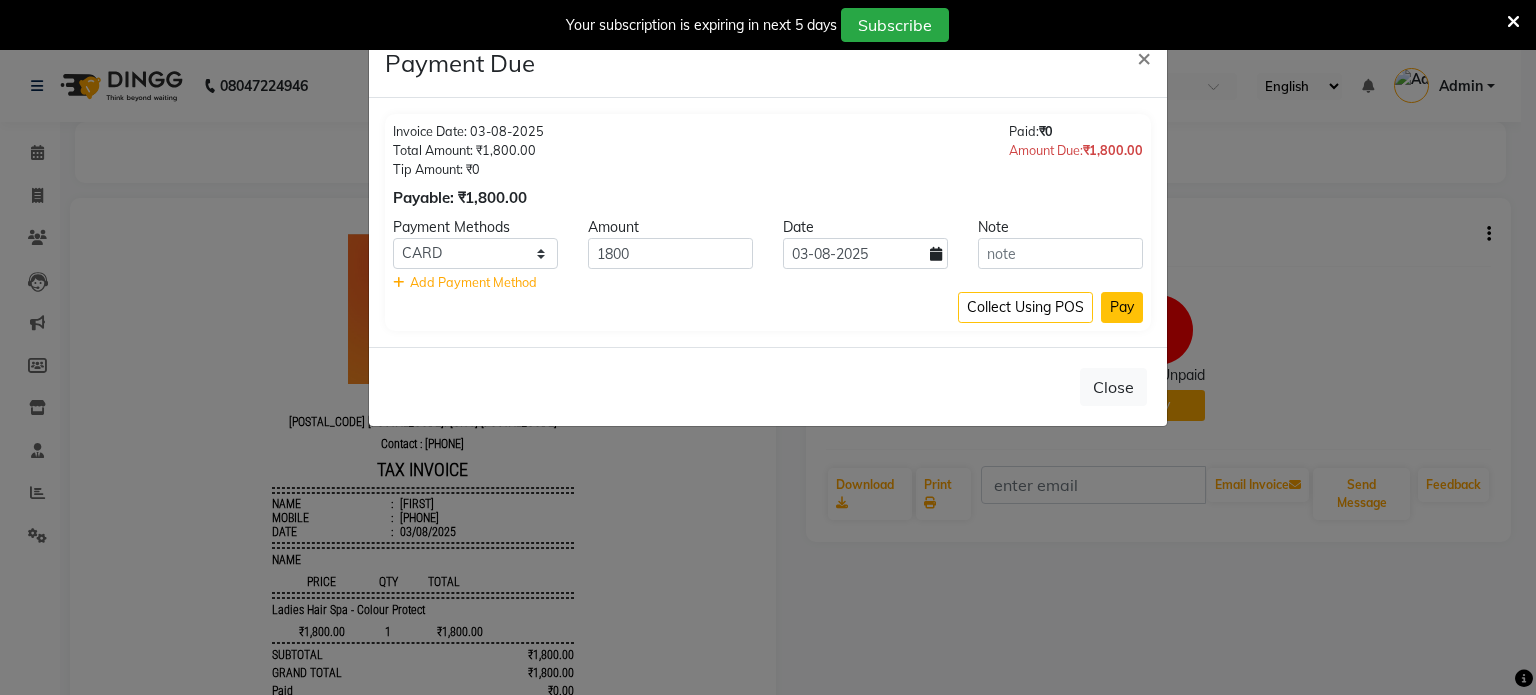 click on "Pay" 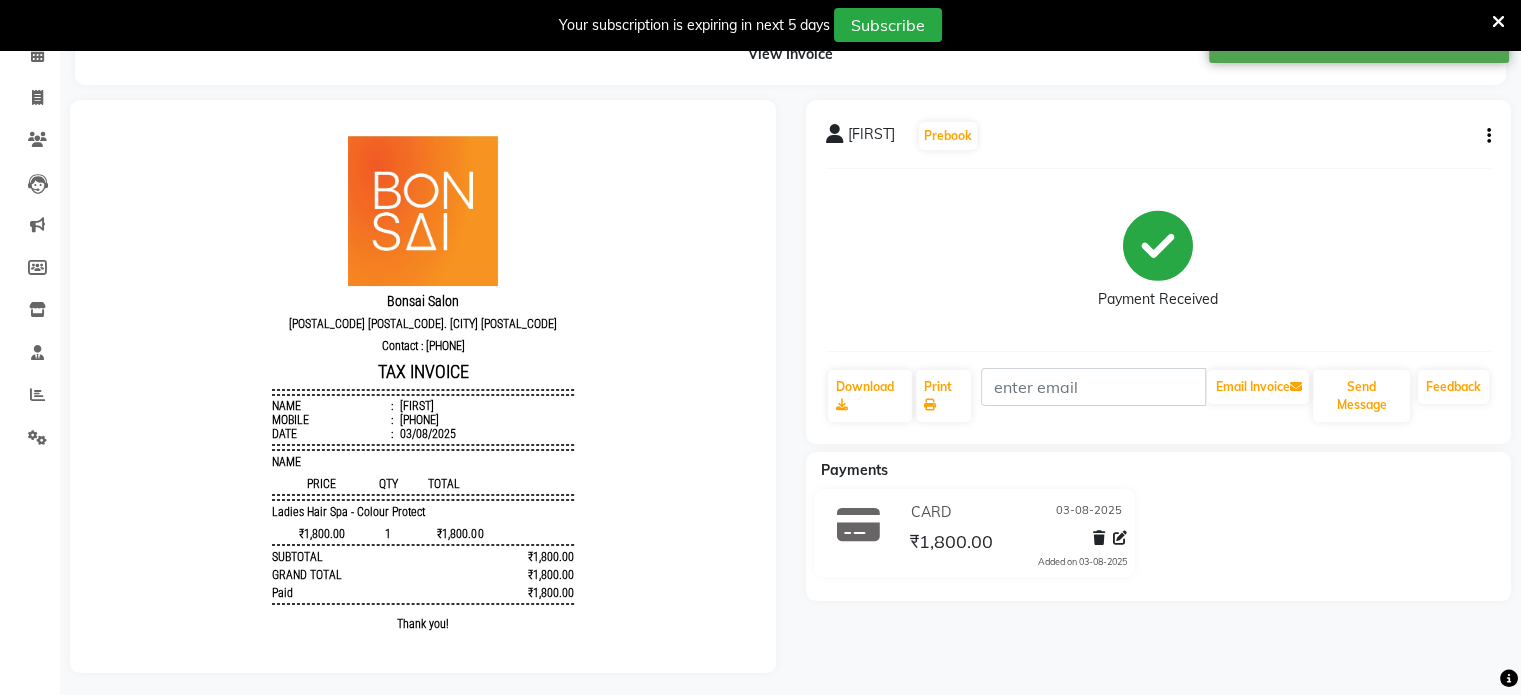 scroll, scrollTop: 120, scrollLeft: 0, axis: vertical 